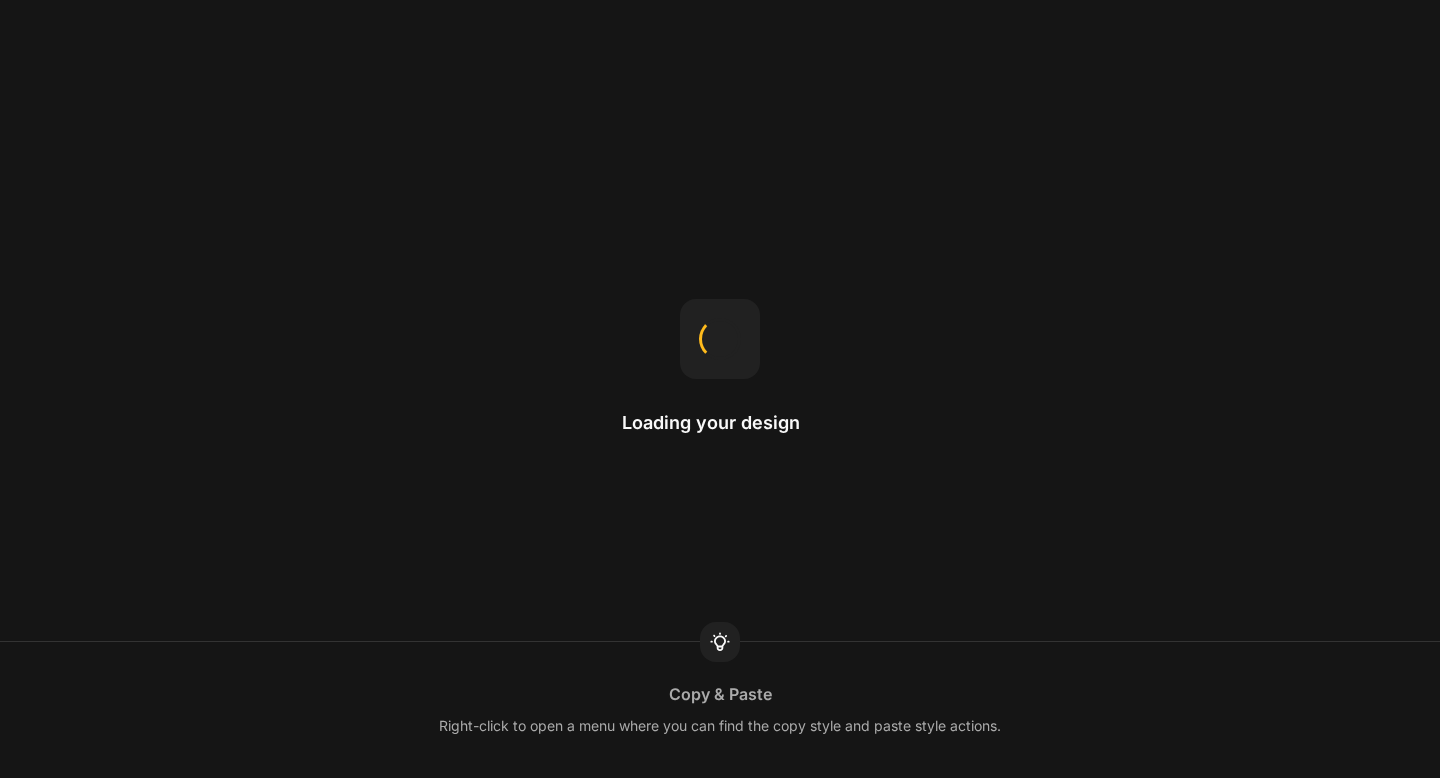 scroll, scrollTop: 0, scrollLeft: 0, axis: both 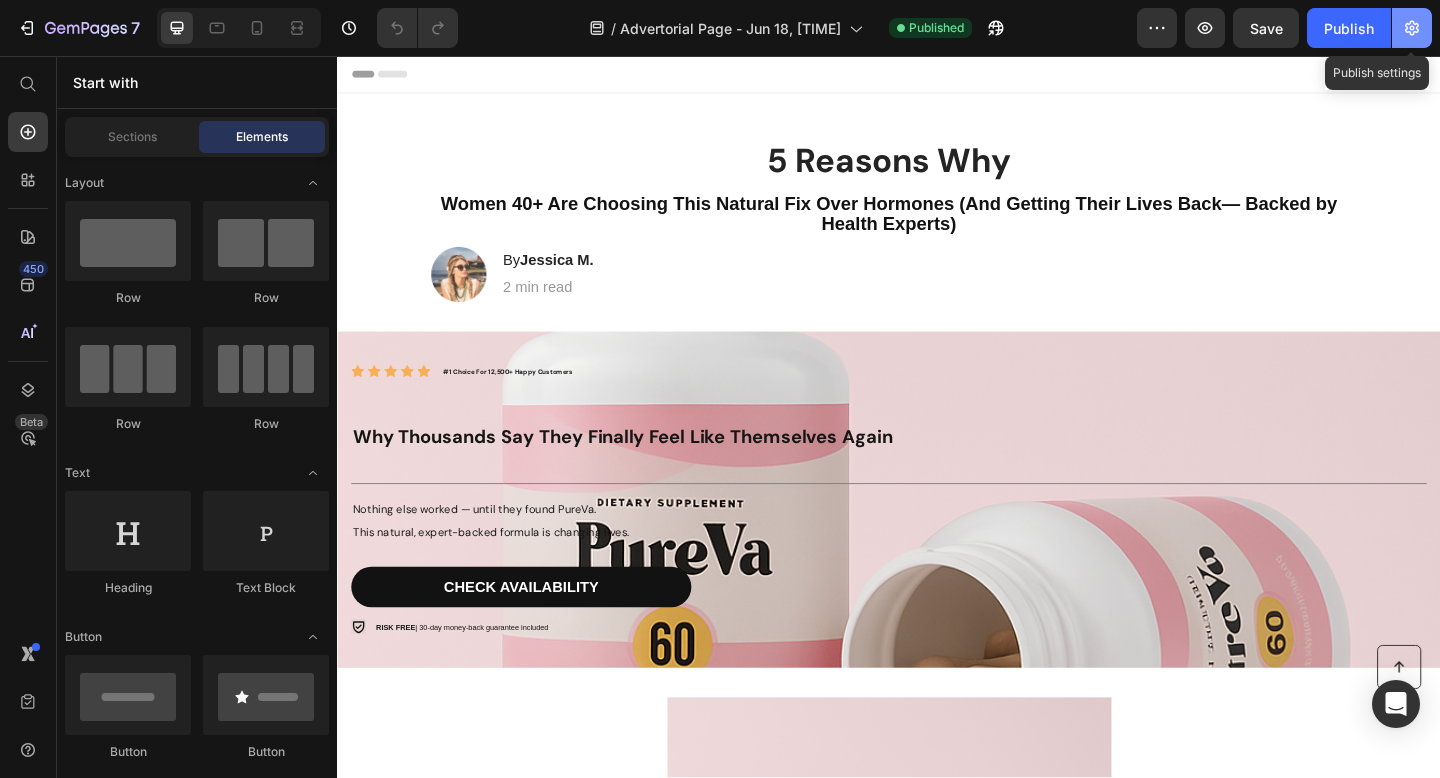 click 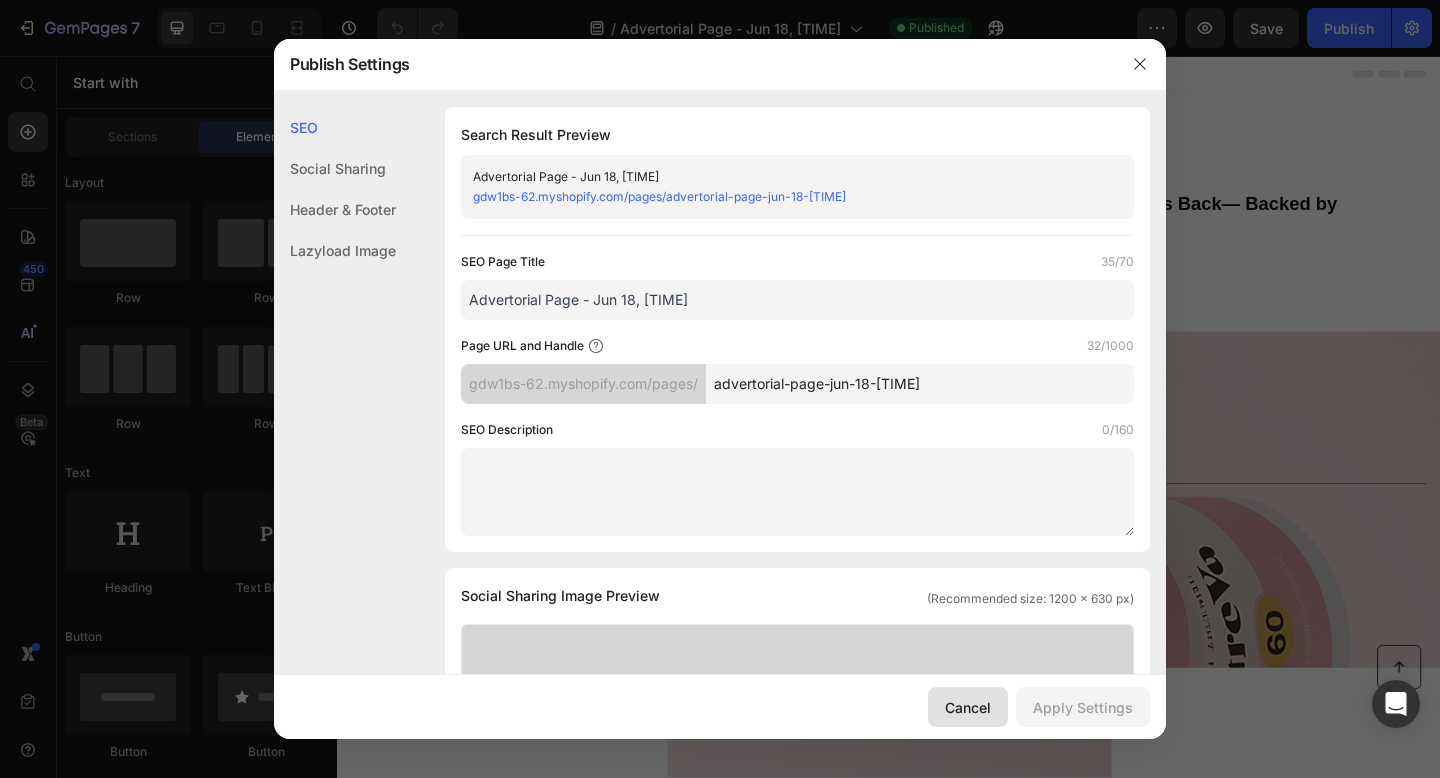 click on "Cancel" at bounding box center (968, 707) 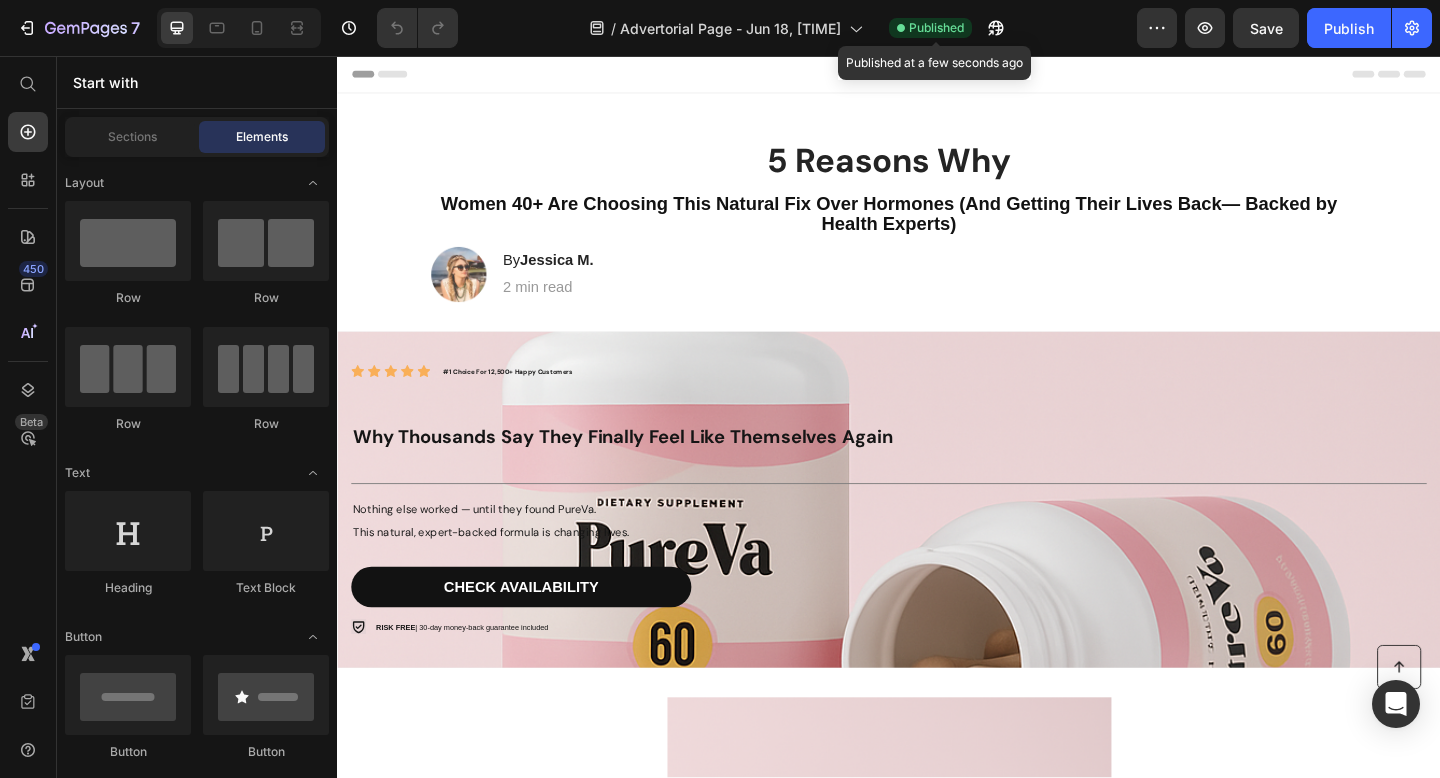 click on "Published" at bounding box center (936, 28) 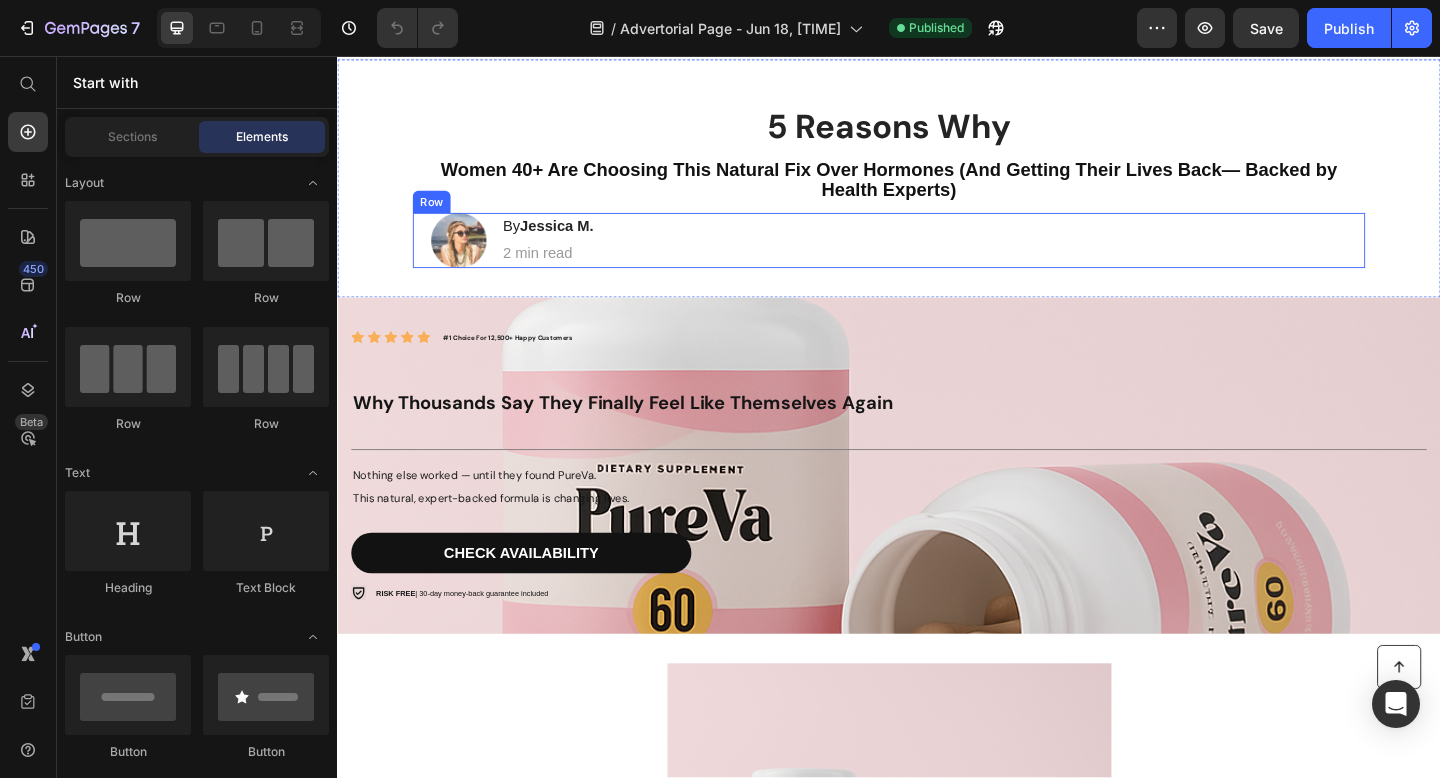 scroll, scrollTop: 0, scrollLeft: 0, axis: both 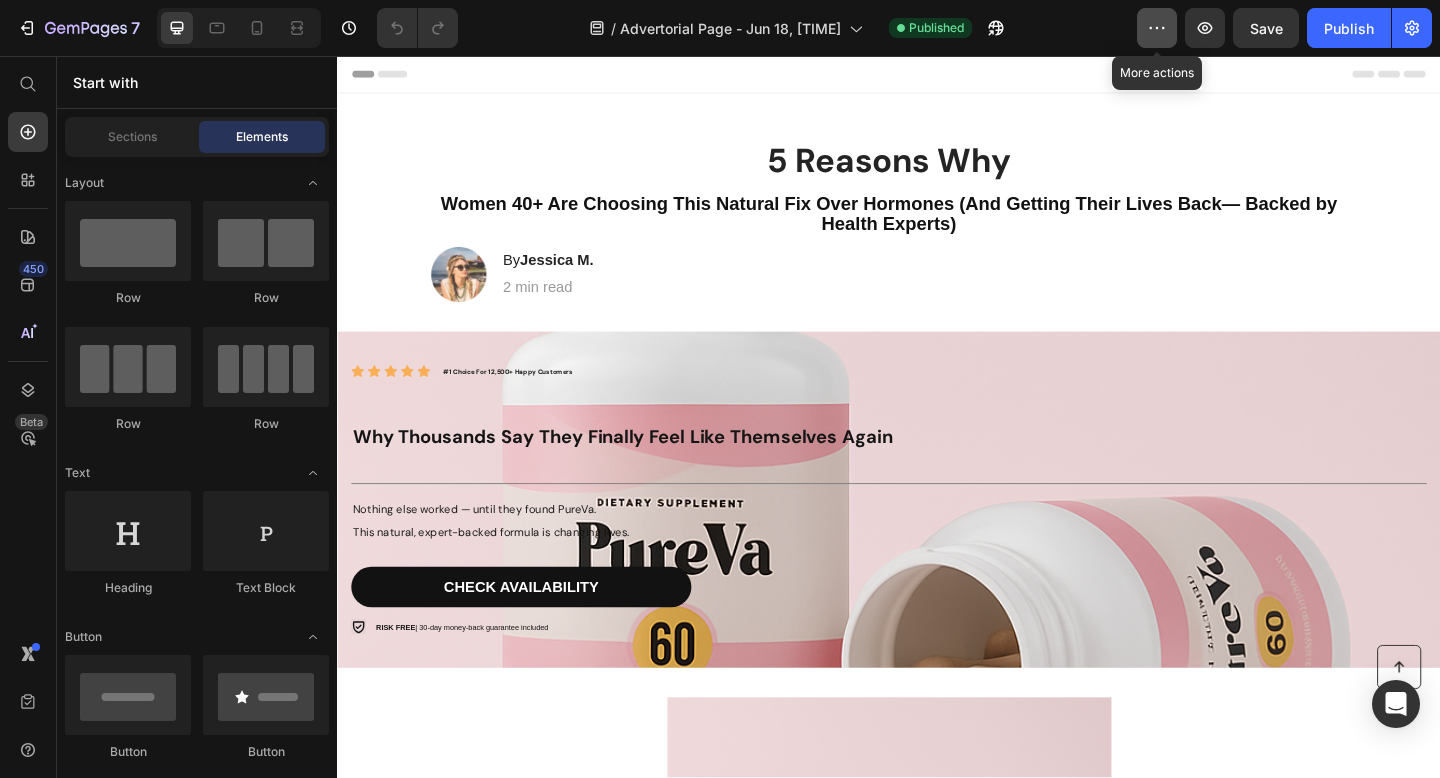 click 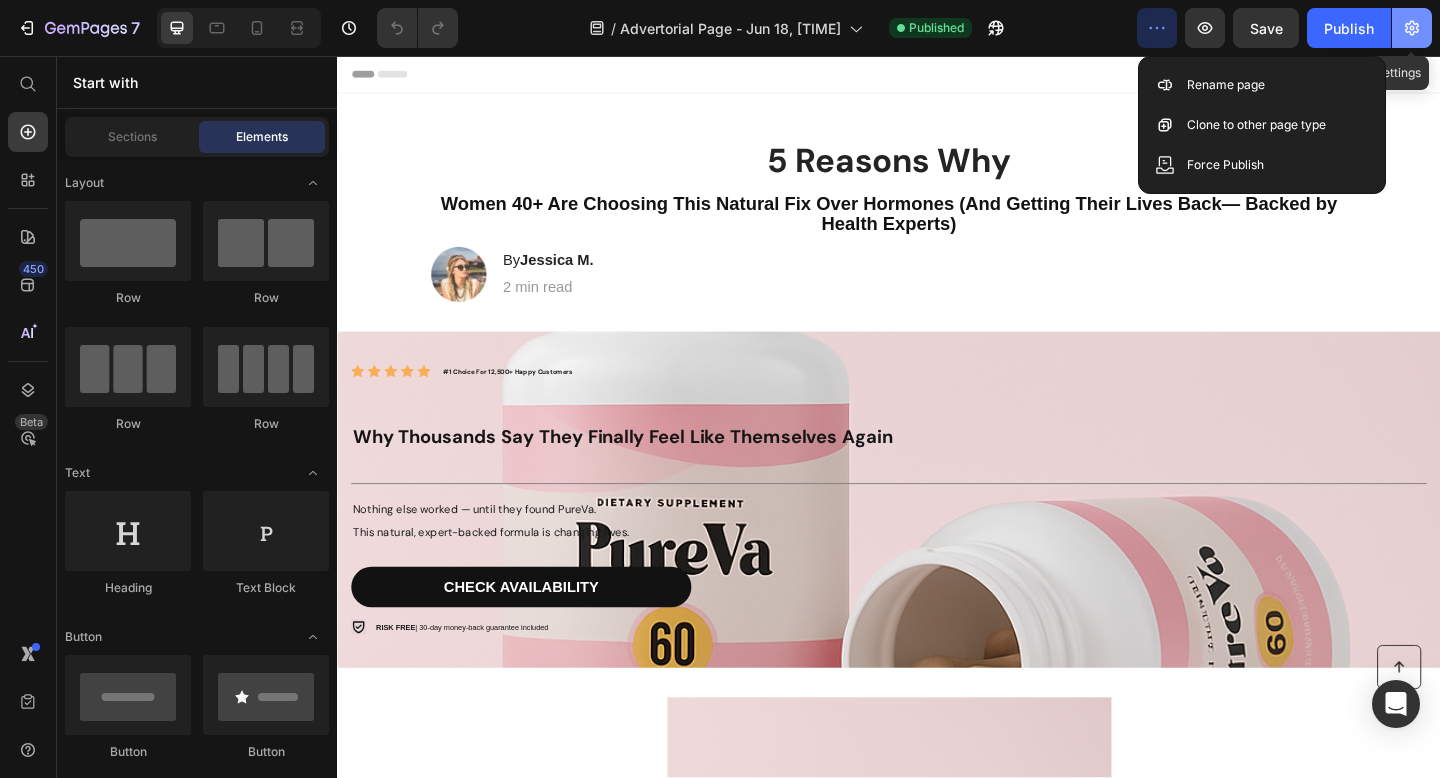 click 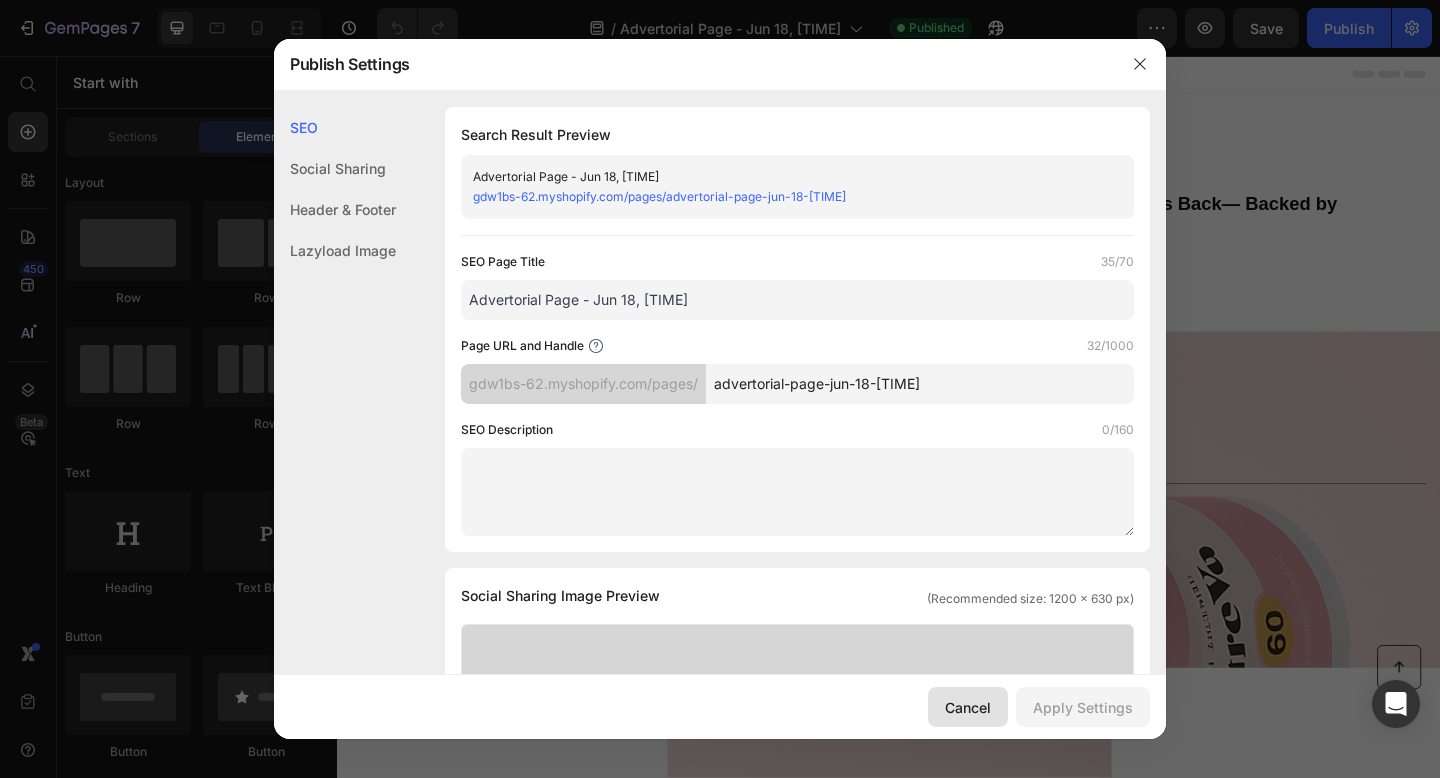 click on "Cancel" at bounding box center [968, 707] 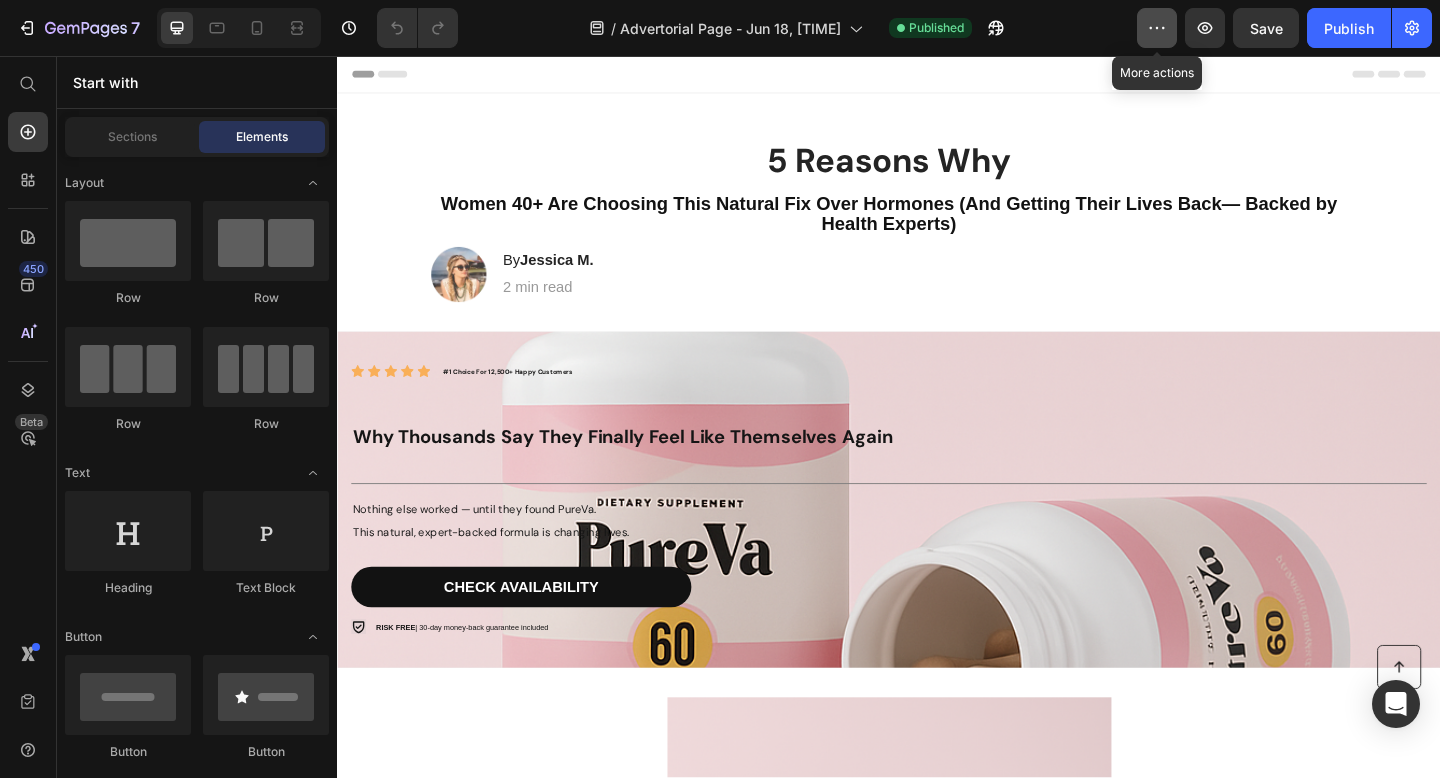 click 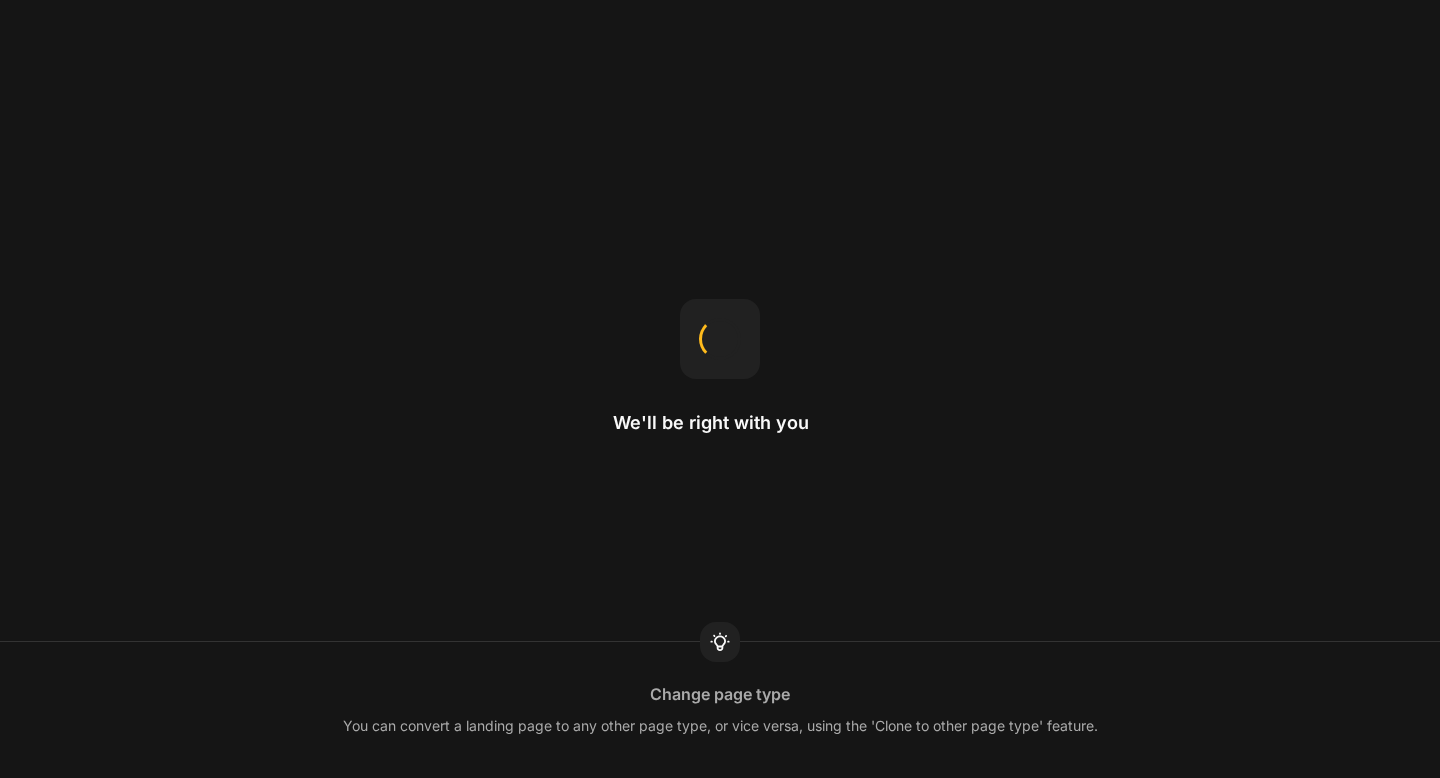 scroll, scrollTop: 0, scrollLeft: 0, axis: both 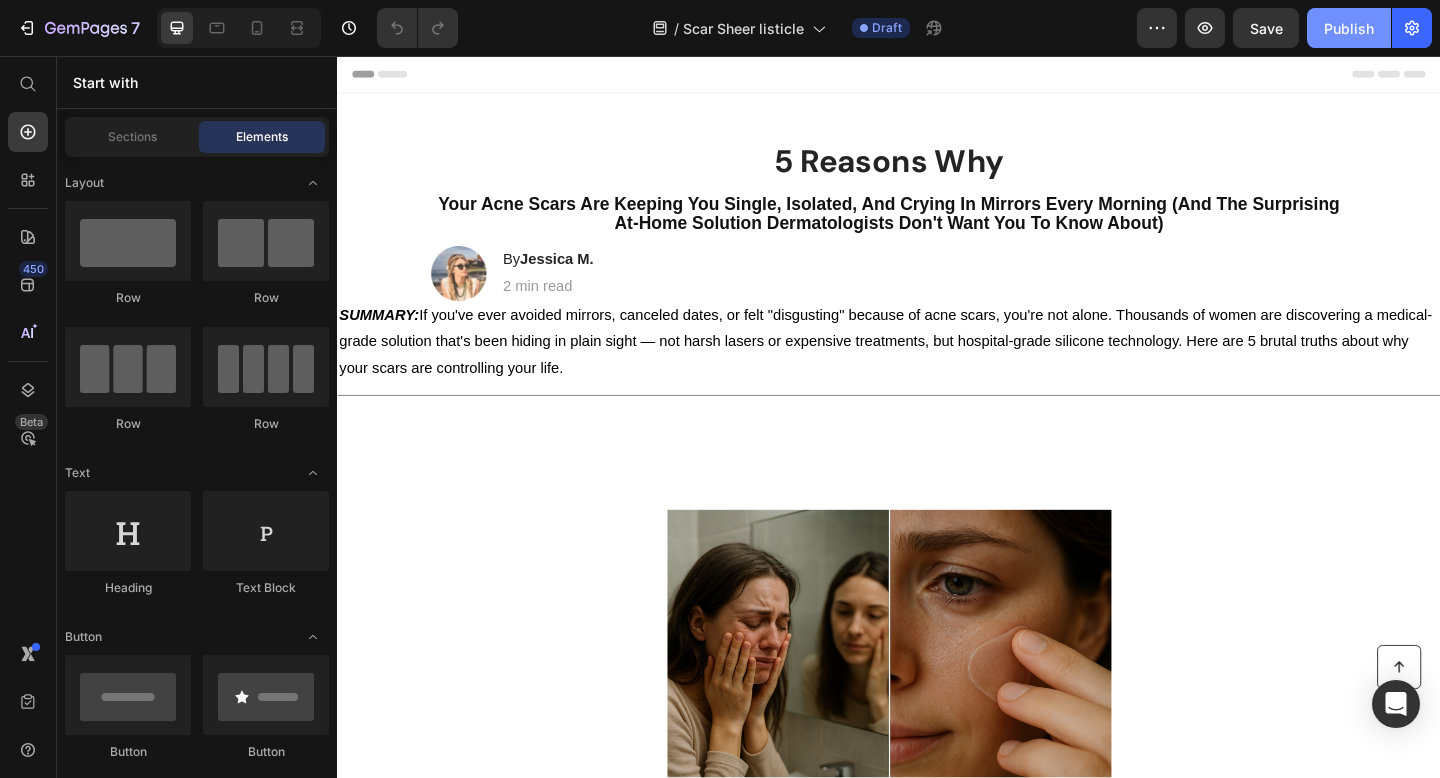 click on "Publish" at bounding box center [1349, 28] 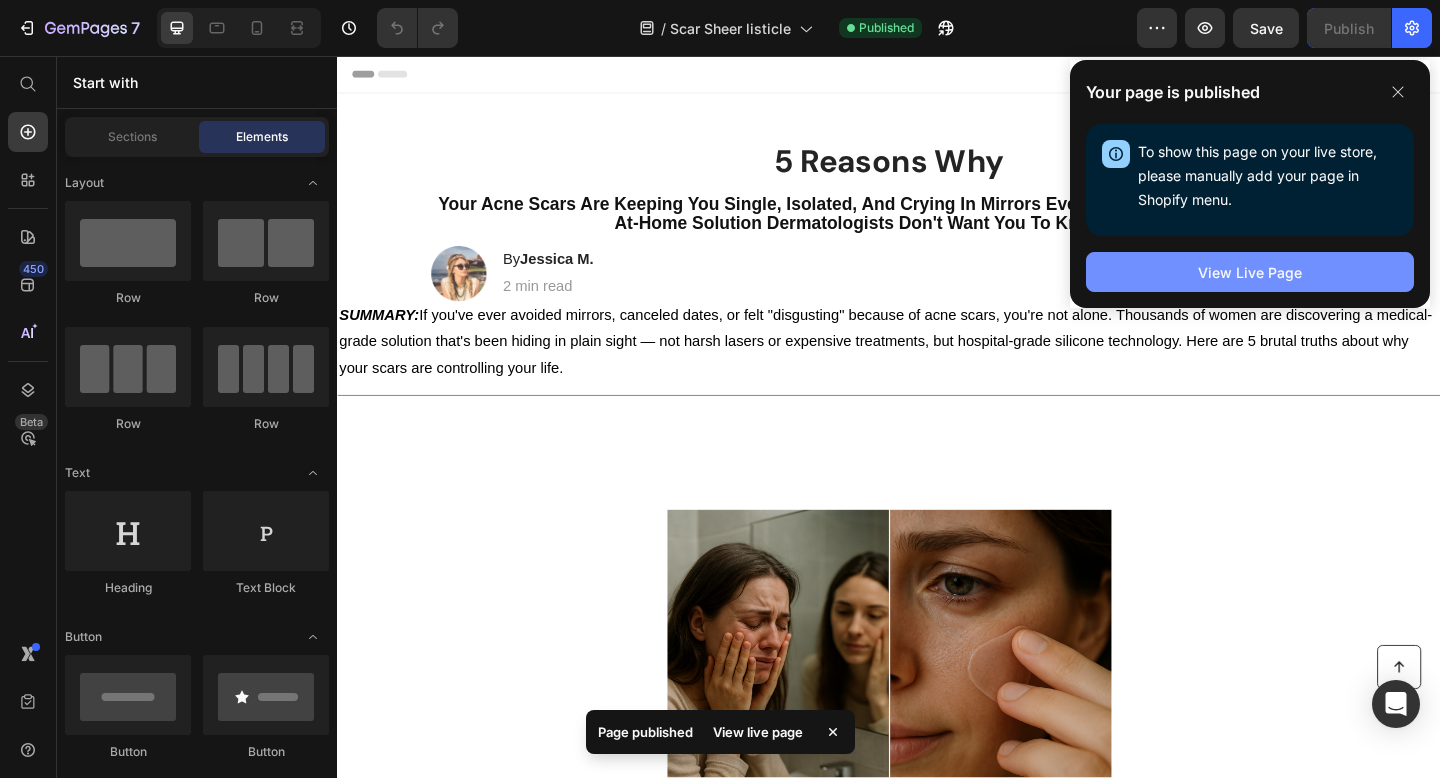 click on "View Live Page" at bounding box center (1250, 272) 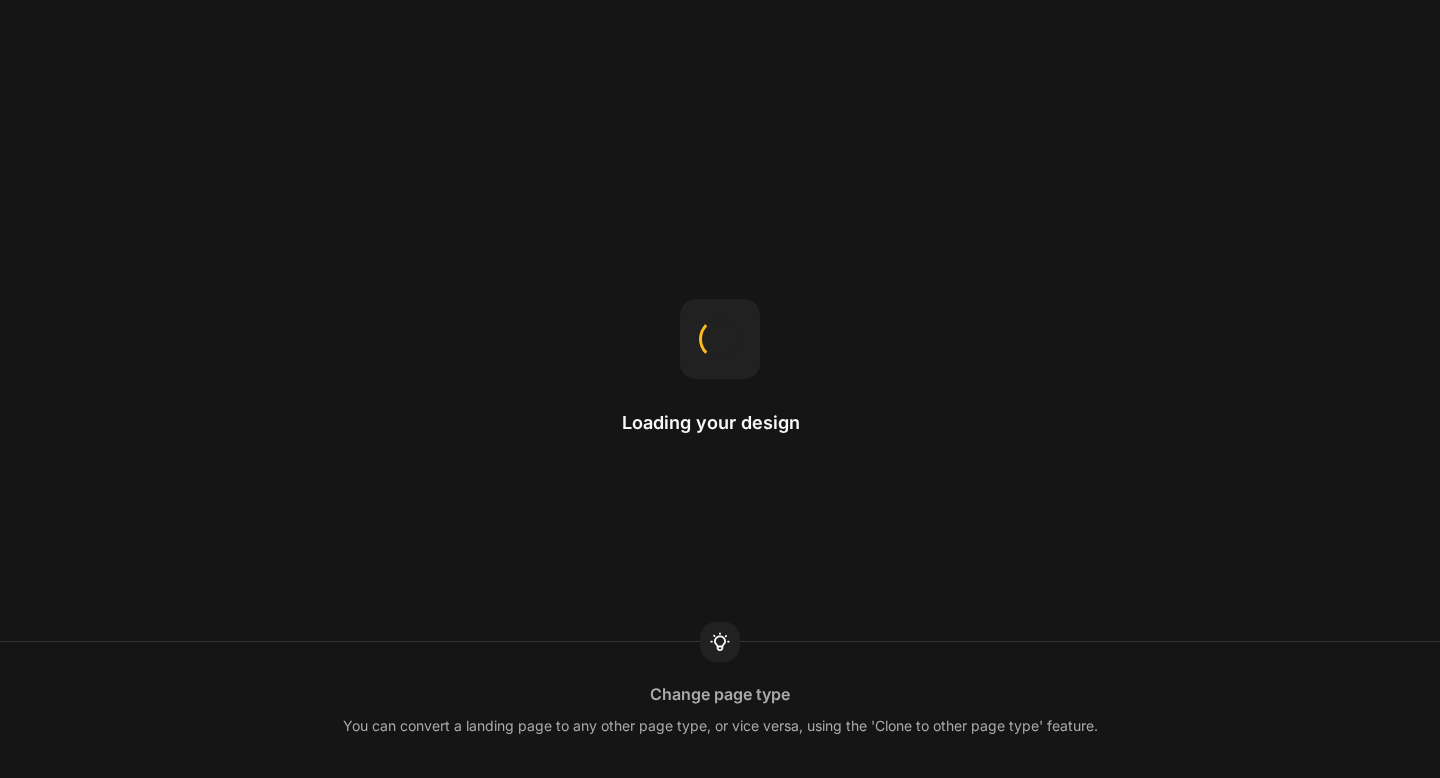 scroll, scrollTop: 0, scrollLeft: 0, axis: both 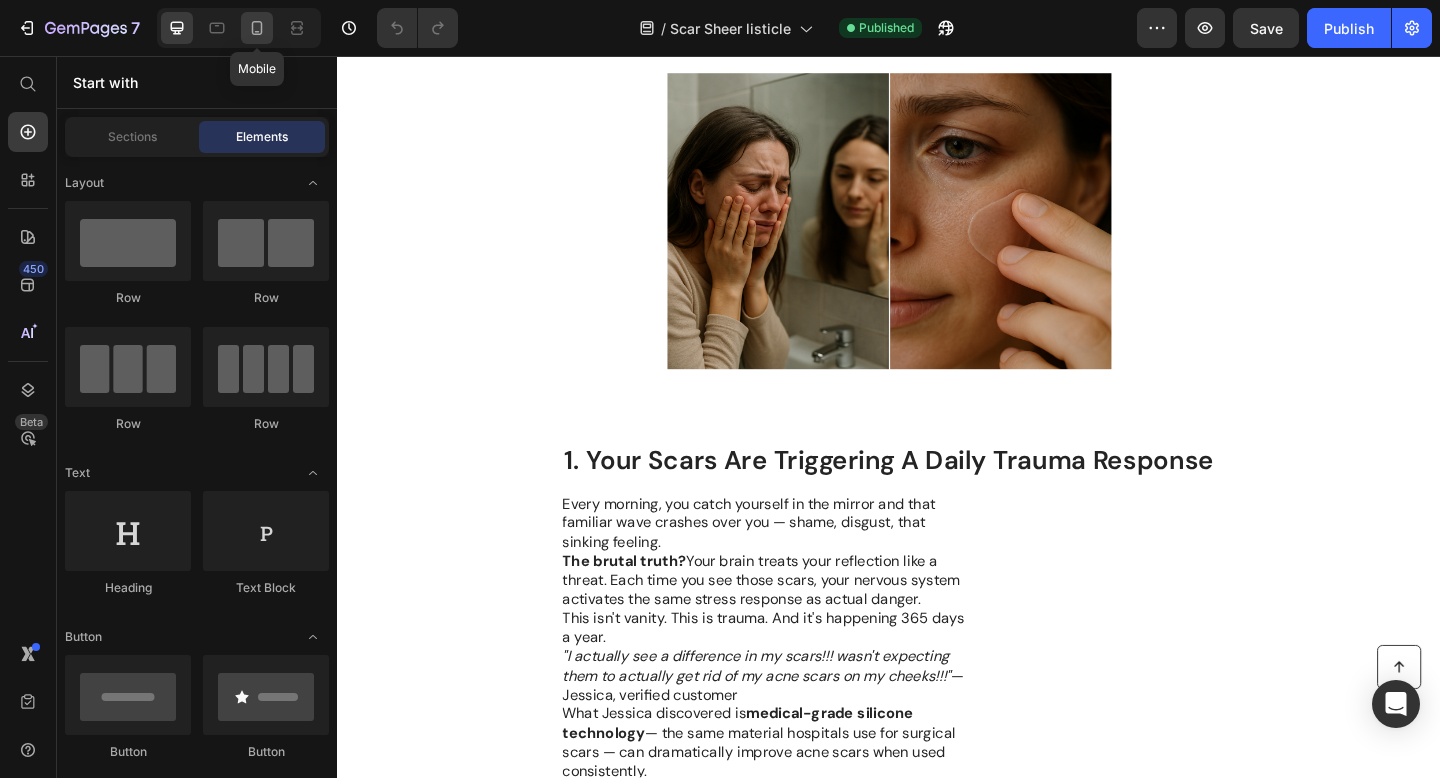 click 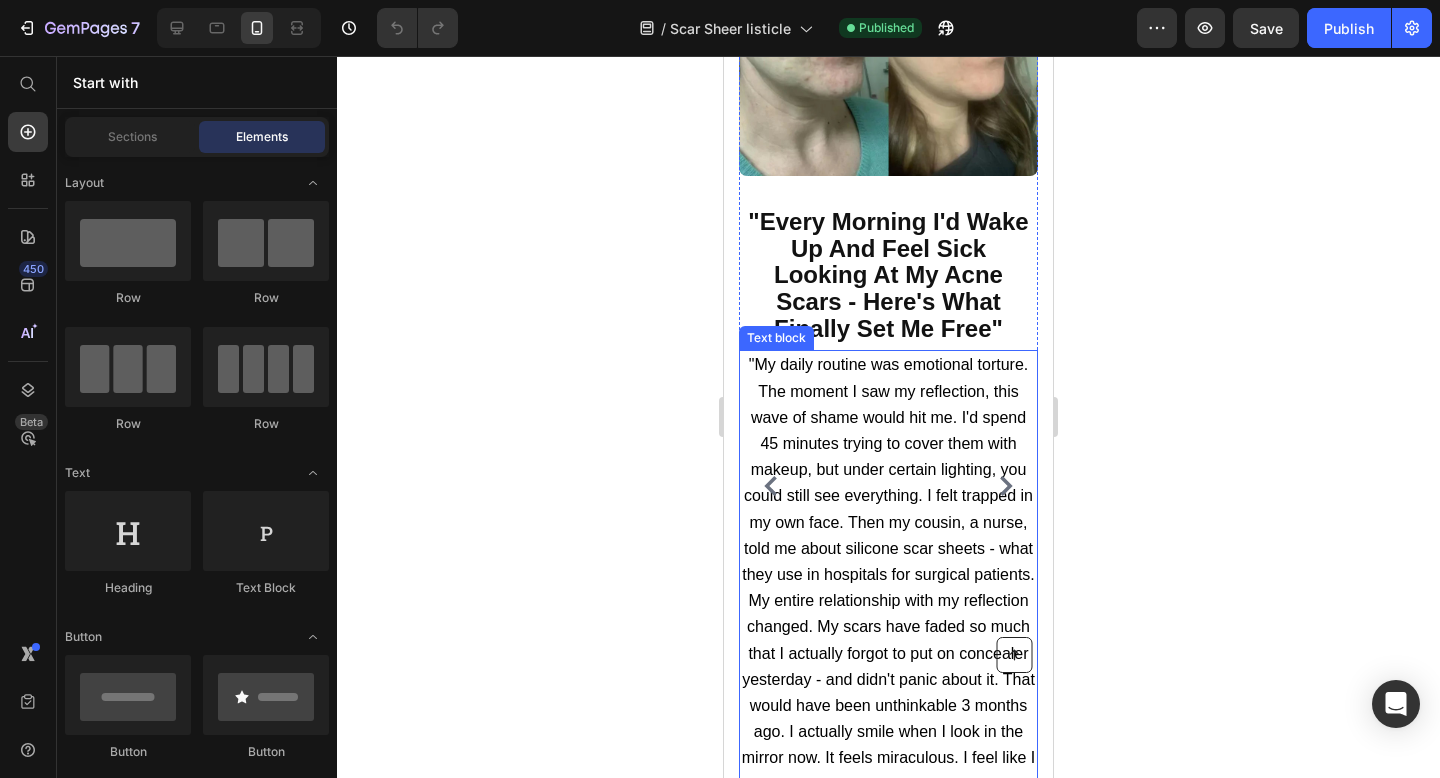 scroll, scrollTop: 1422, scrollLeft: 0, axis: vertical 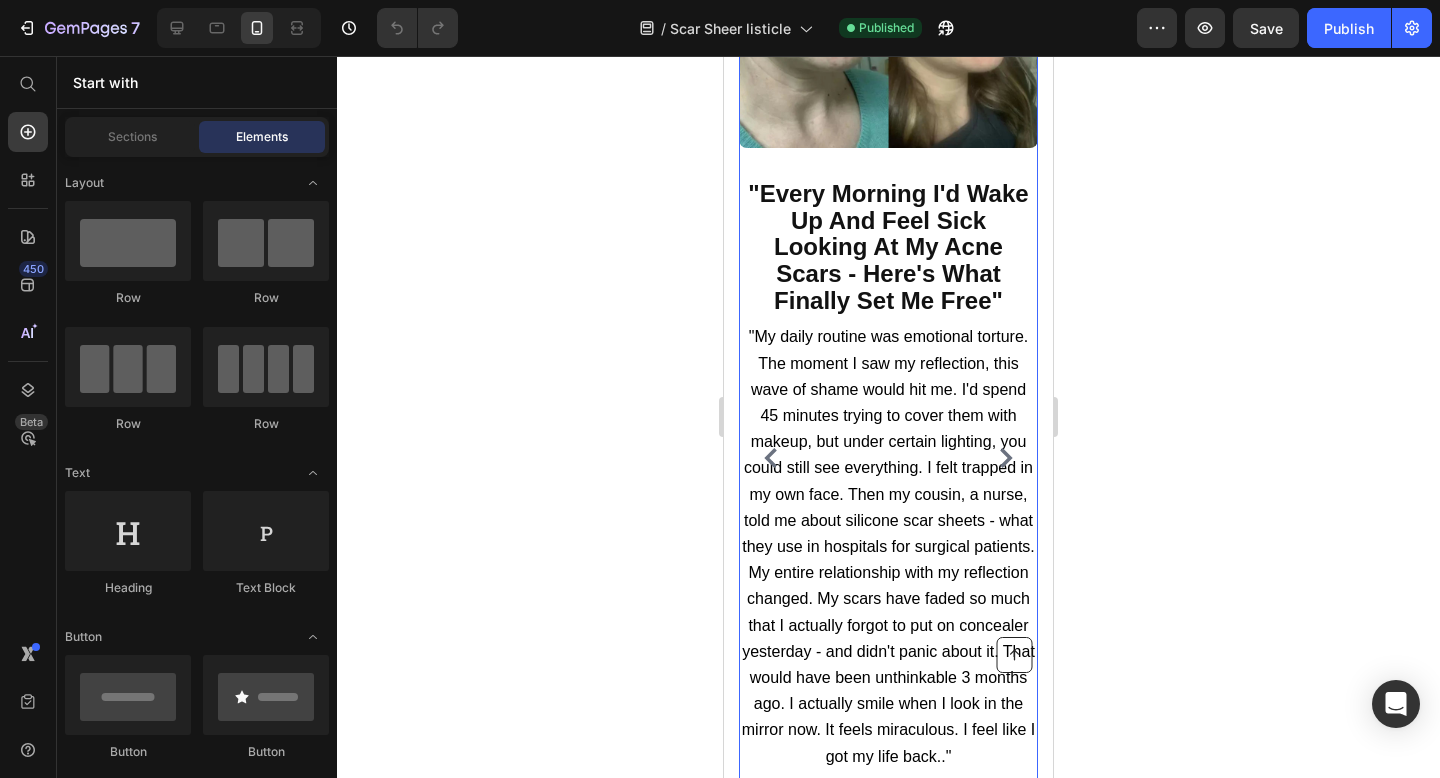 click at bounding box center (1006, 458) 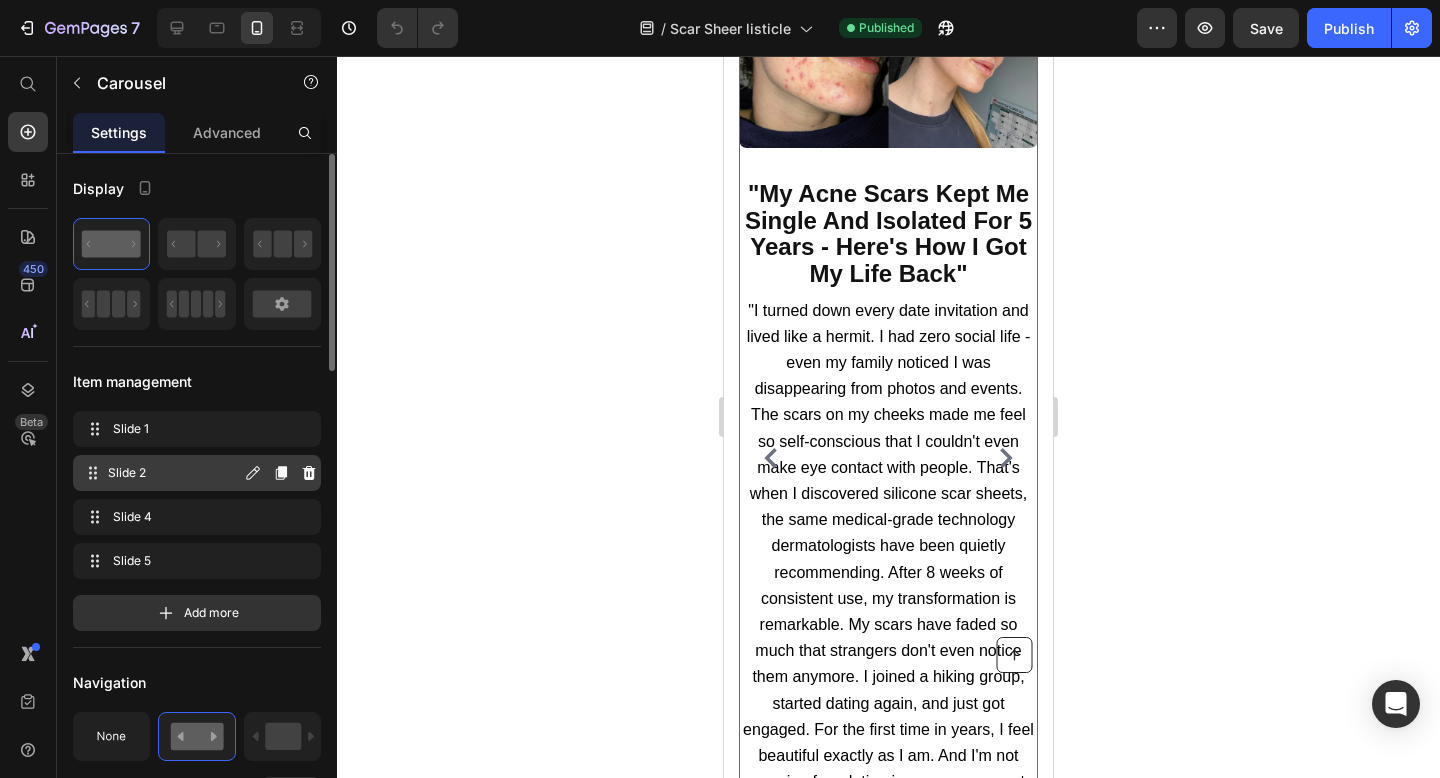 click on "Slide 2 Slide 2" at bounding box center (161, 473) 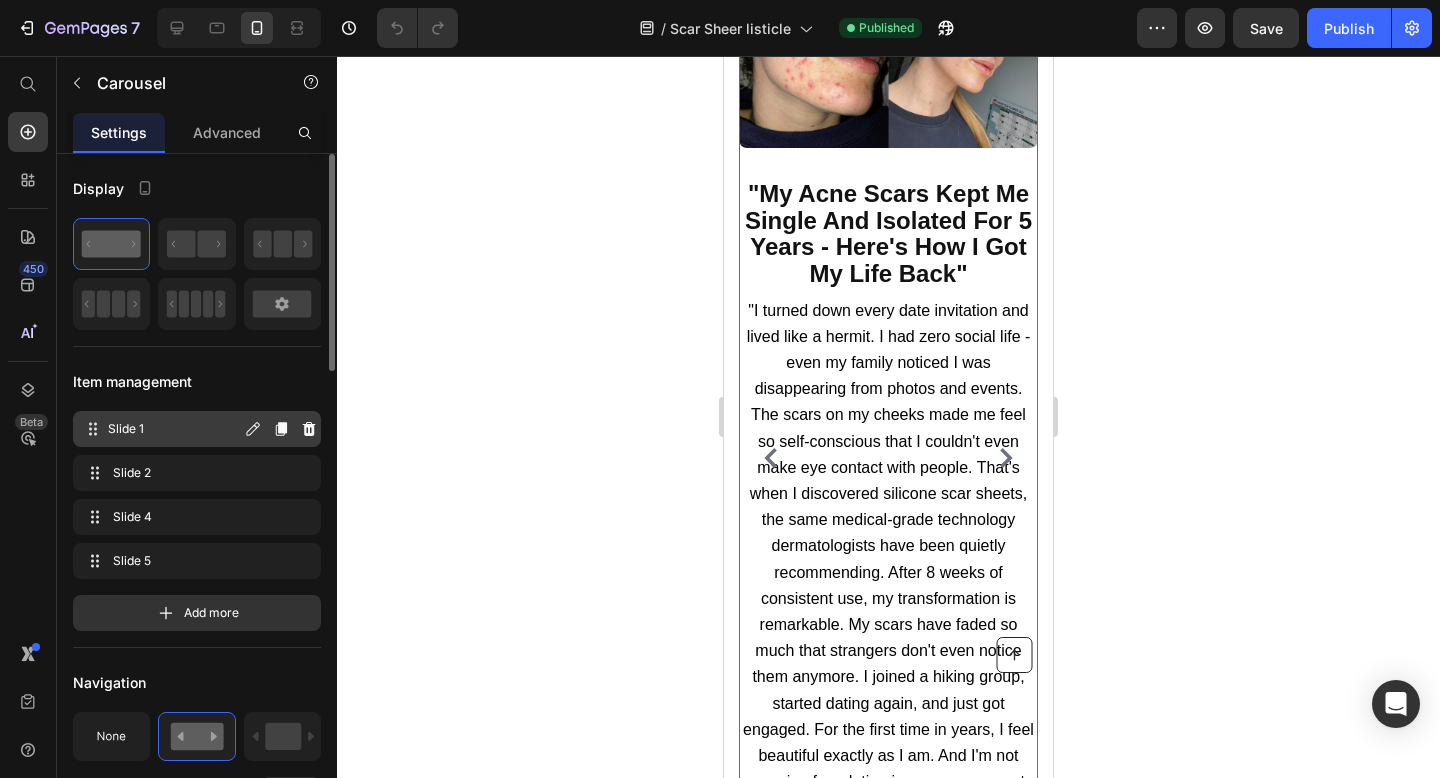 click on "Slide 1" at bounding box center [174, 429] 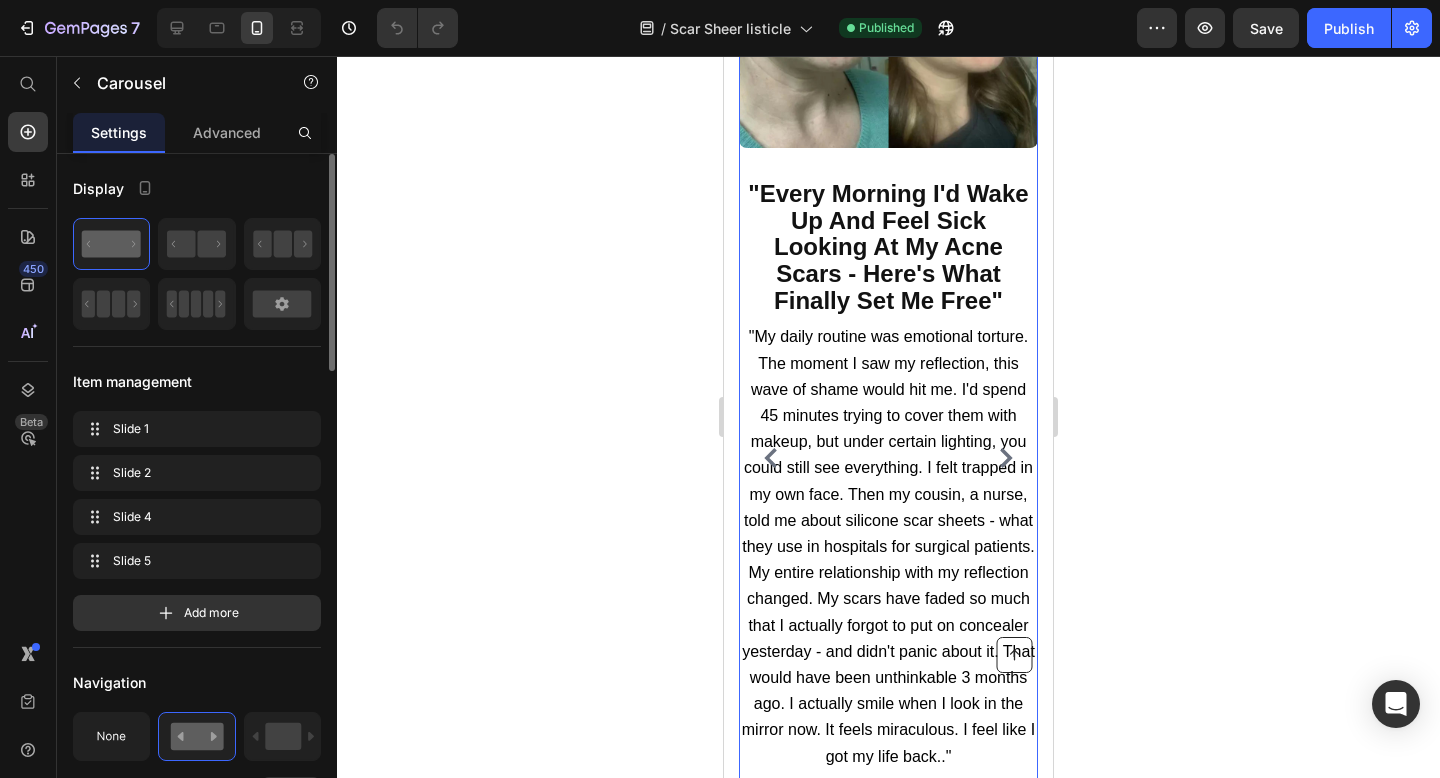 click on "Slide 1 Slide 1 Slide 2 Slide 2 Slide 4 Slide 4 Slide 5 Slide 5" at bounding box center (197, 495) 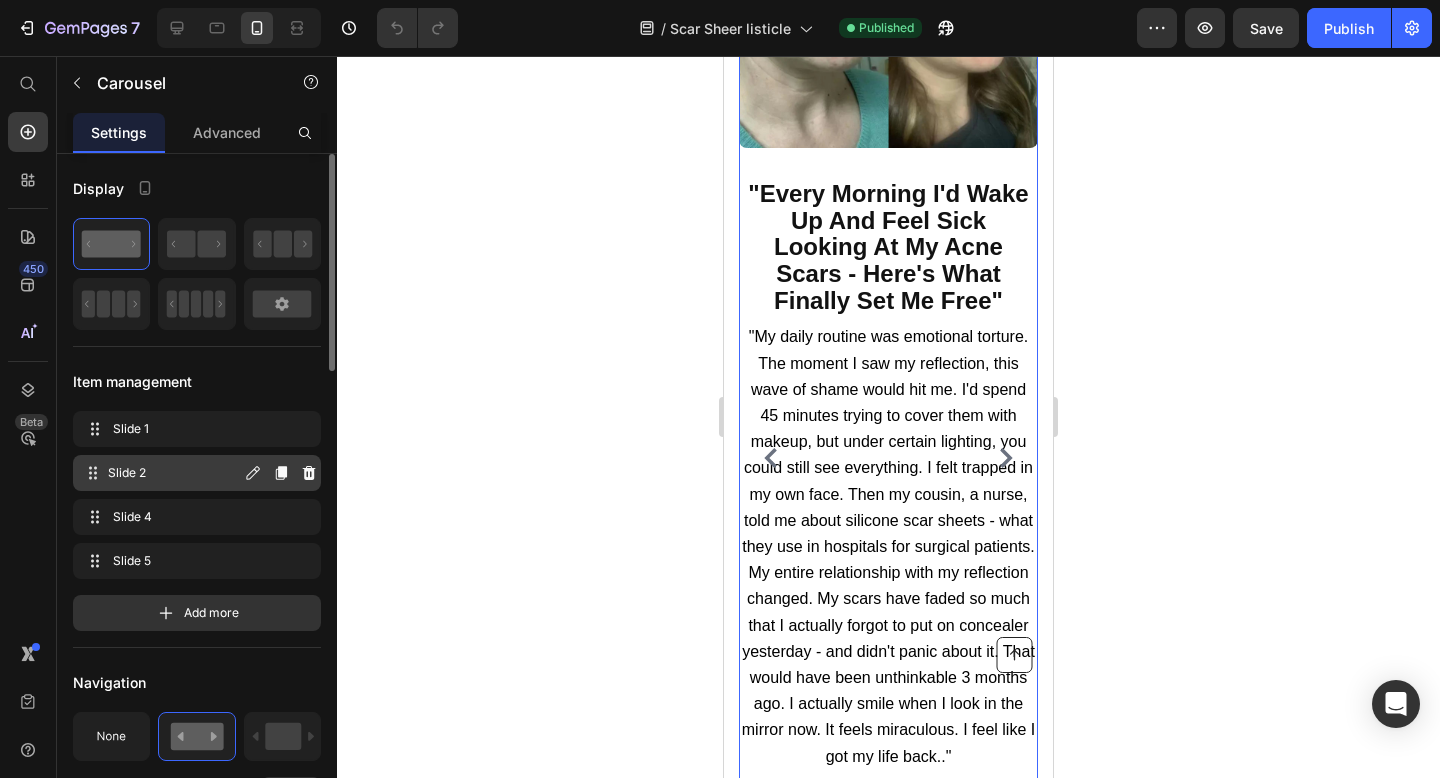 click on "Slide 2" at bounding box center (174, 473) 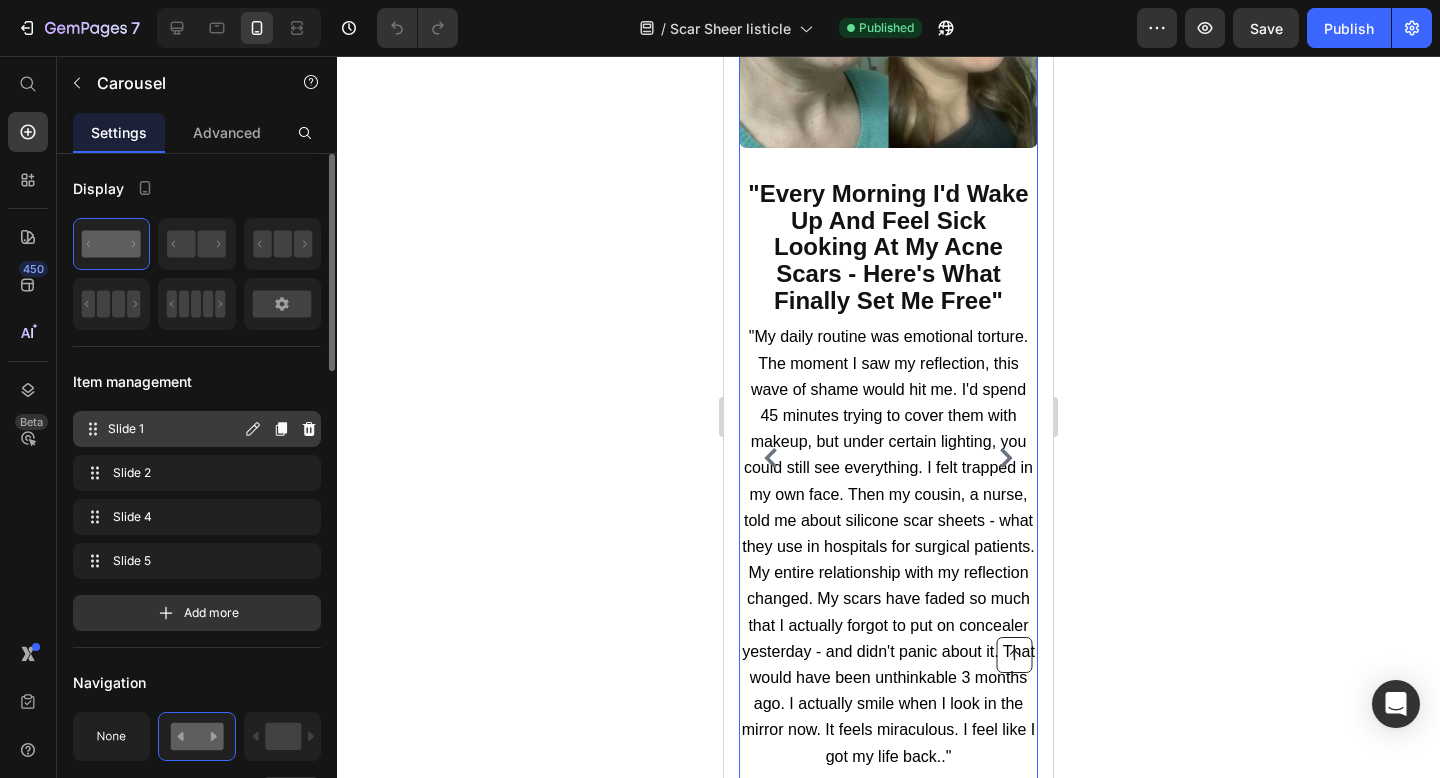 click on "Slide 1" at bounding box center [174, 429] 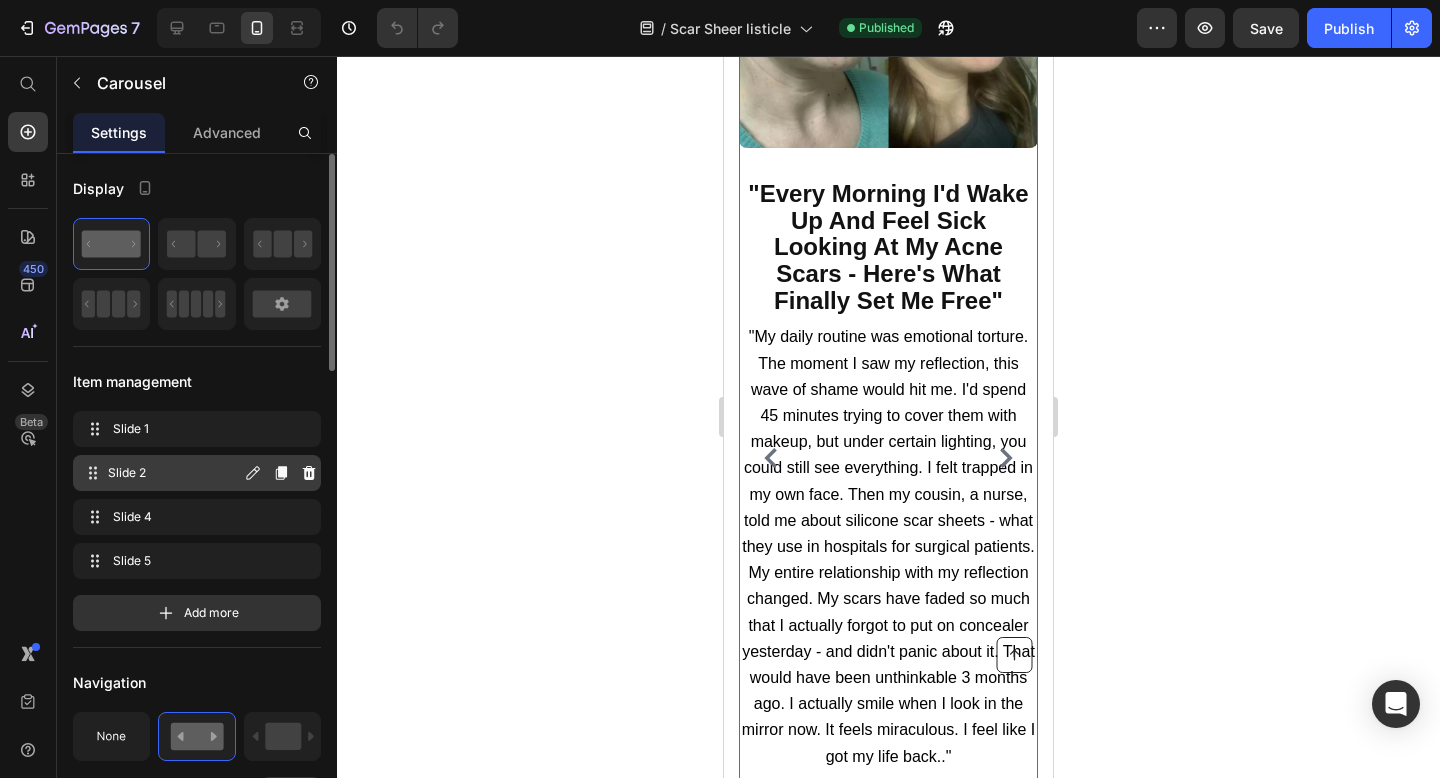 click on "Slide 2" at bounding box center [174, 473] 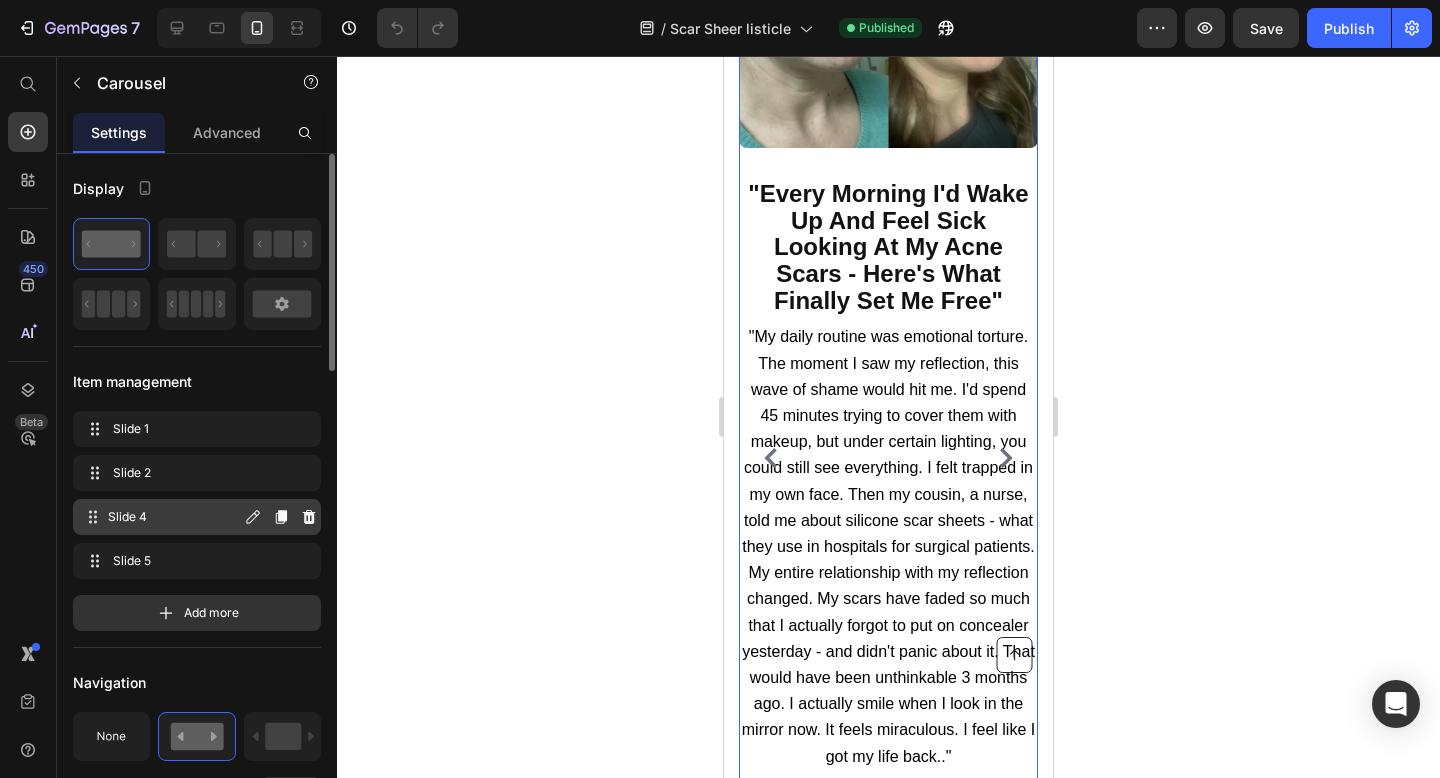 click on "Slide 4" at bounding box center [174, 517] 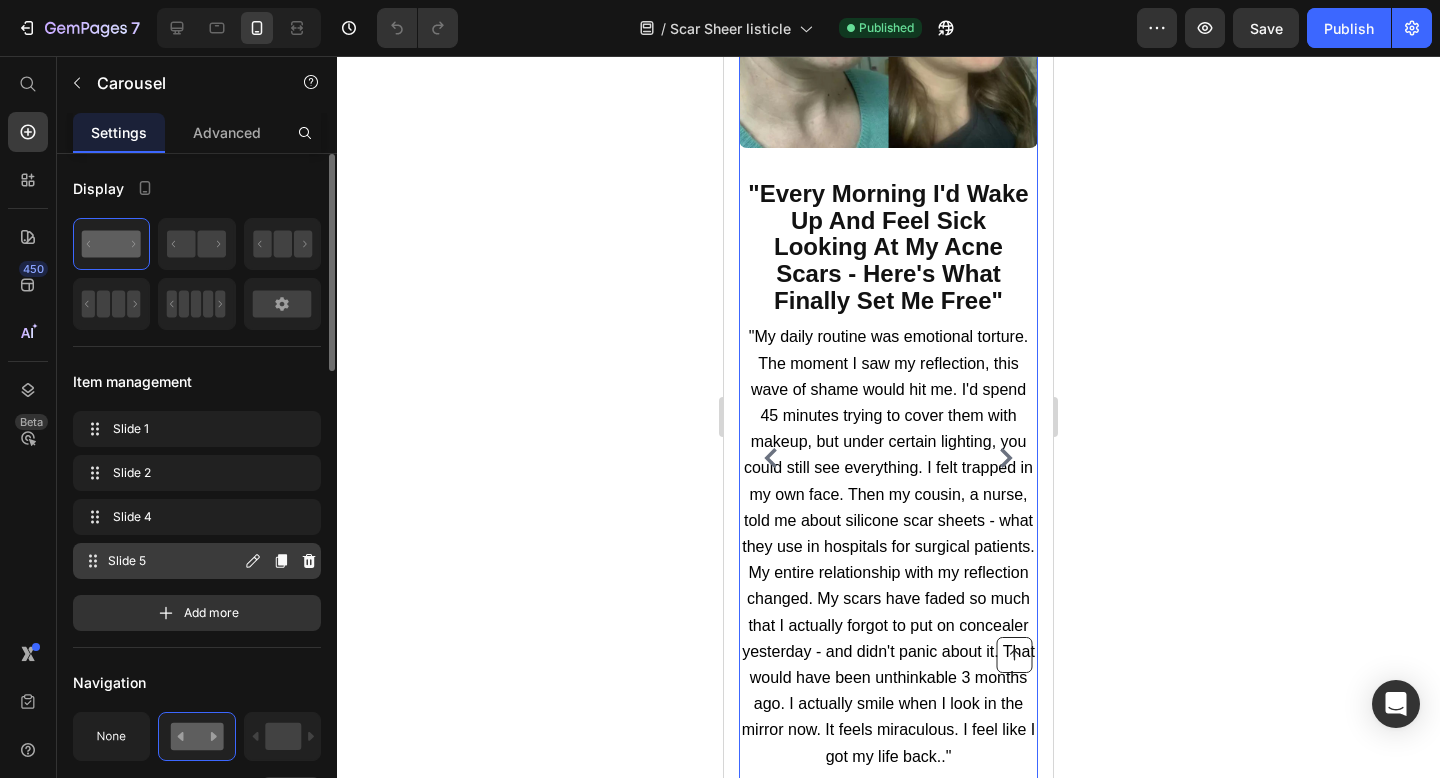 click on "Slide 5 Slide 5" at bounding box center [161, 561] 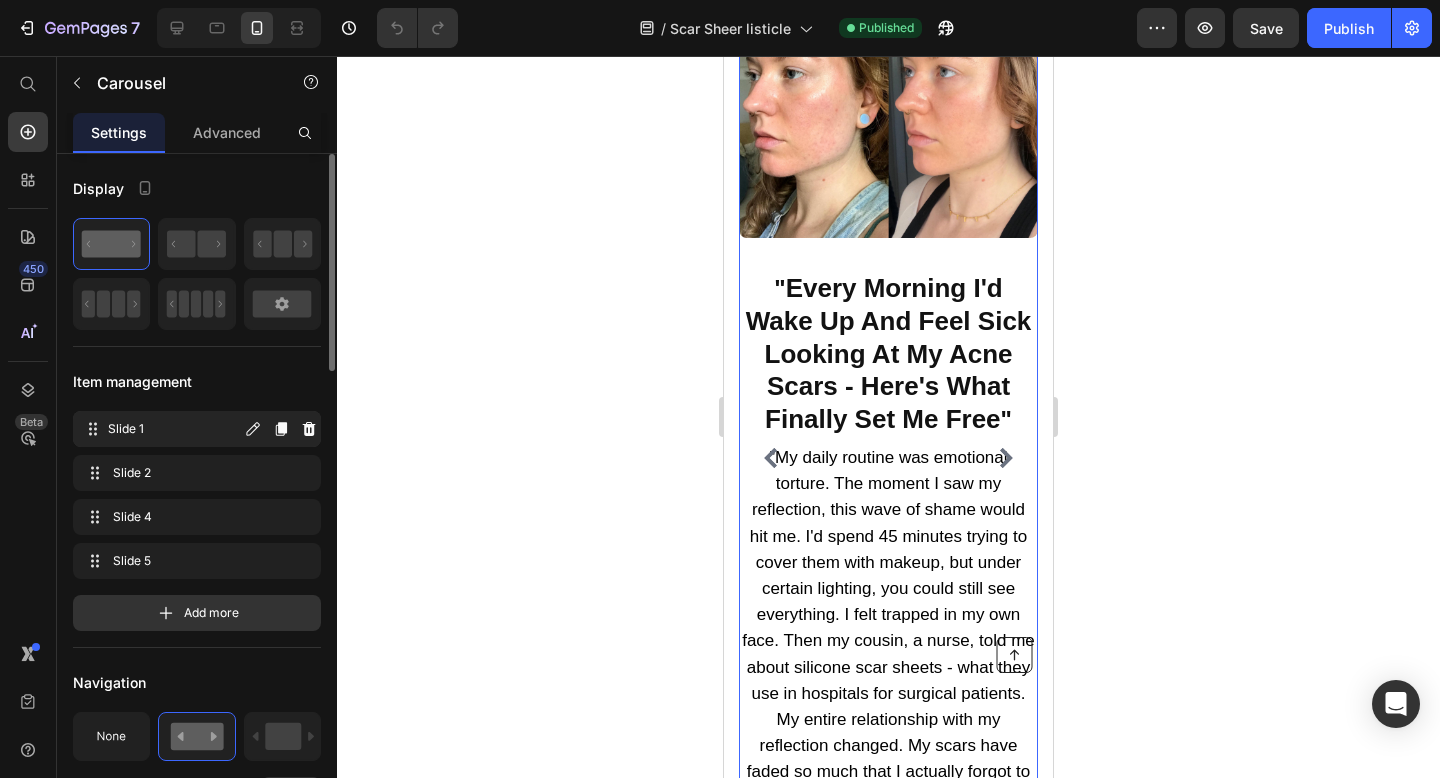 click on "Slide 1" at bounding box center [174, 429] 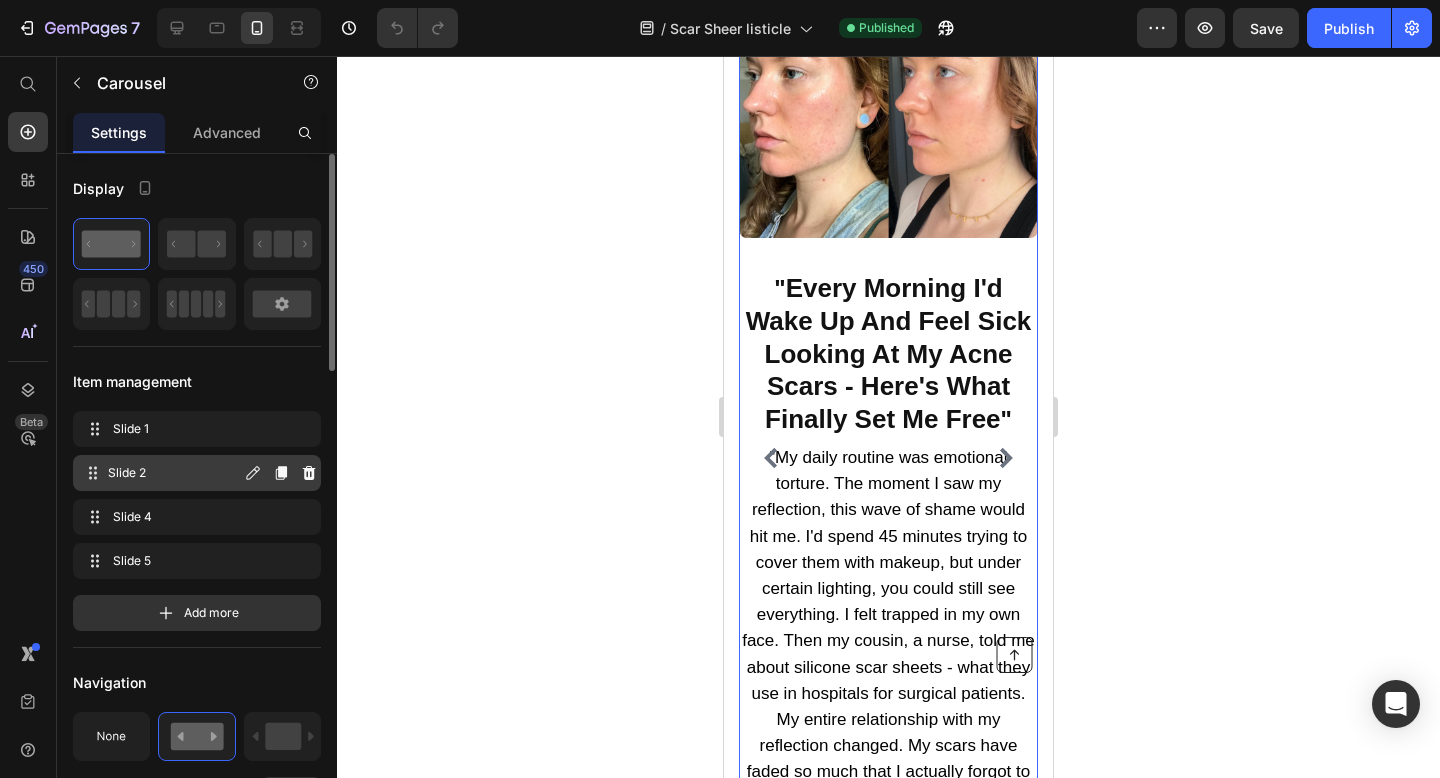 click on "Slide 2" at bounding box center [174, 473] 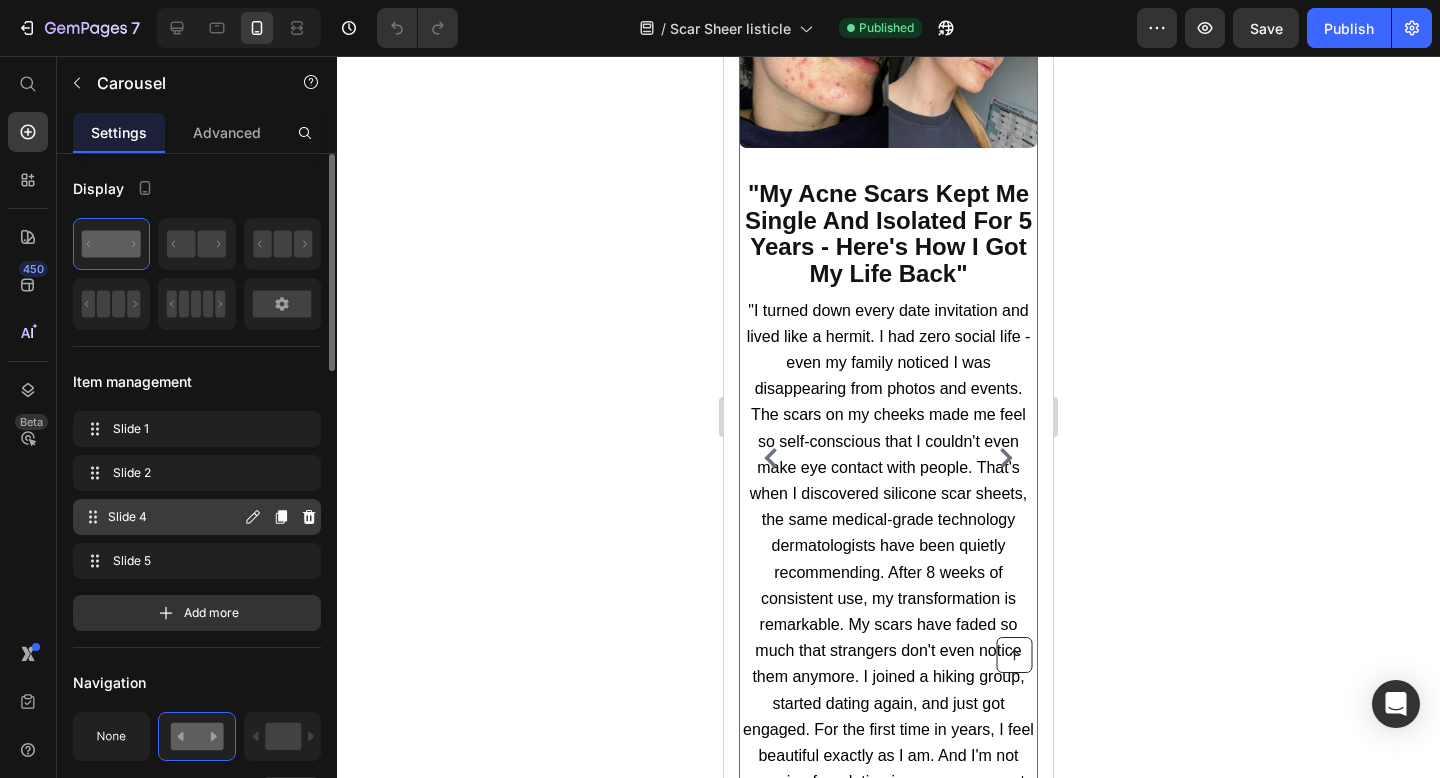 click on "Slide 4" at bounding box center [174, 517] 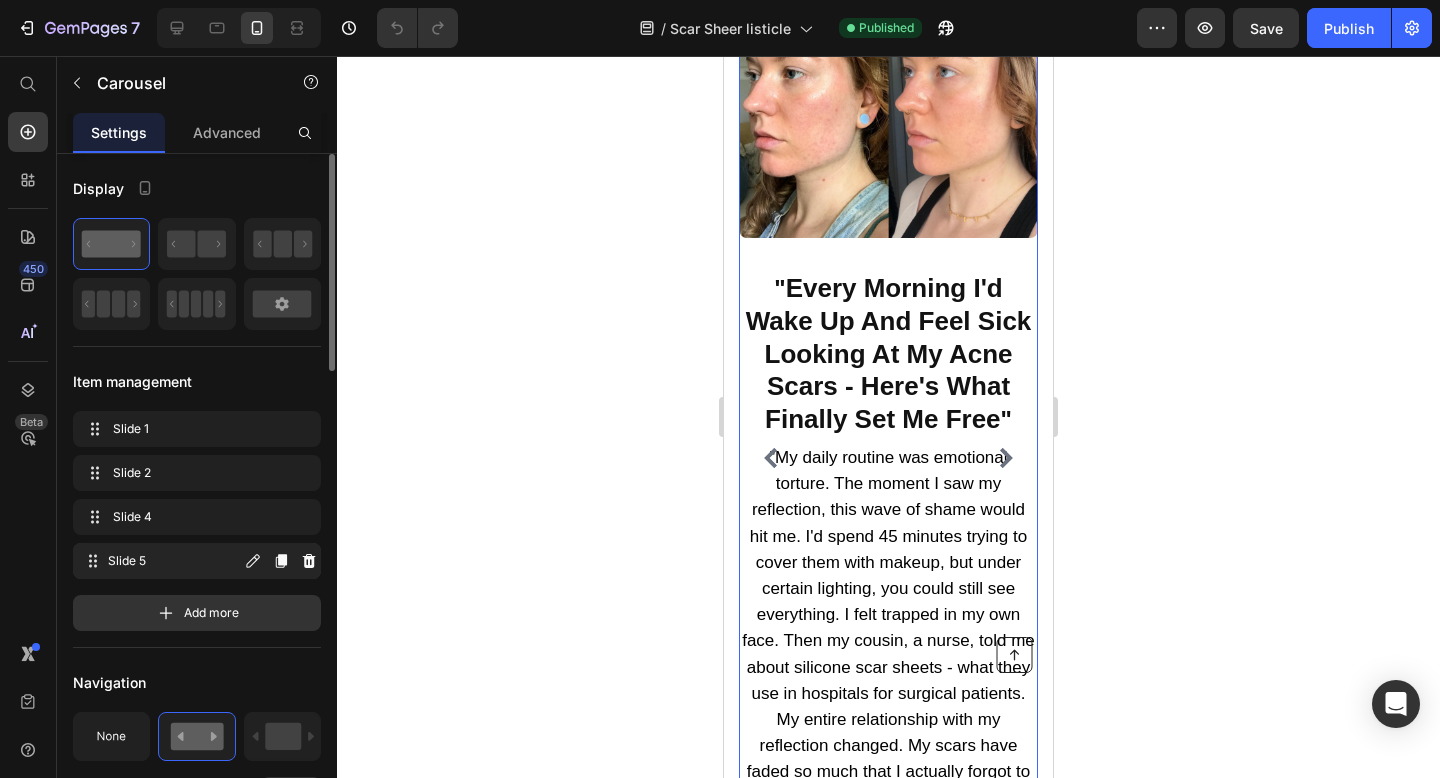 click on "Slide 5 Slide 5" at bounding box center (161, 561) 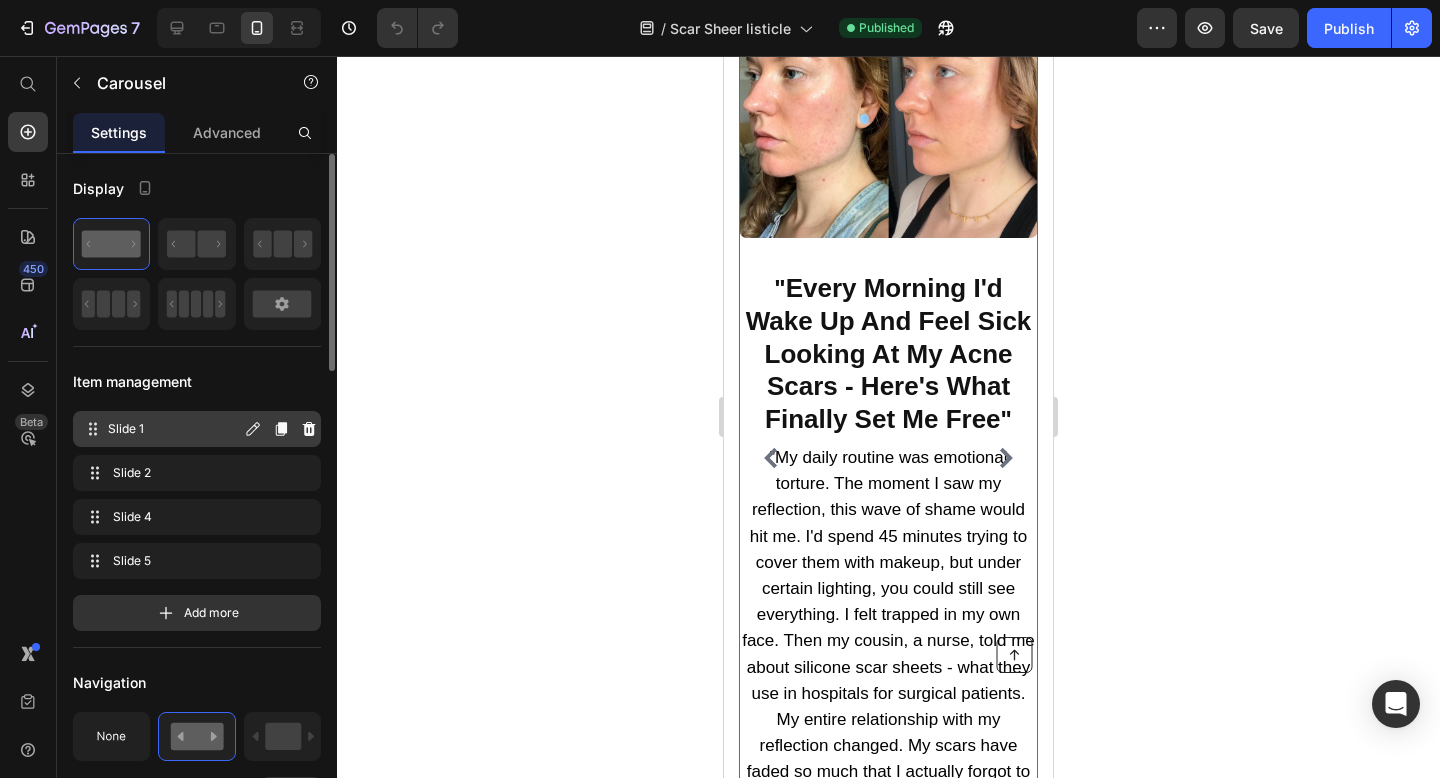 click on "Slide 1" at bounding box center (174, 429) 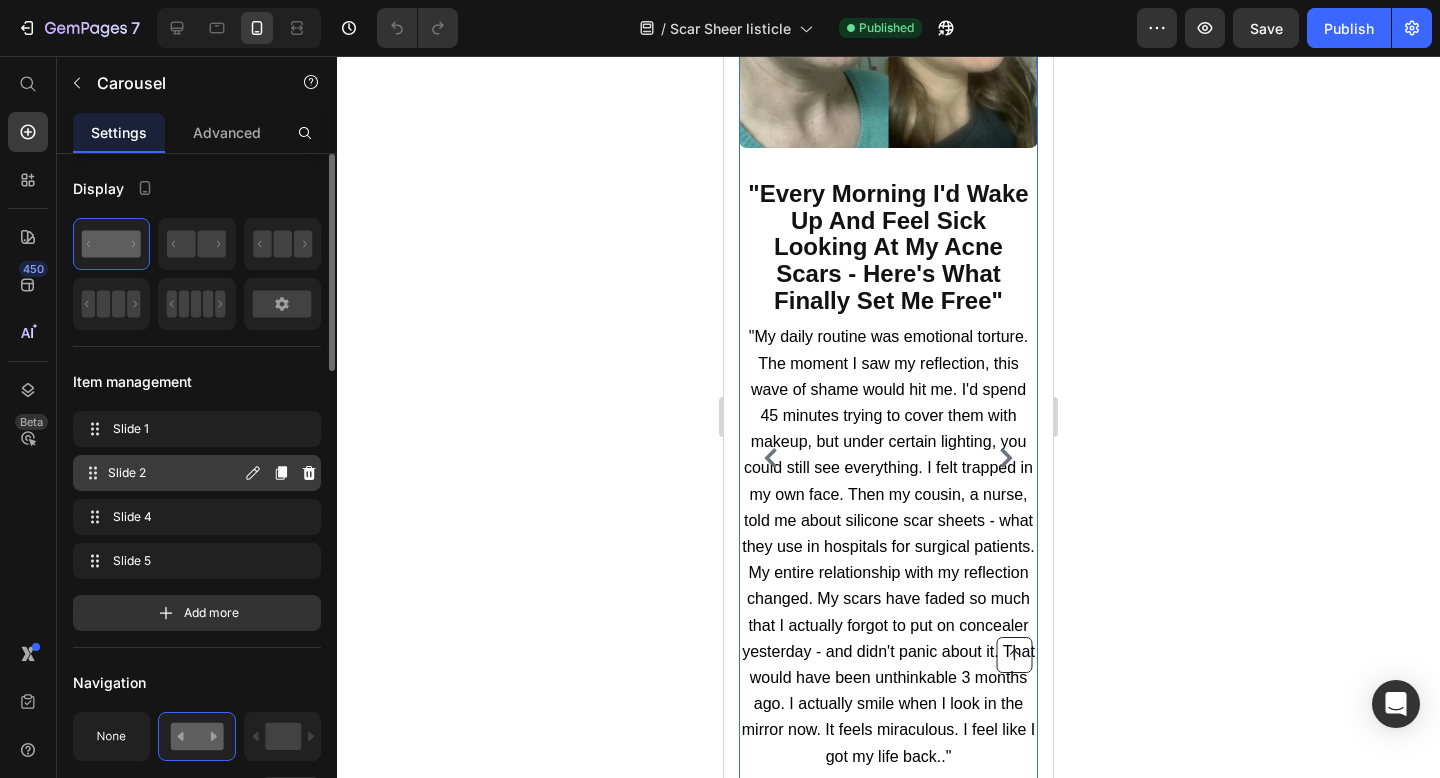 click on "Slide 2" at bounding box center [174, 473] 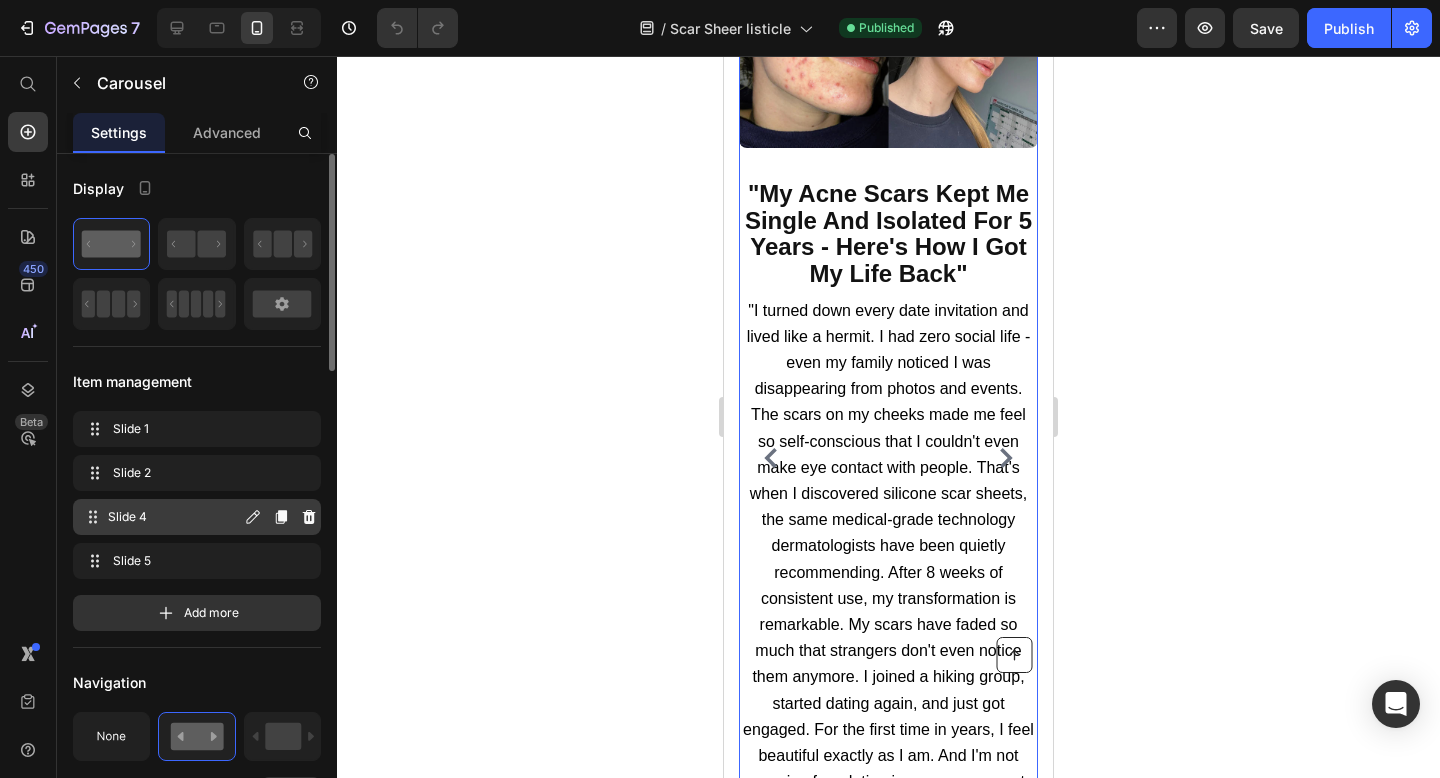 click on "Slide 4 Slide 4" at bounding box center (161, 517) 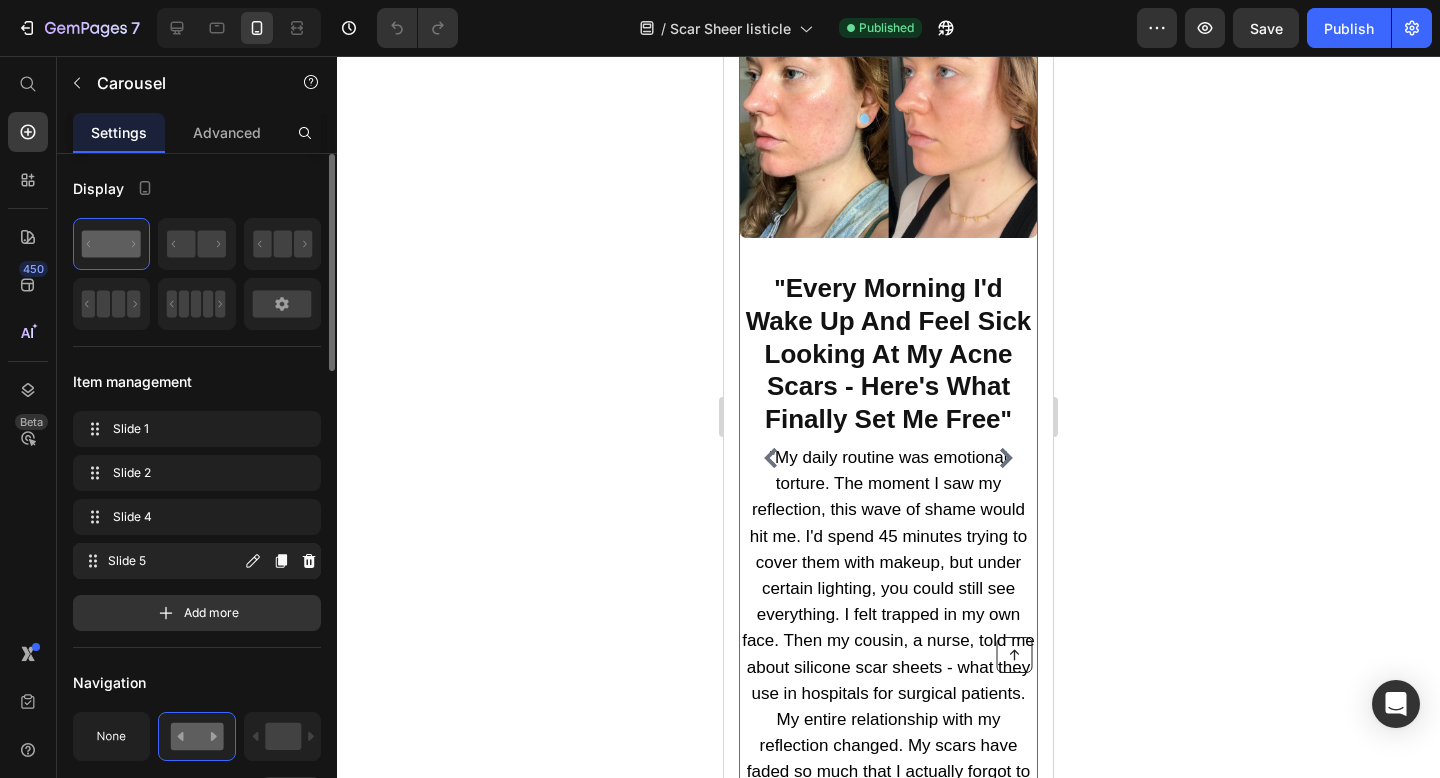 click on "Slide 5 Slide 5" at bounding box center [161, 561] 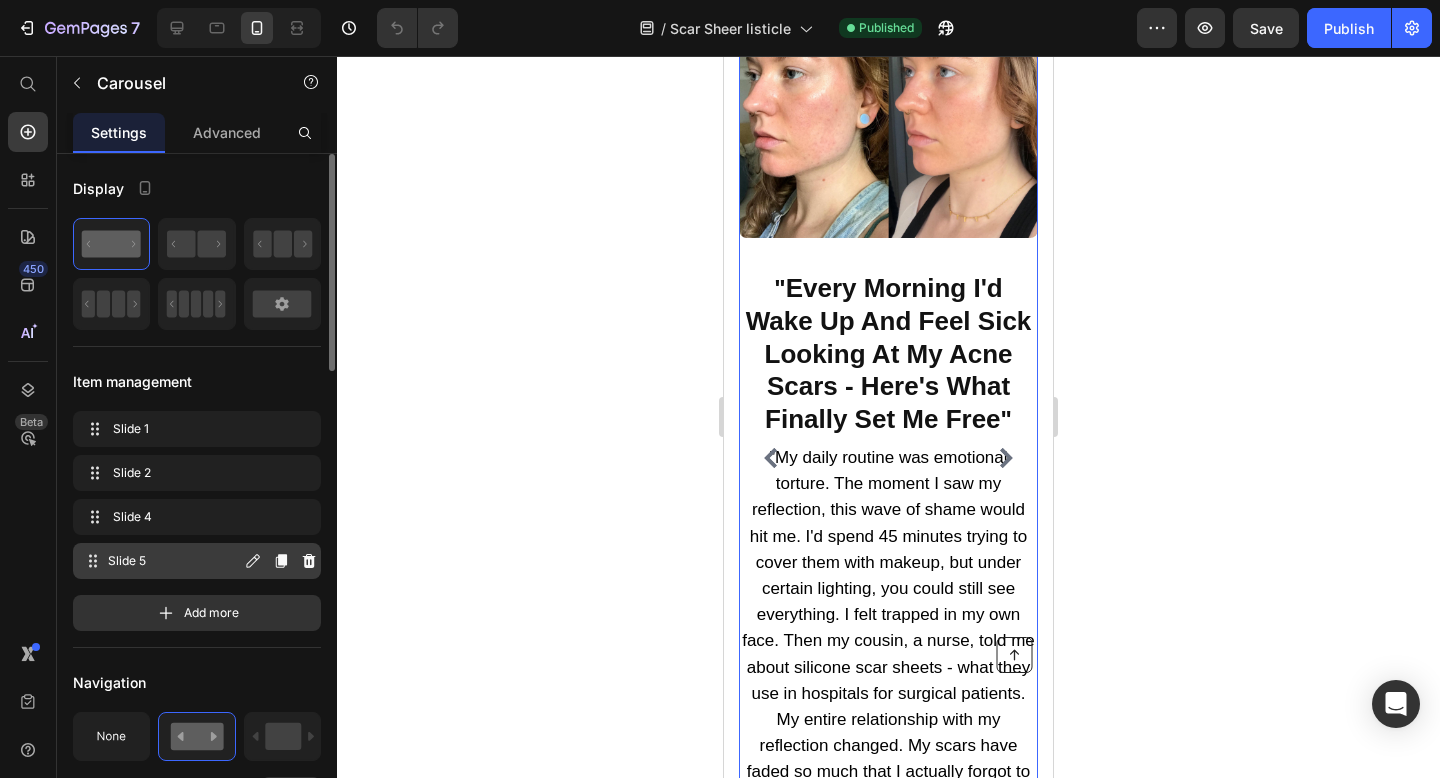 click on "Slide 5 Slide 5" at bounding box center (161, 561) 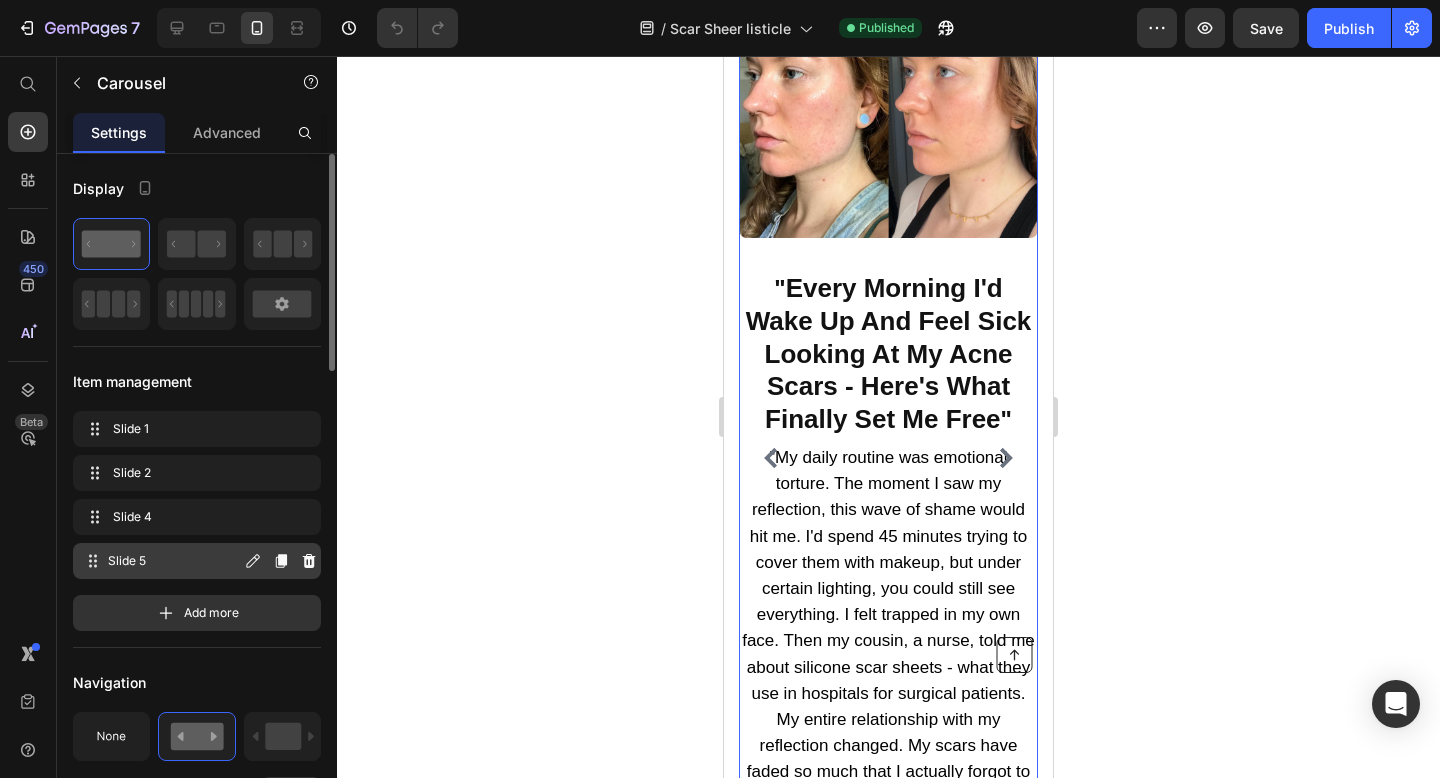 click on "Slide 5 Slide 5" at bounding box center (161, 561) 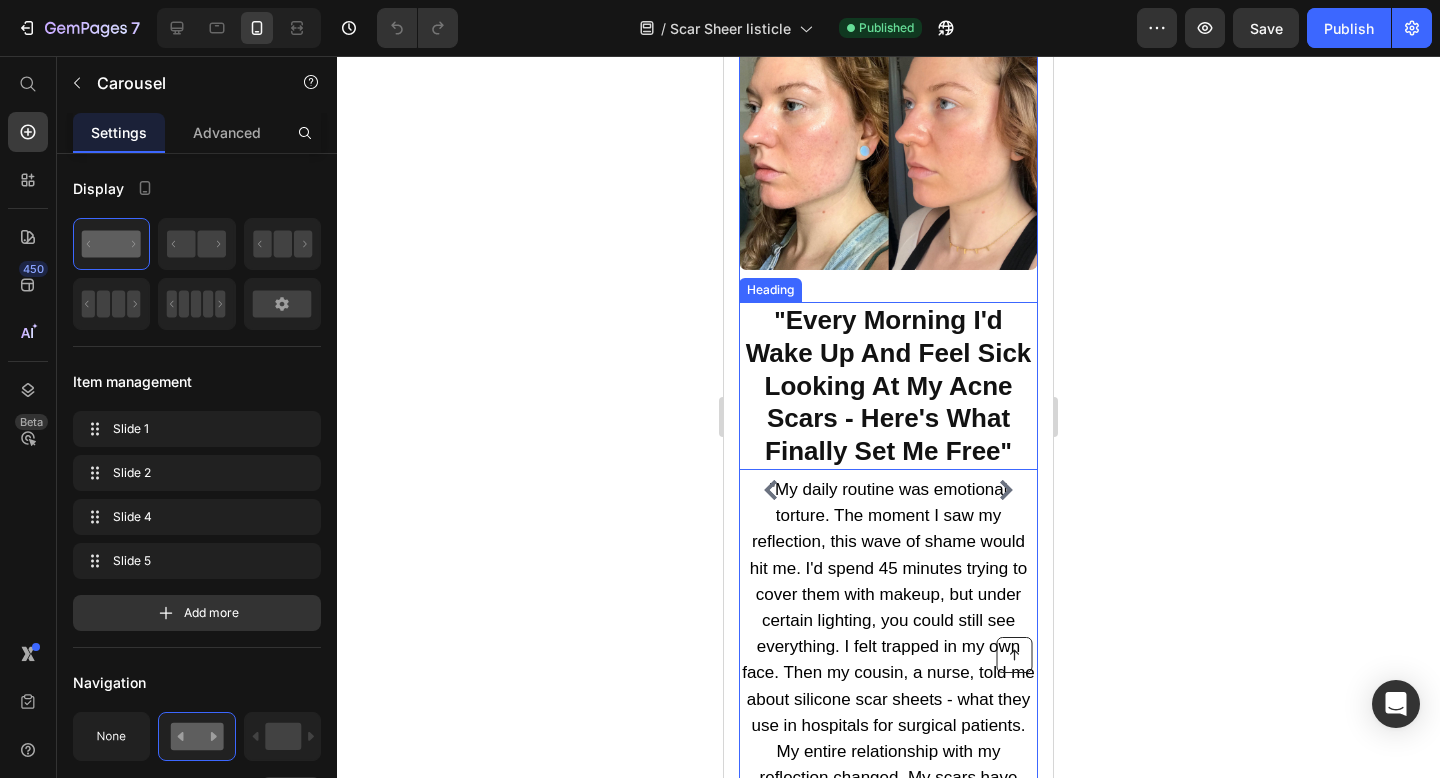 scroll, scrollTop: 1450, scrollLeft: 0, axis: vertical 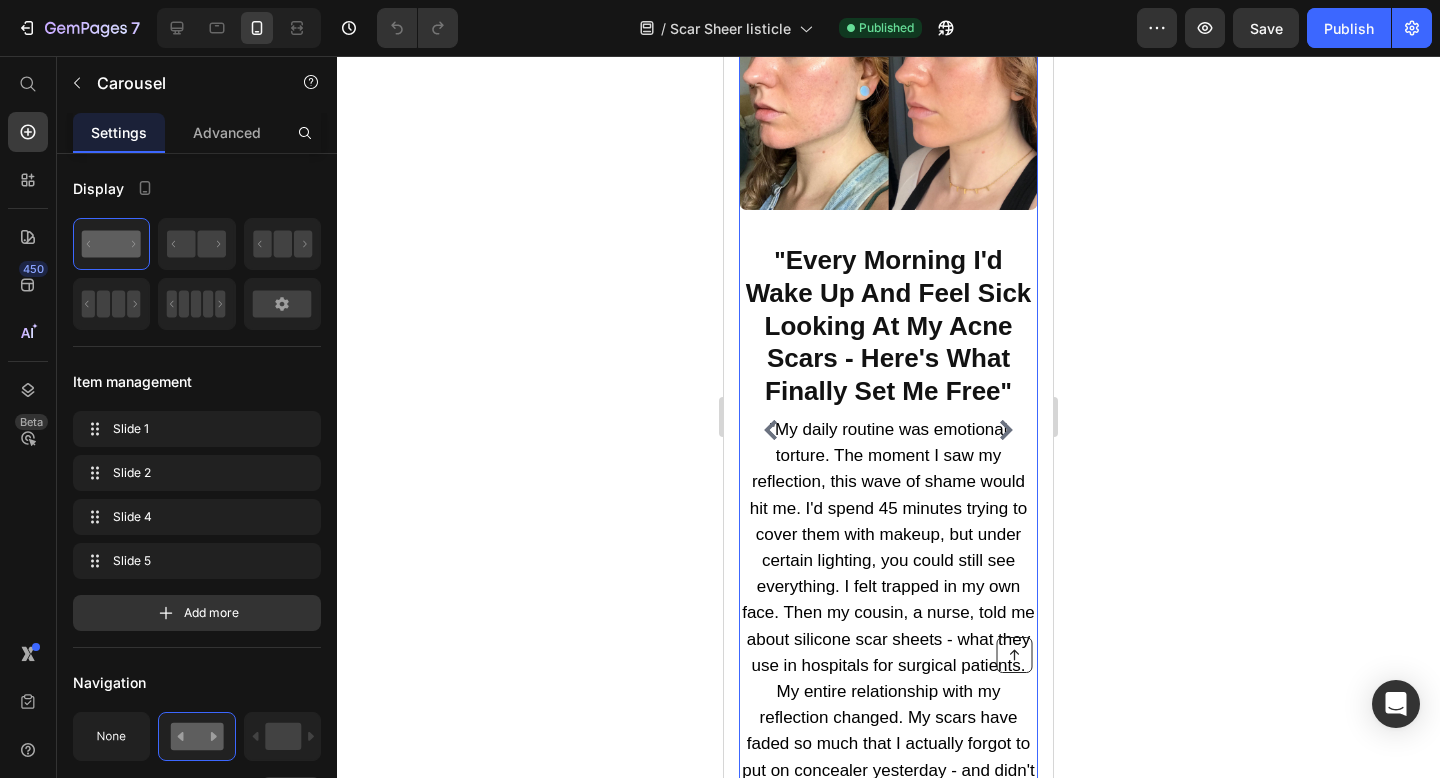 click 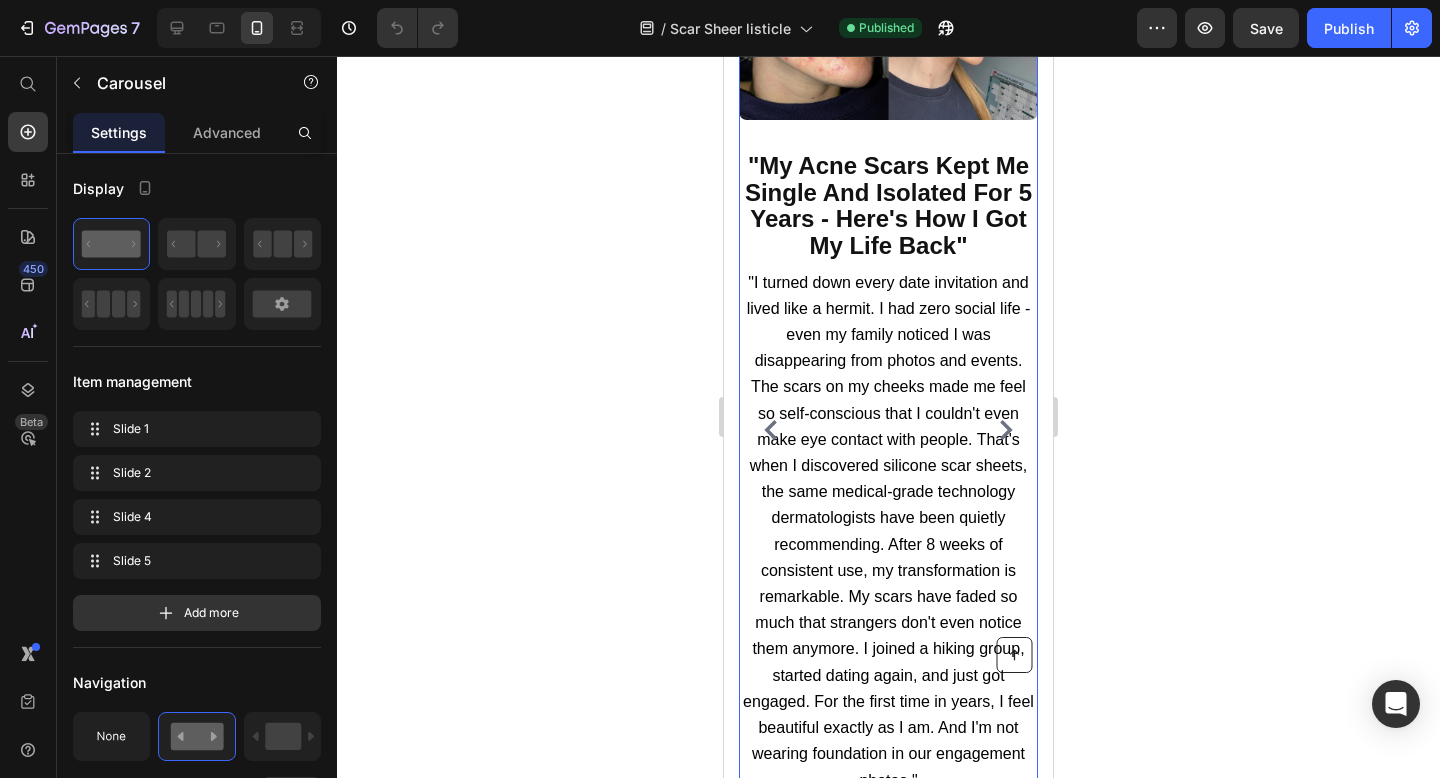 click 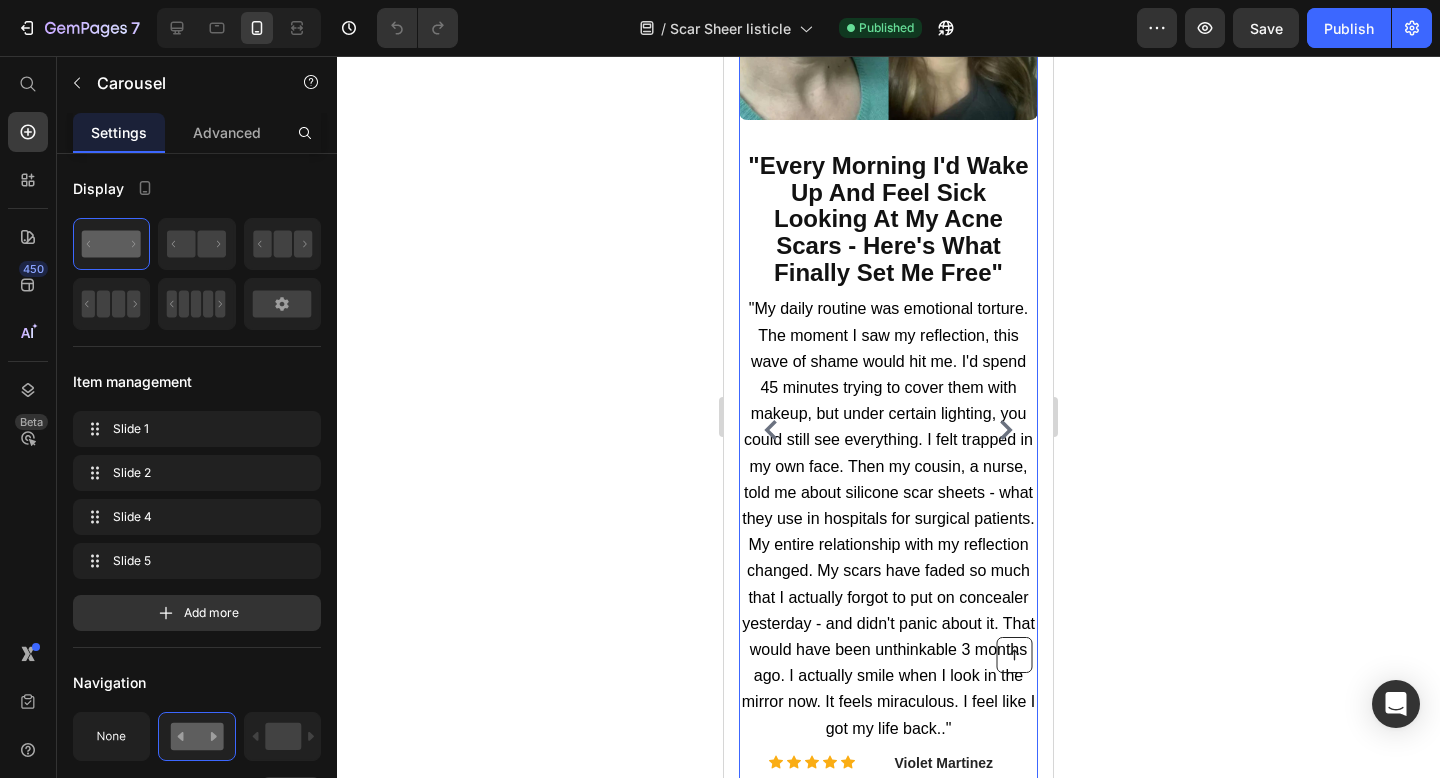 click 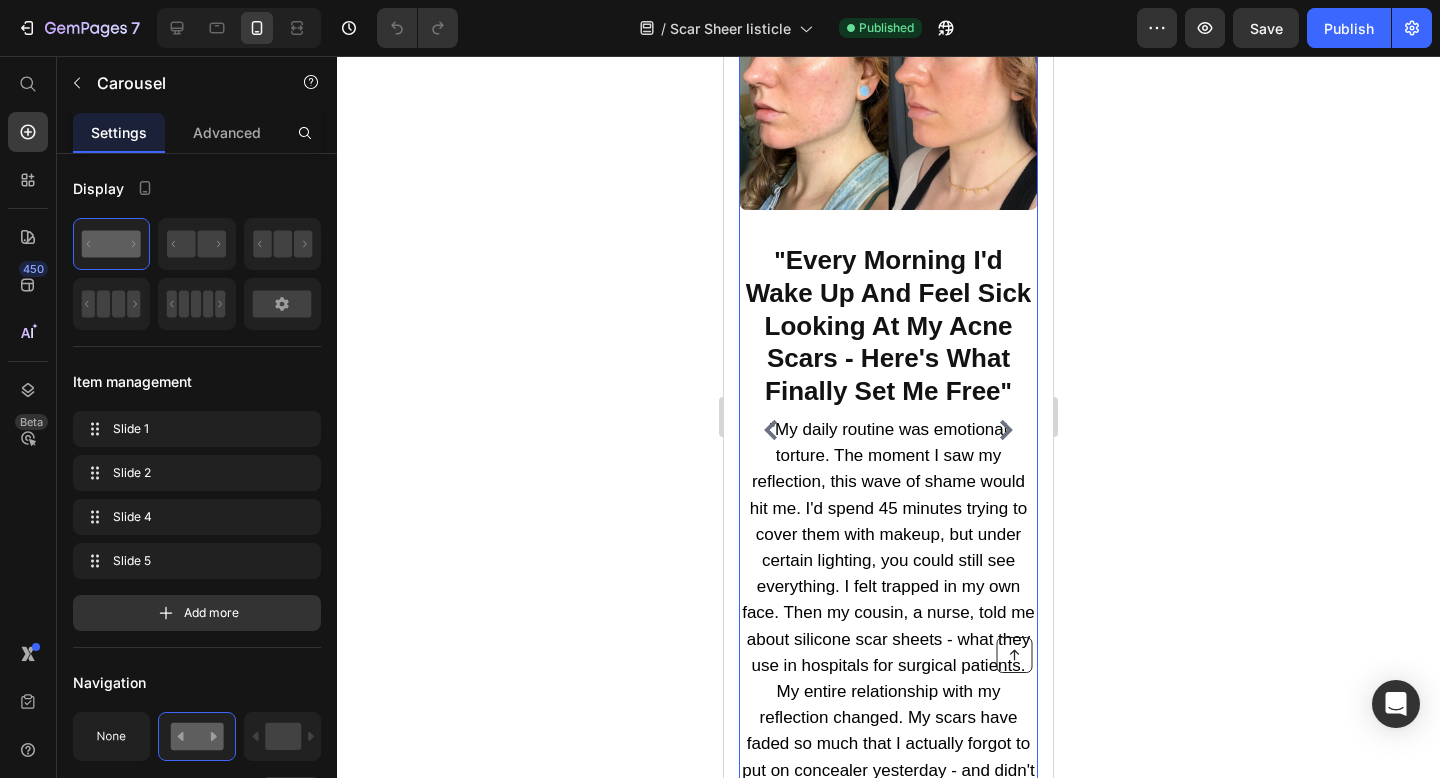 click 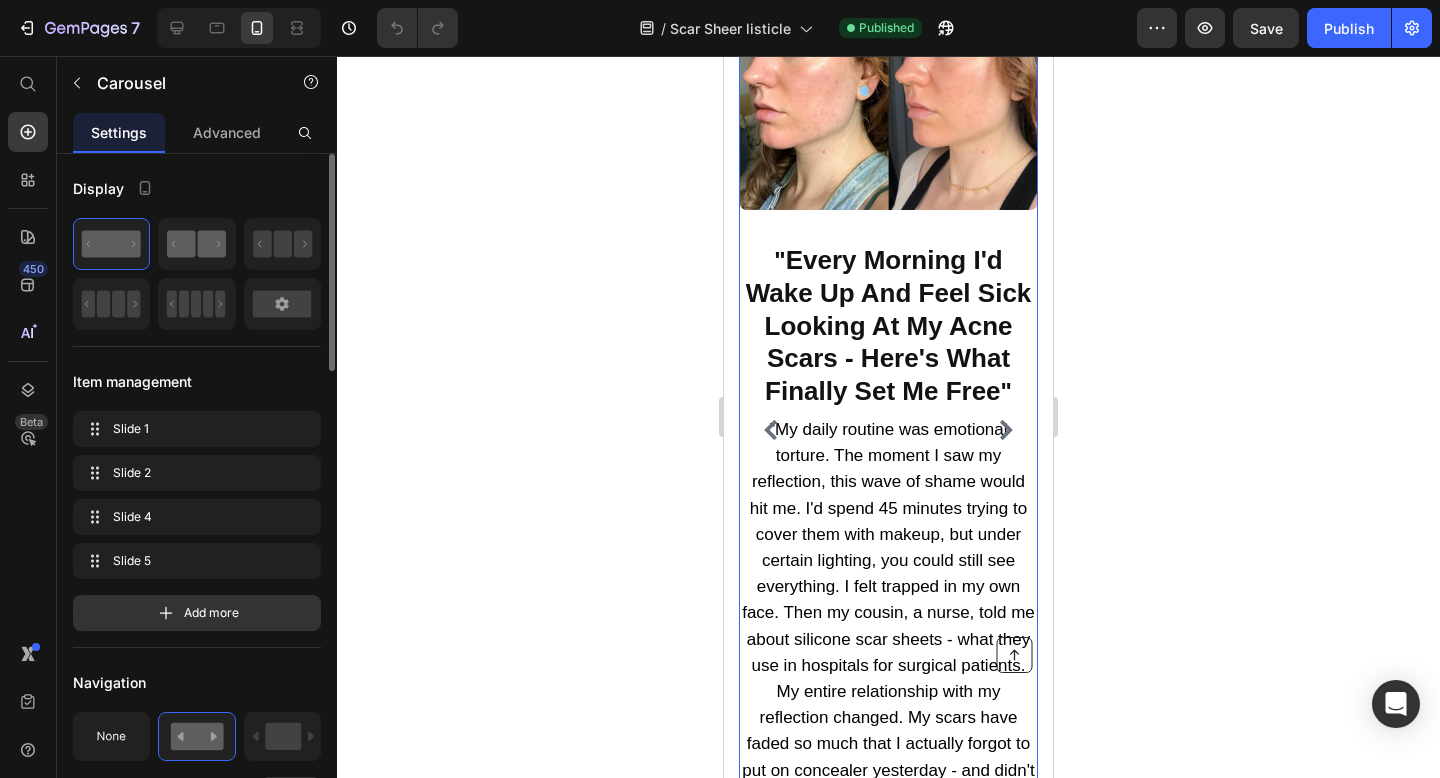 click 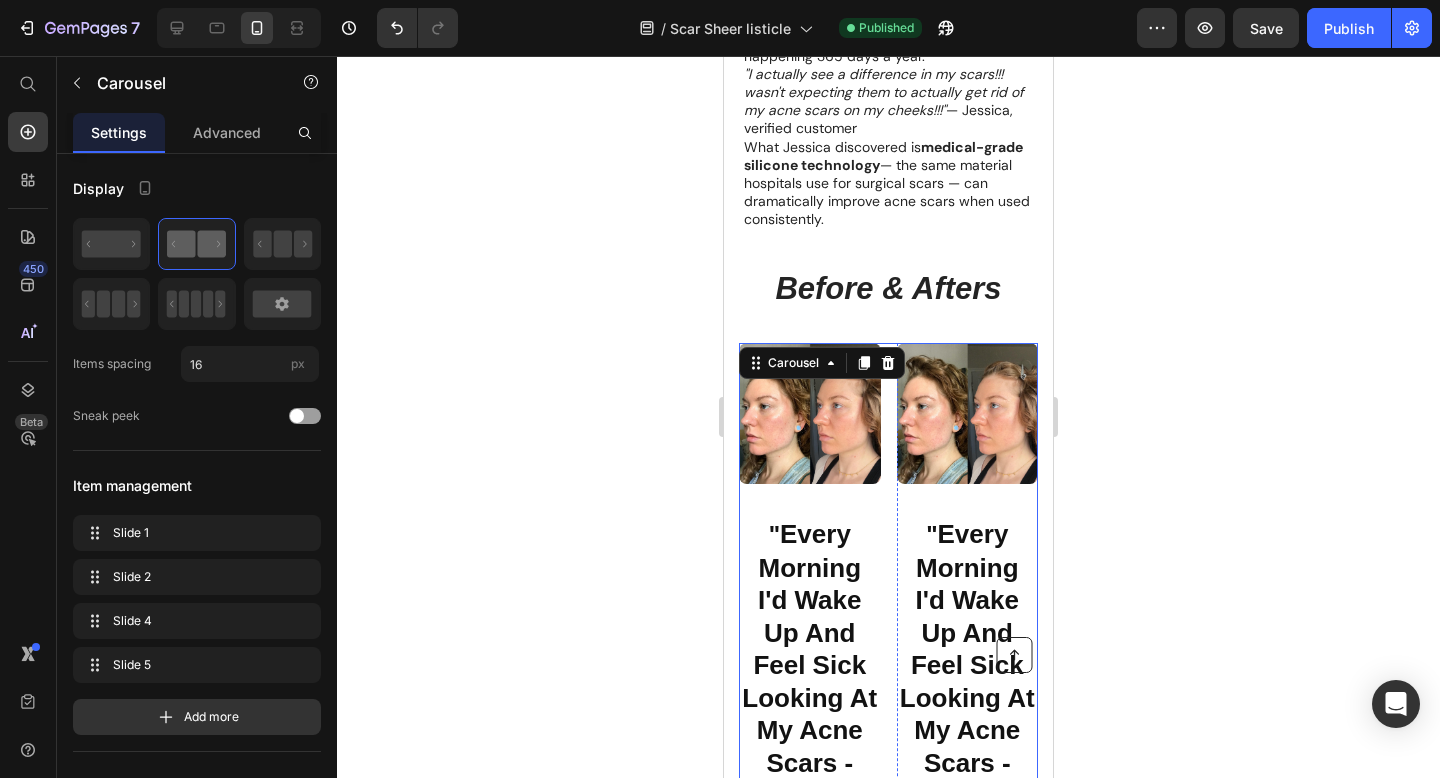 scroll, scrollTop: 1058, scrollLeft: 0, axis: vertical 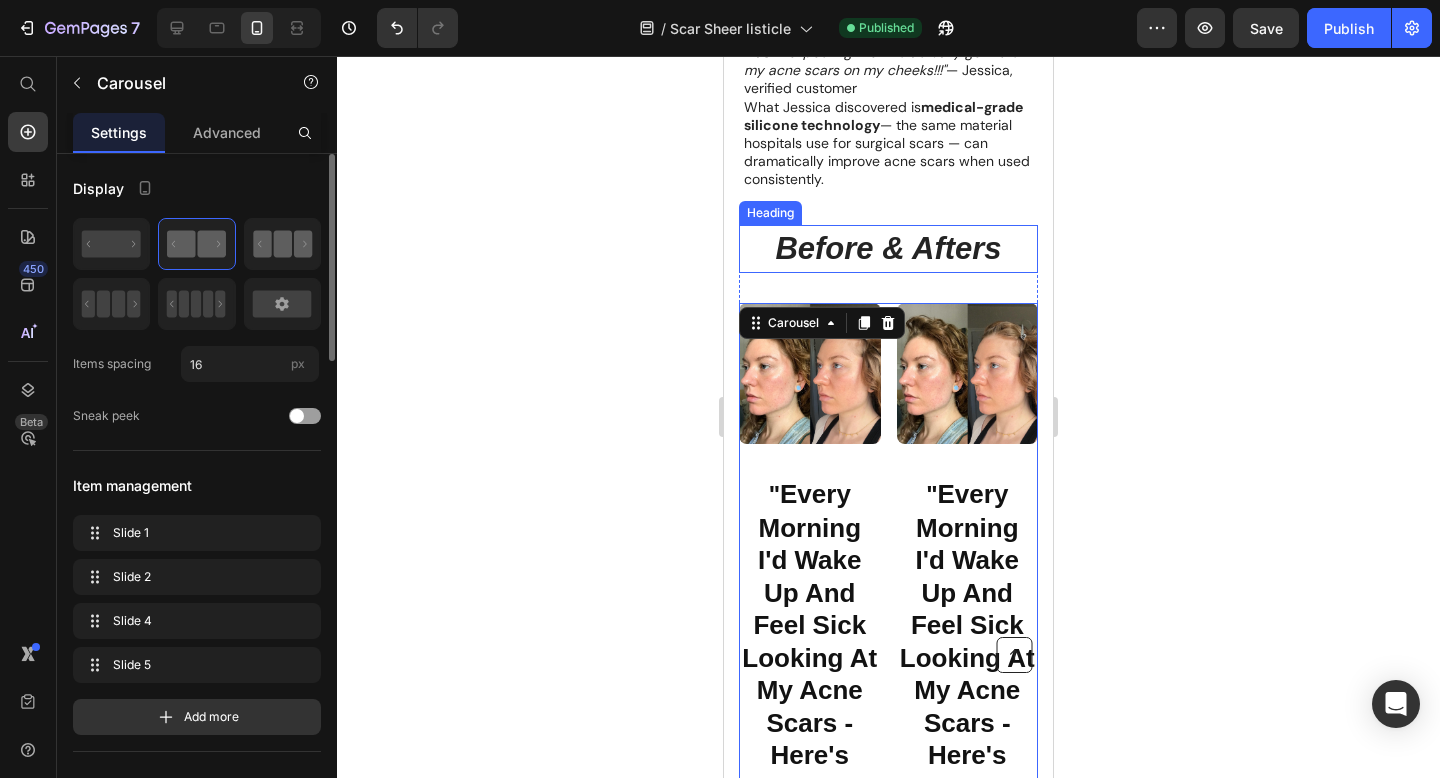 click 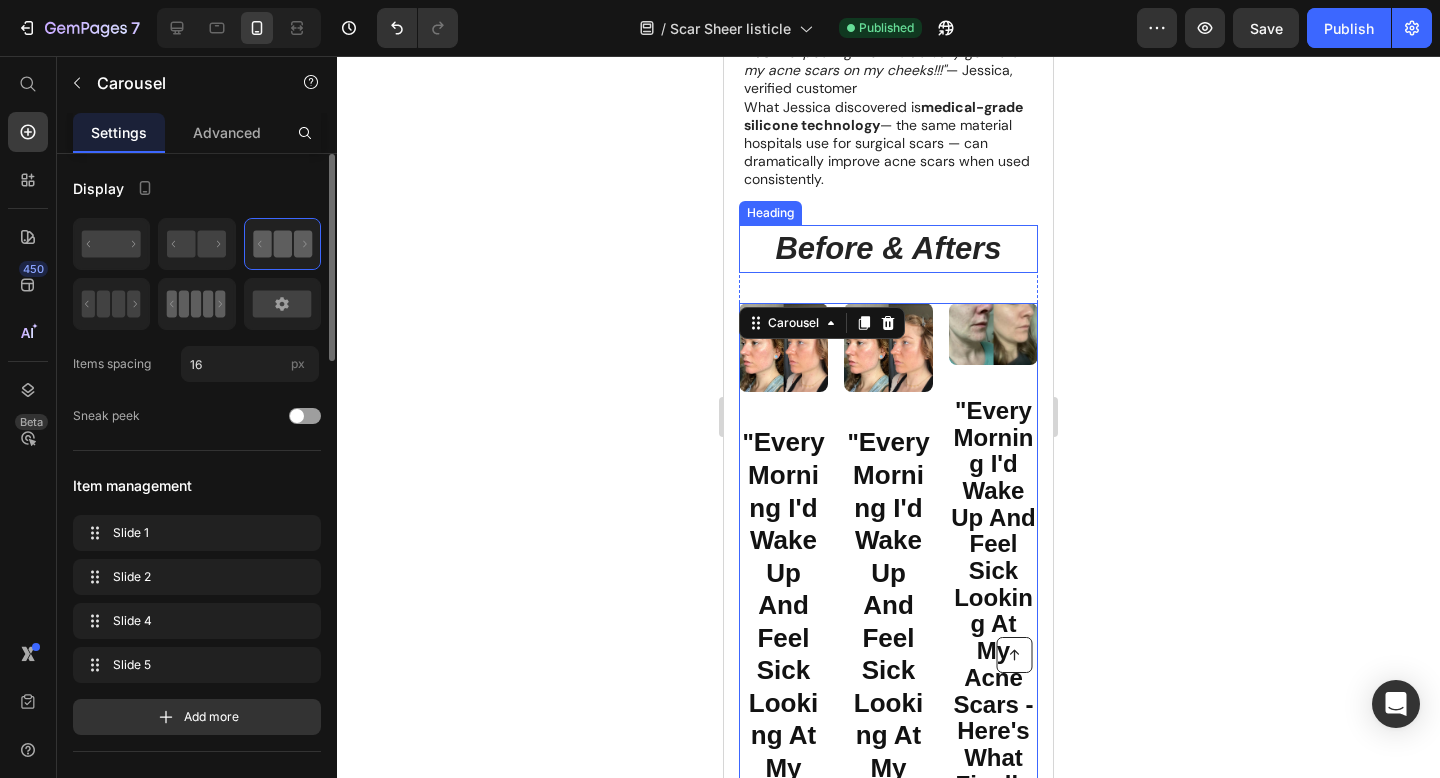 click 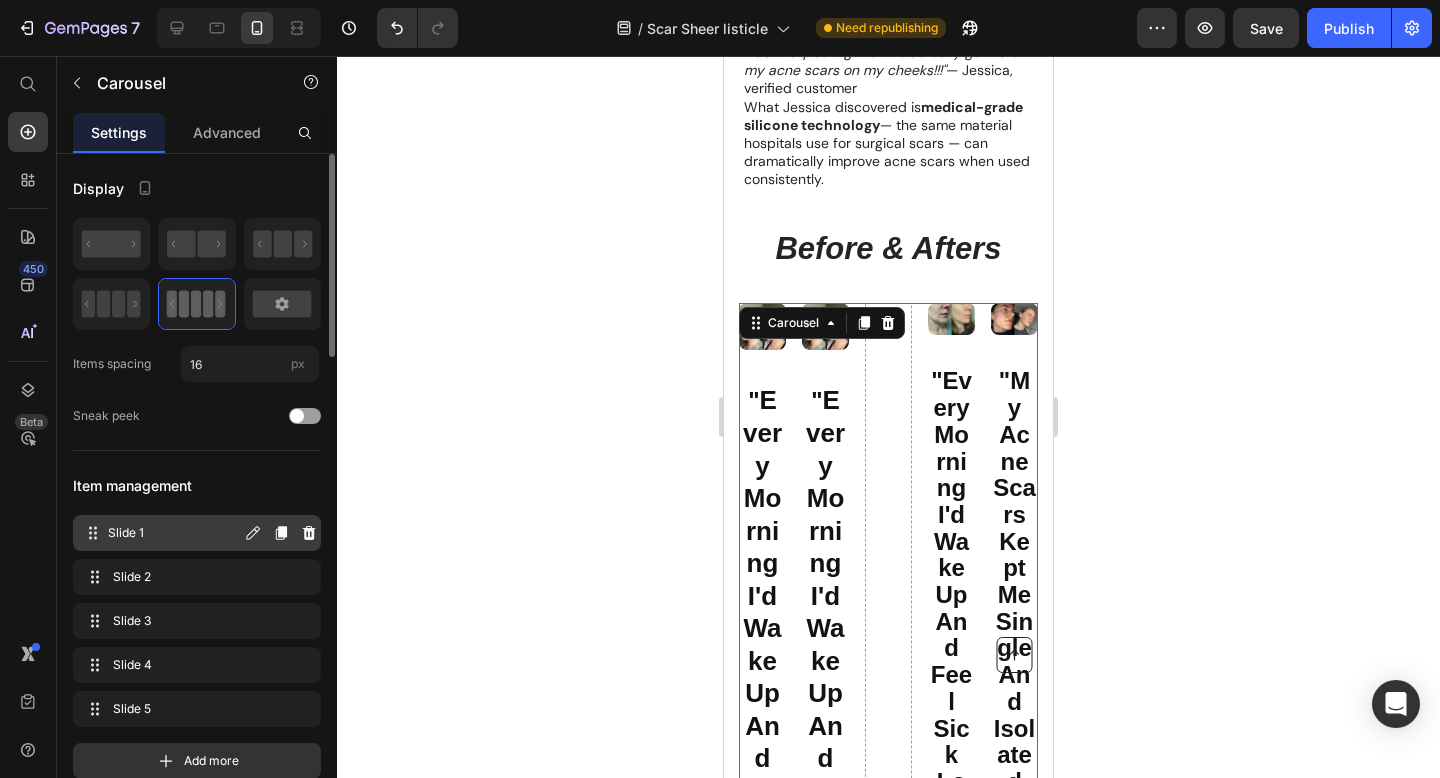 click on "Slide 1 Slide 1" at bounding box center [161, 533] 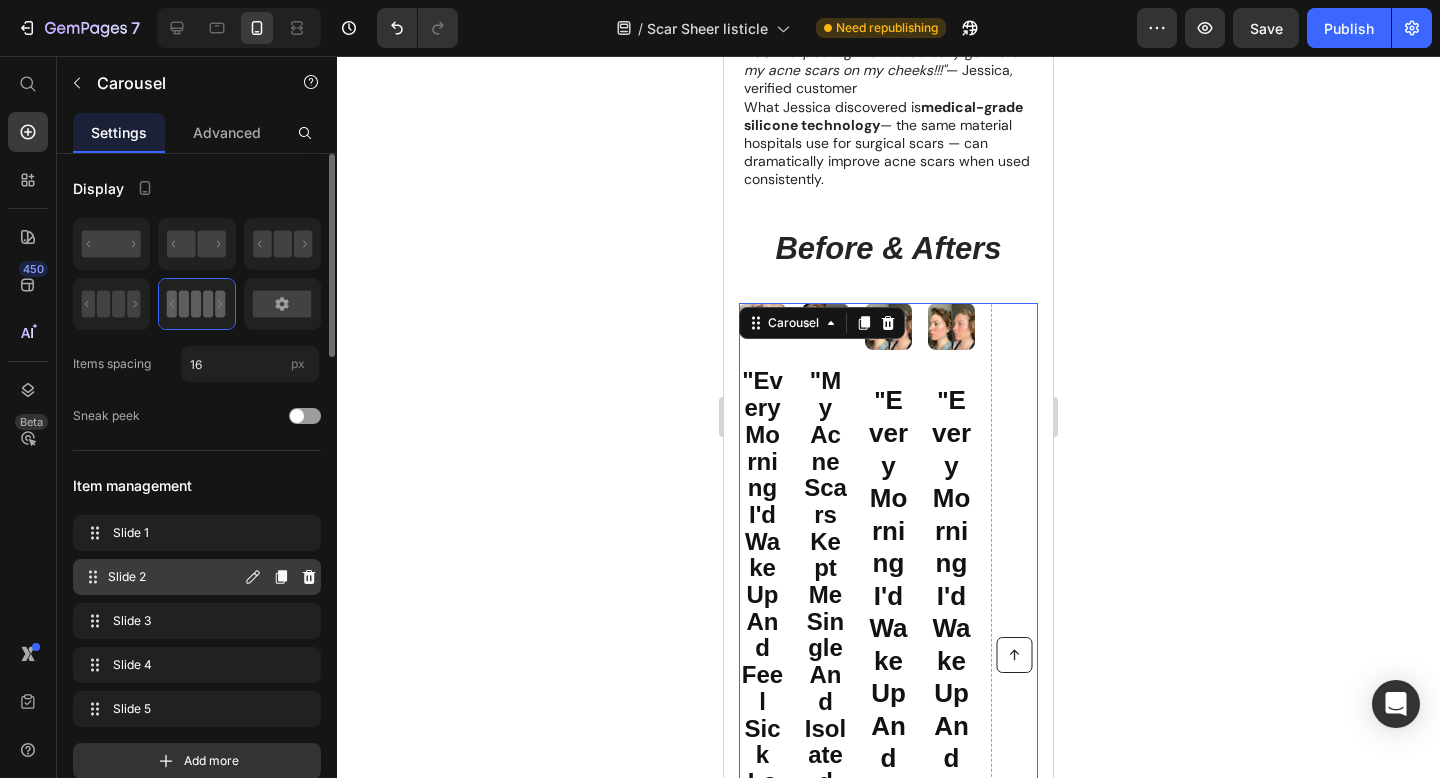 click on "Slide 2 Slide 2" at bounding box center [161, 577] 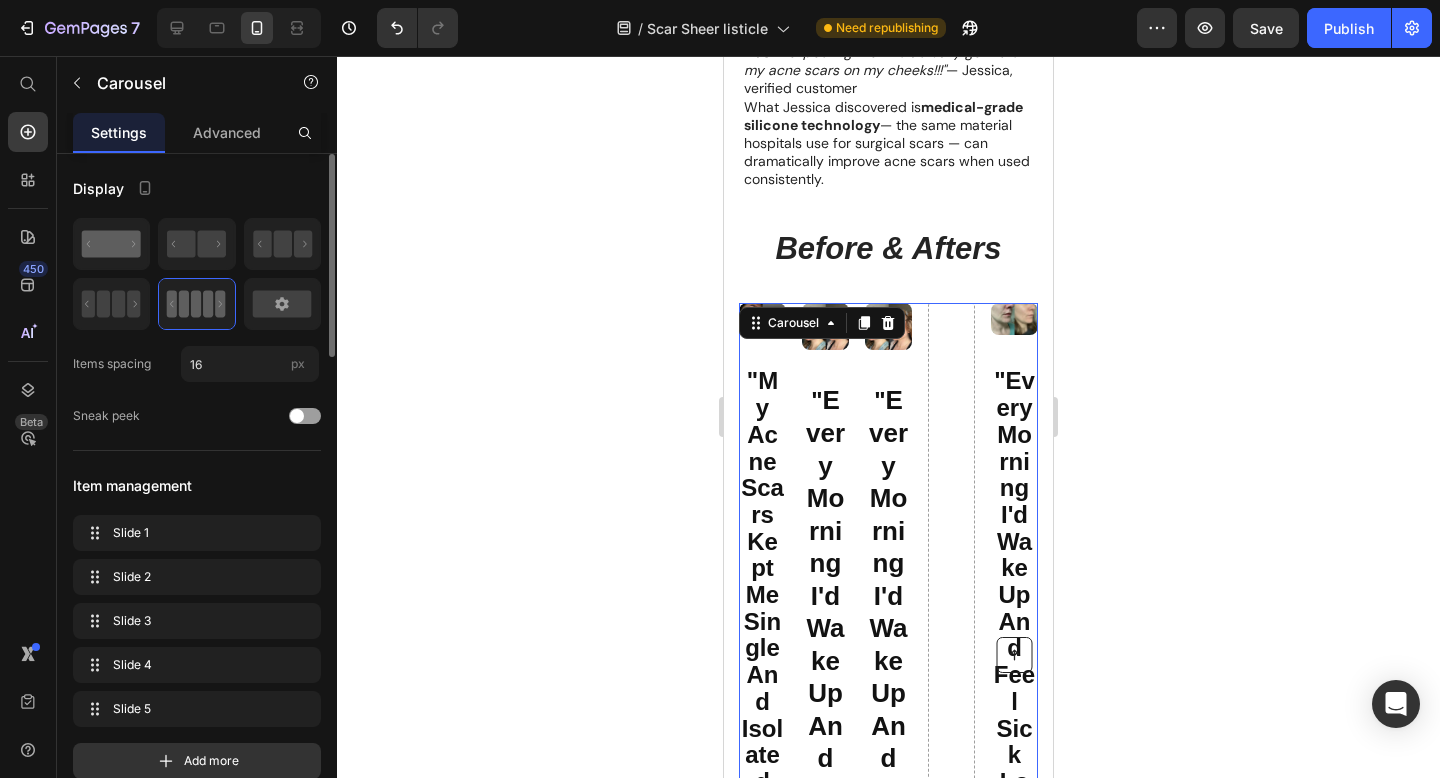 click 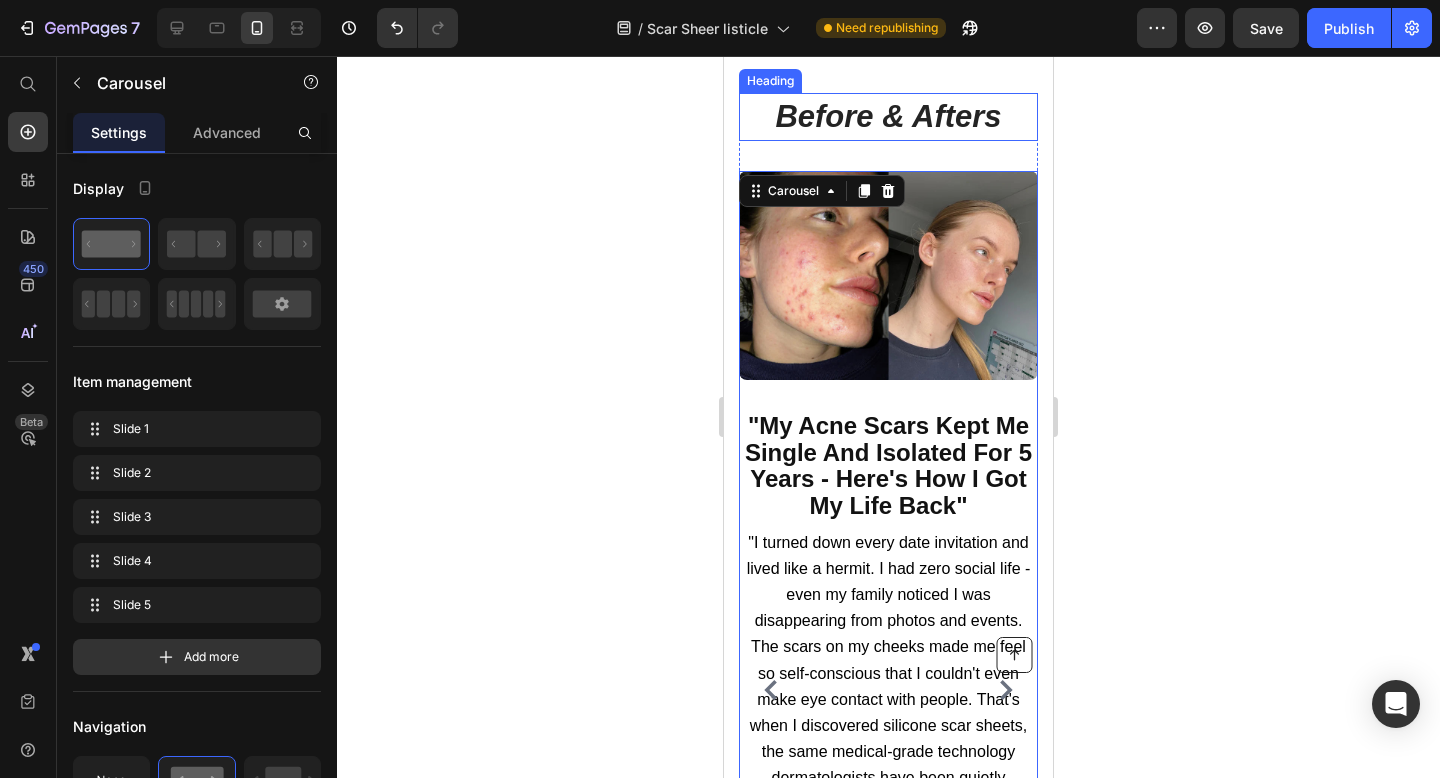 scroll, scrollTop: 1209, scrollLeft: 0, axis: vertical 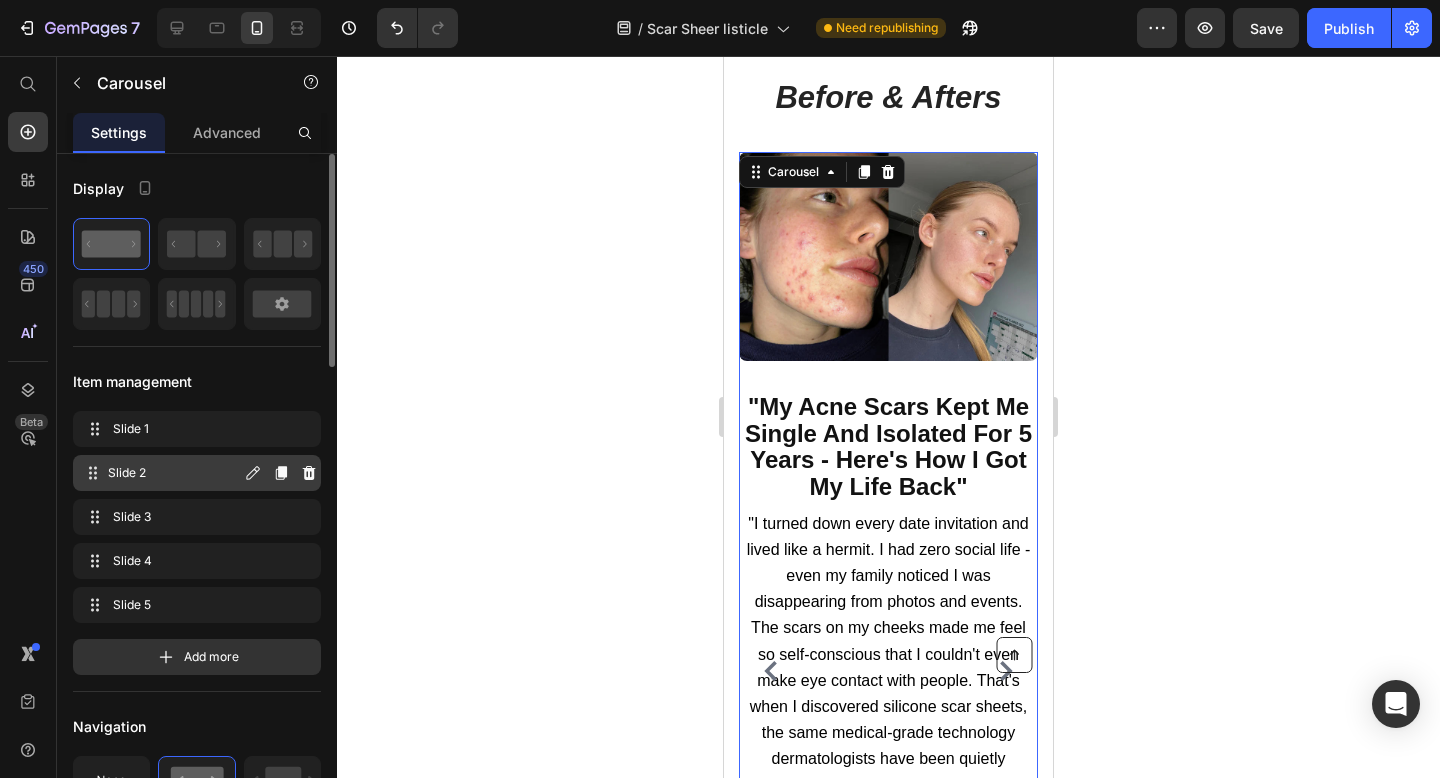 click on "Slide 2" at bounding box center [174, 473] 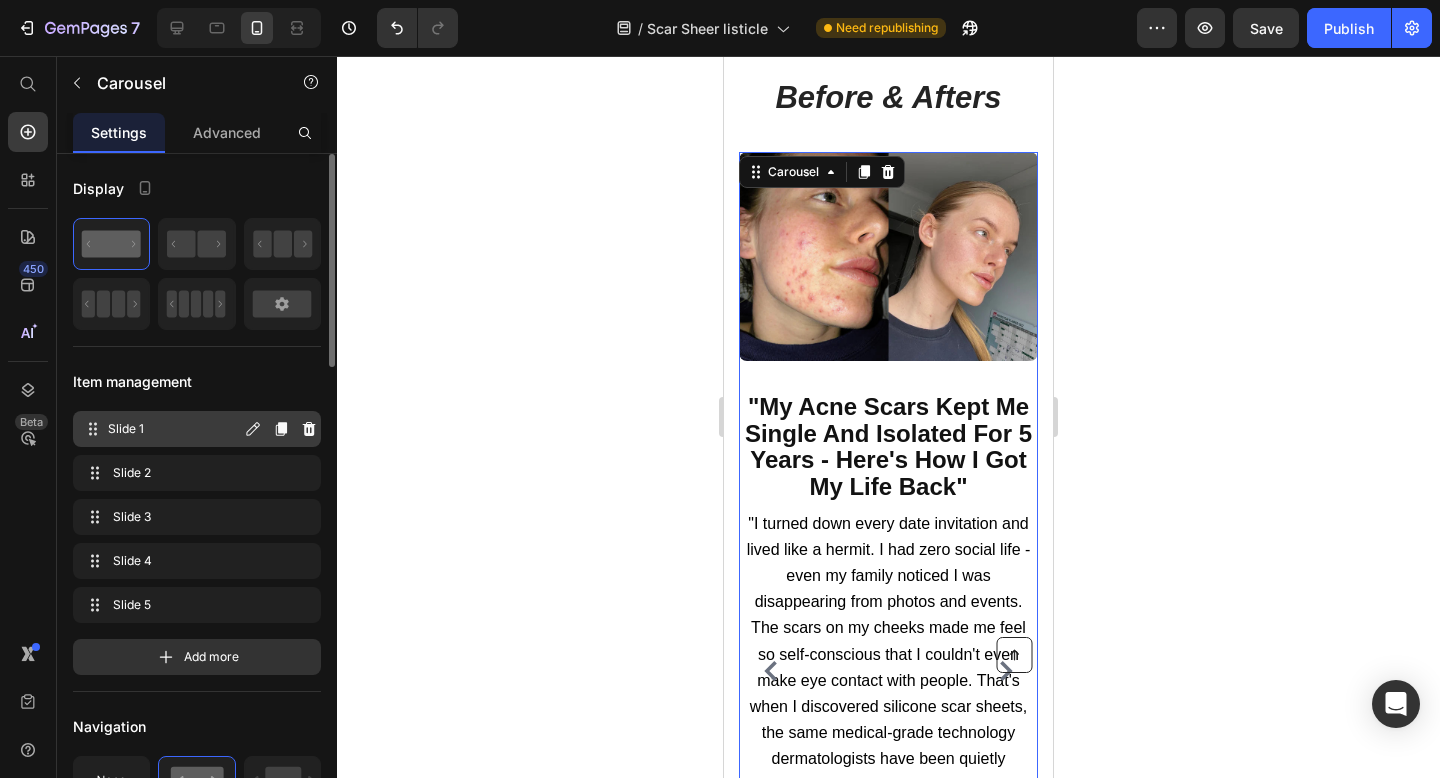 click on "Slide 1" at bounding box center (174, 429) 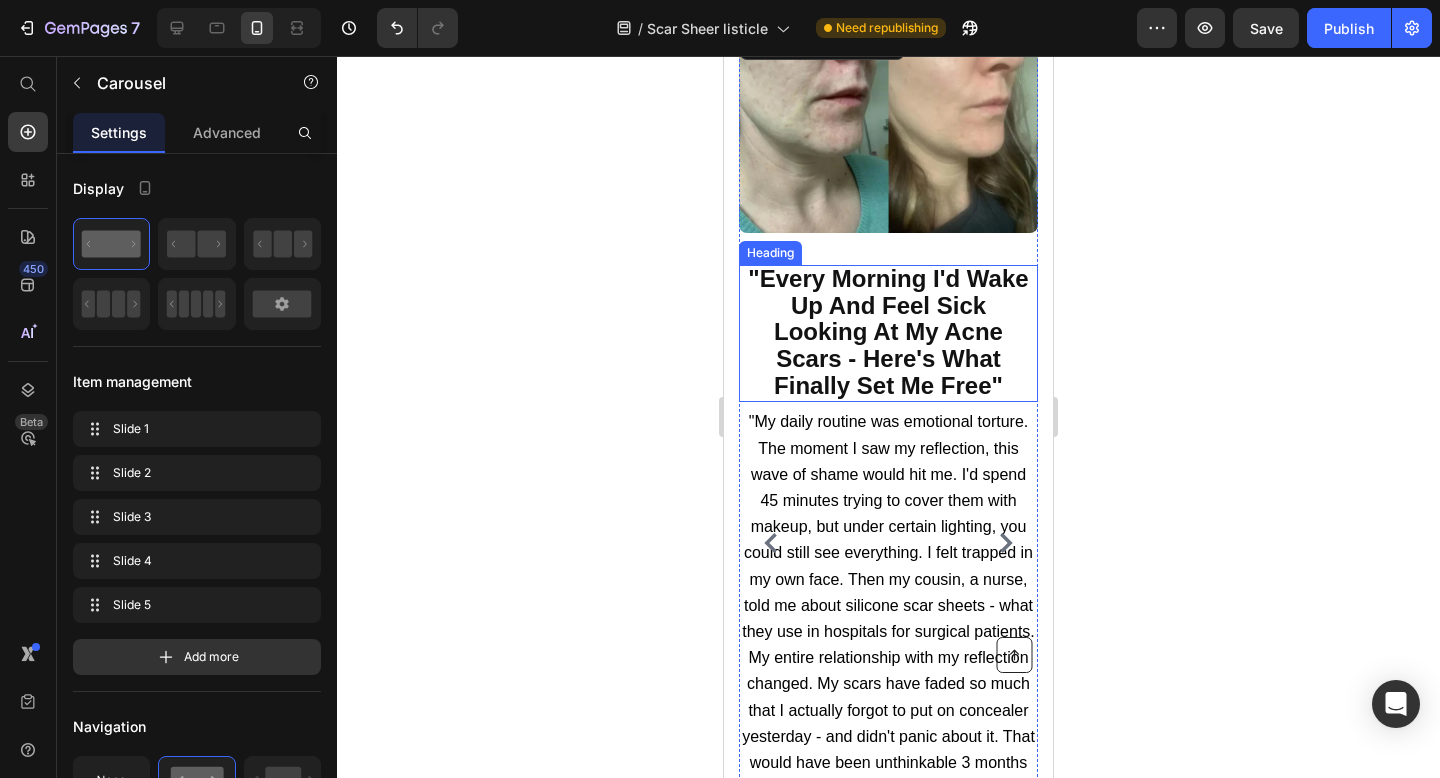 scroll, scrollTop: 1349, scrollLeft: 0, axis: vertical 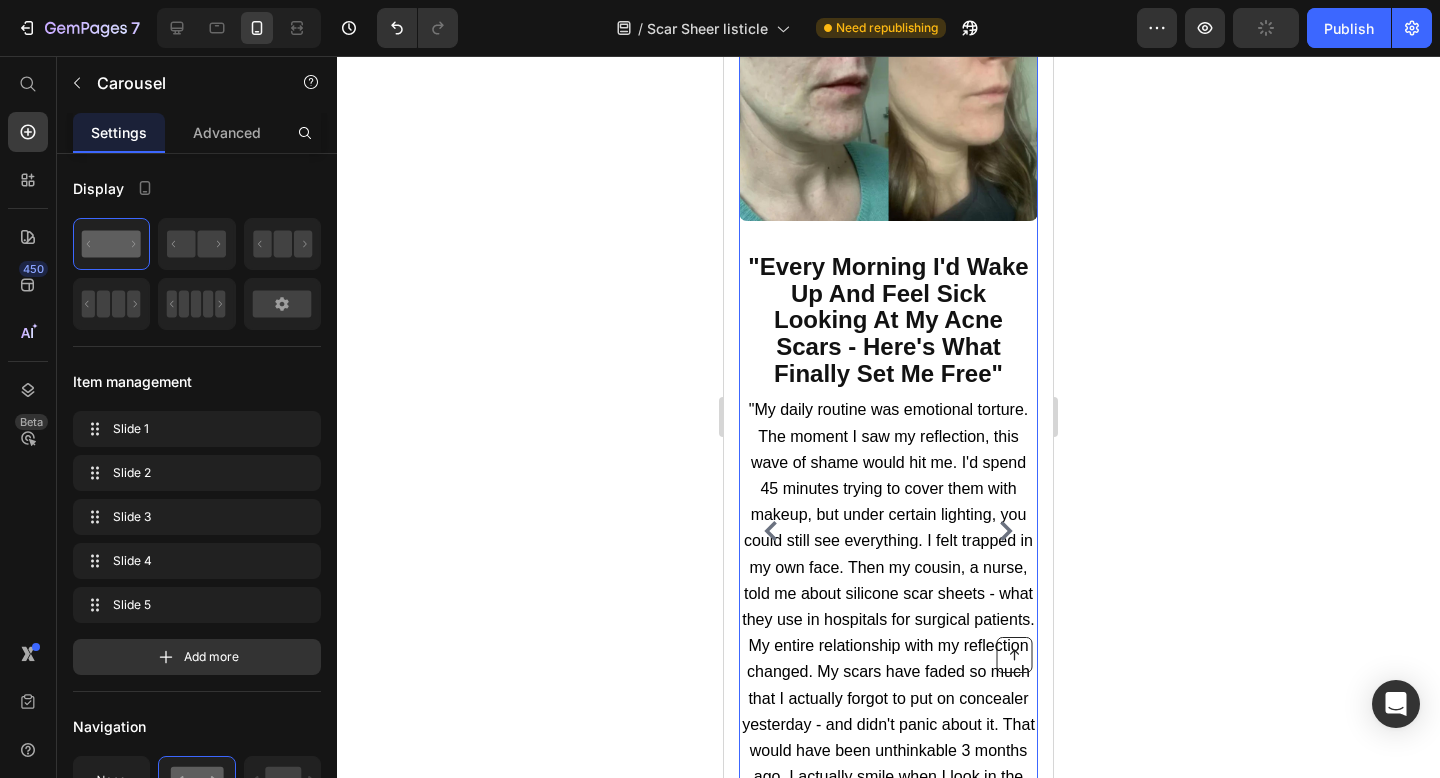 click 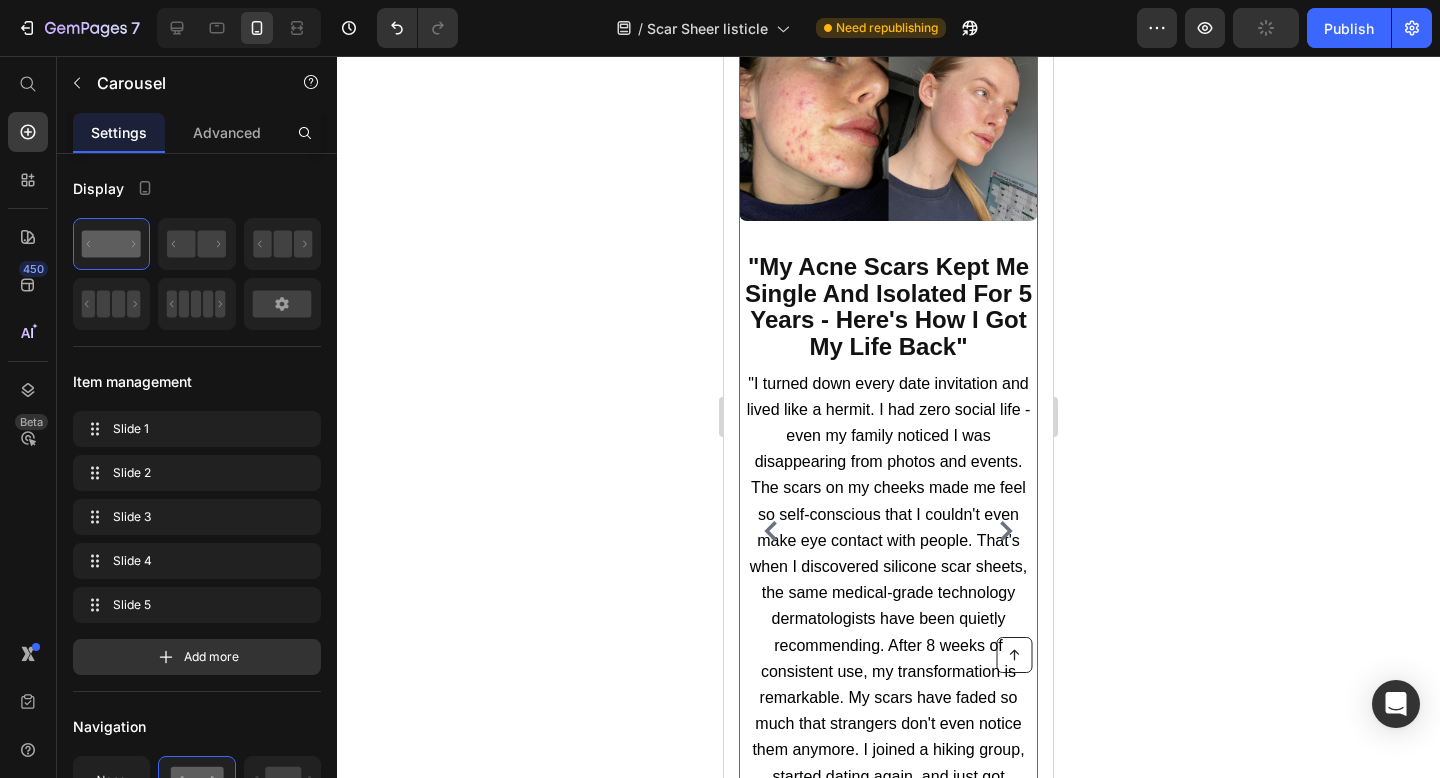 click 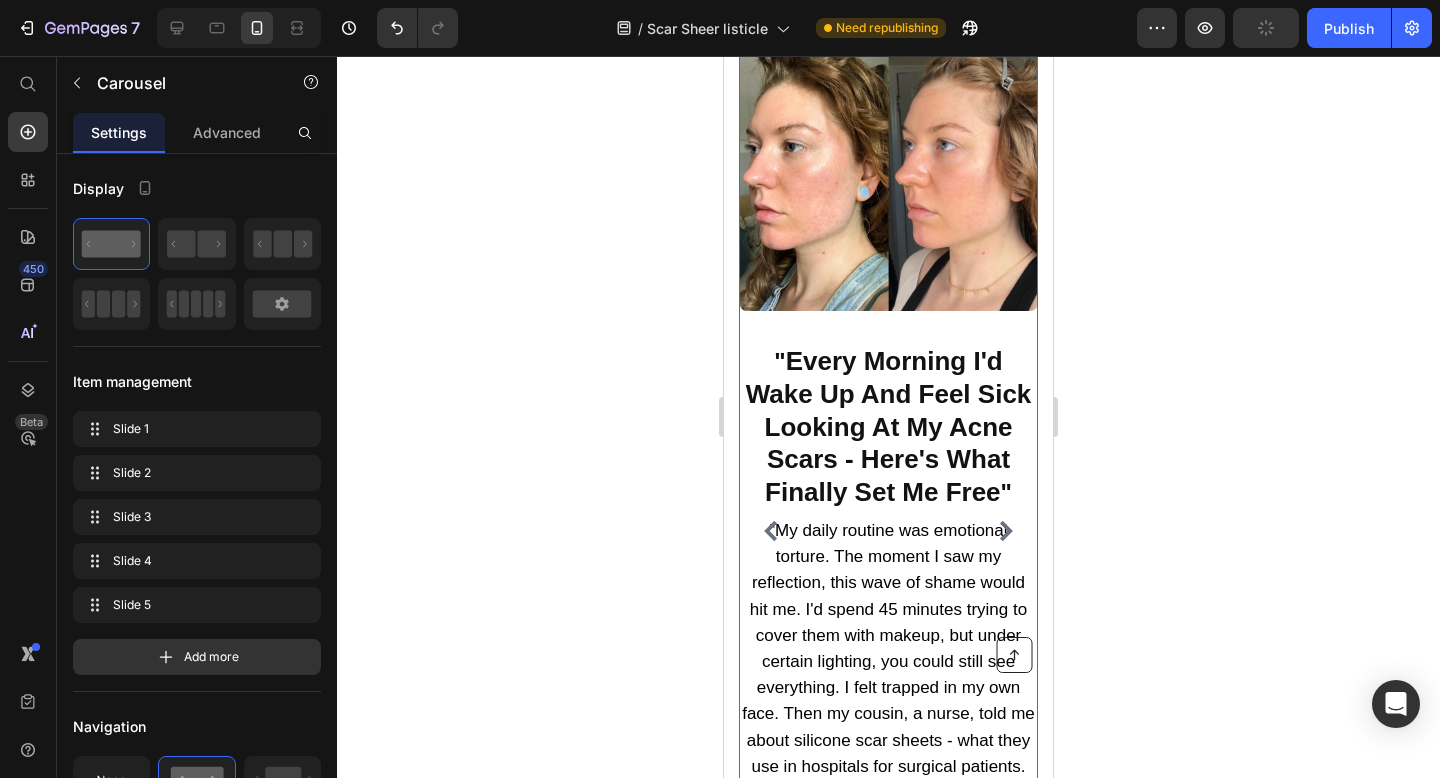 click 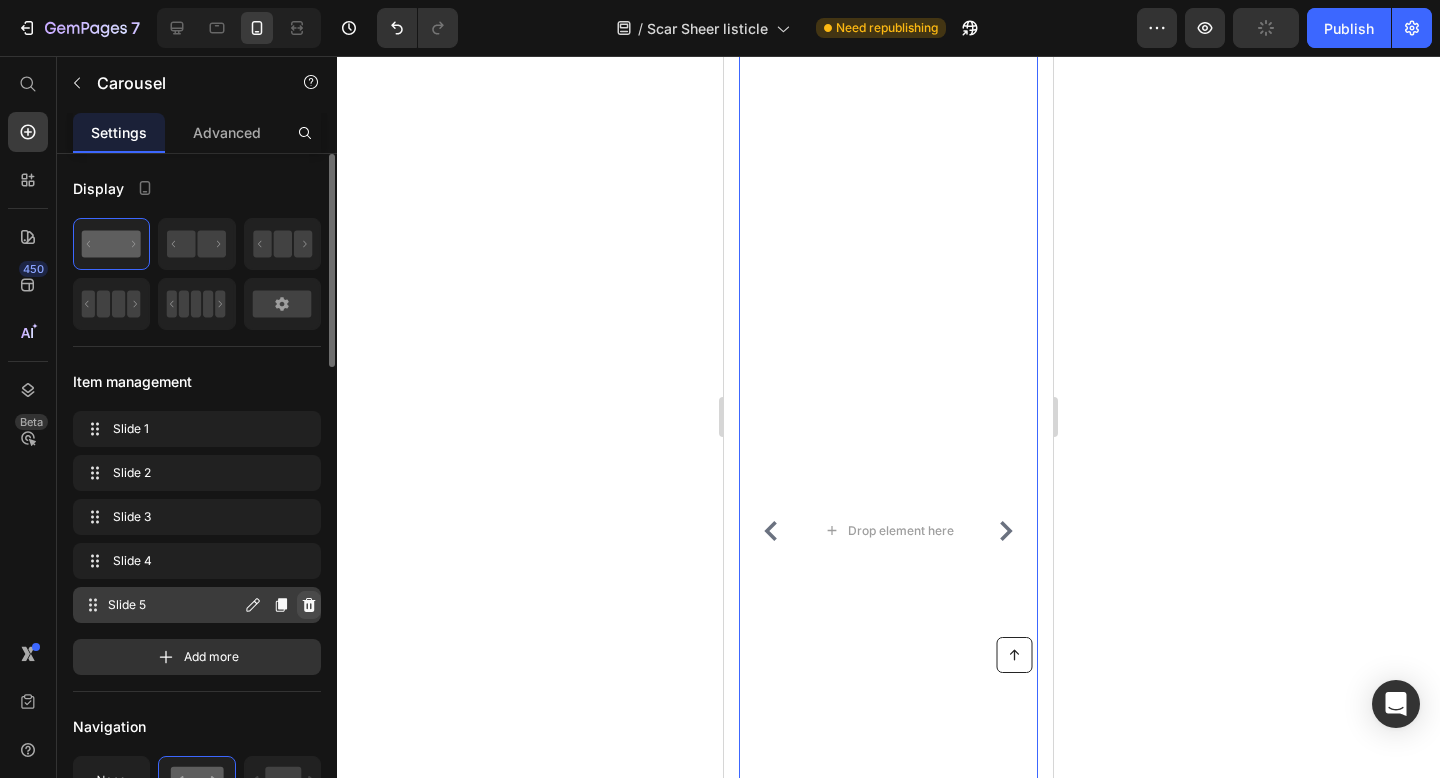 click 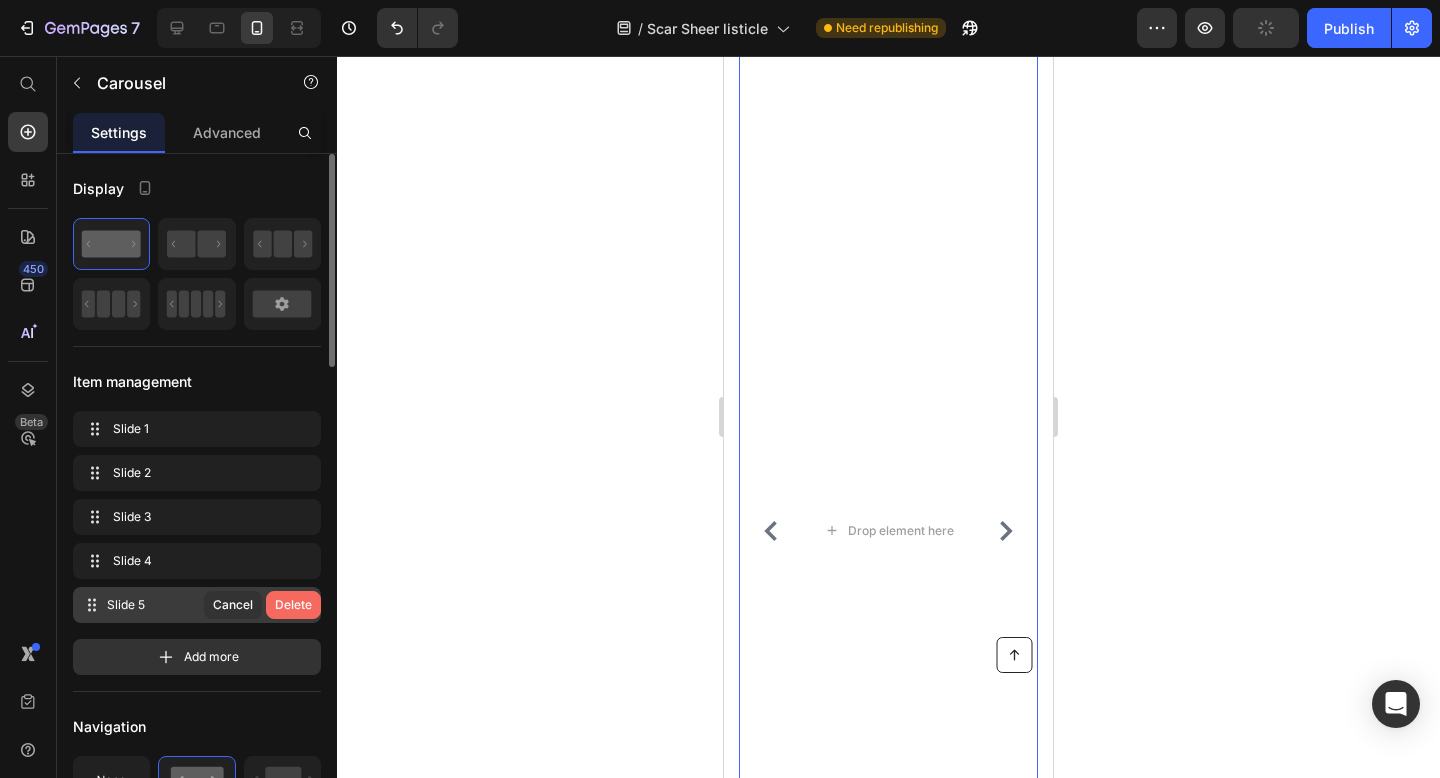 click on "Delete" at bounding box center [293, 605] 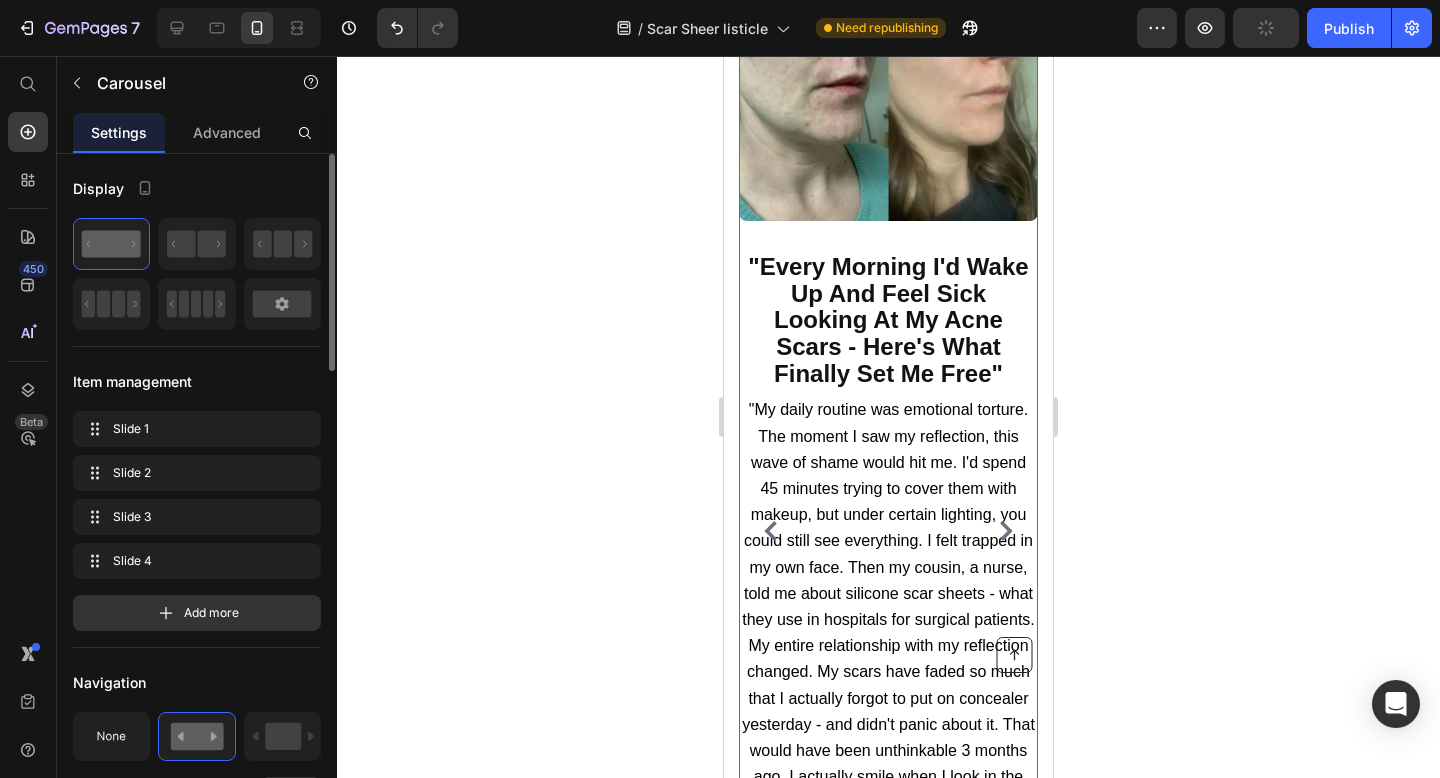 click 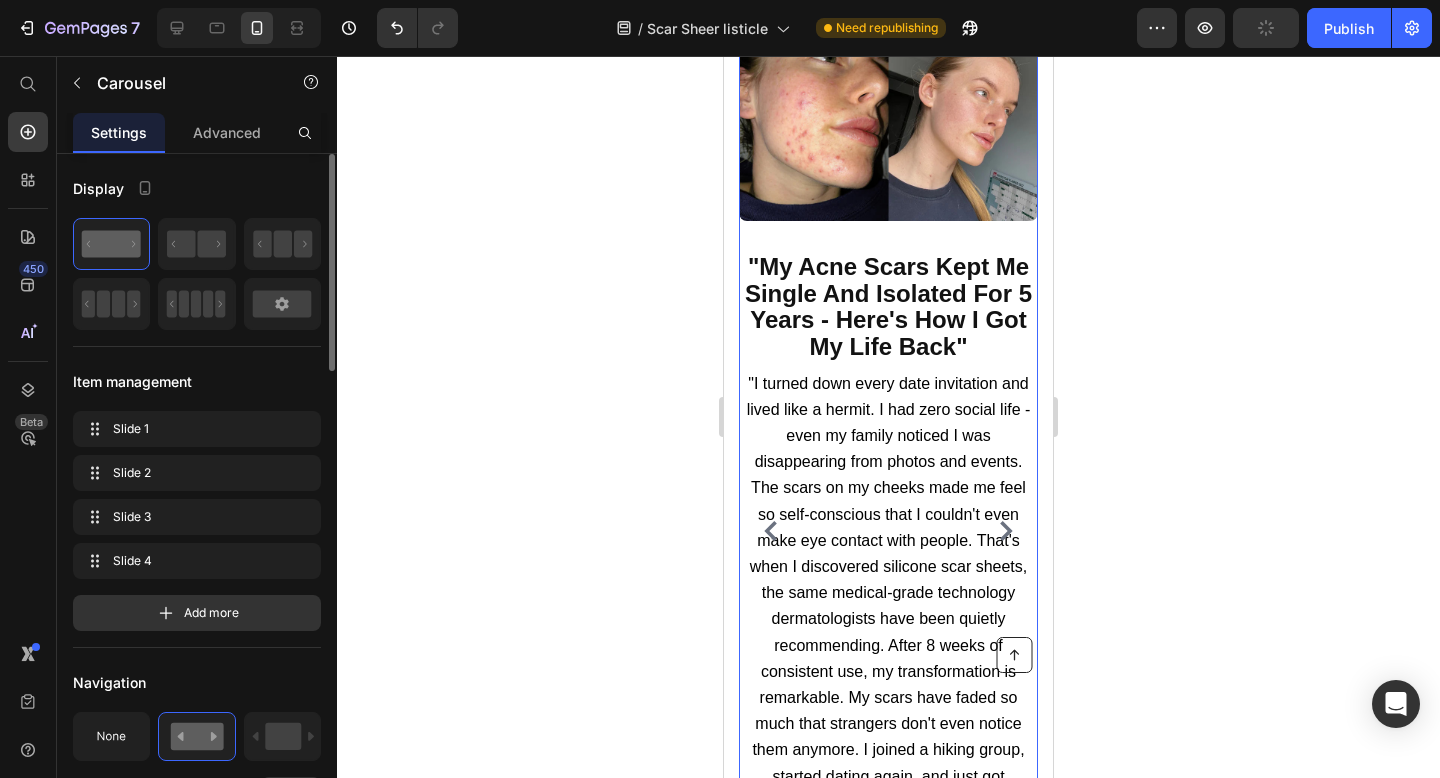 click 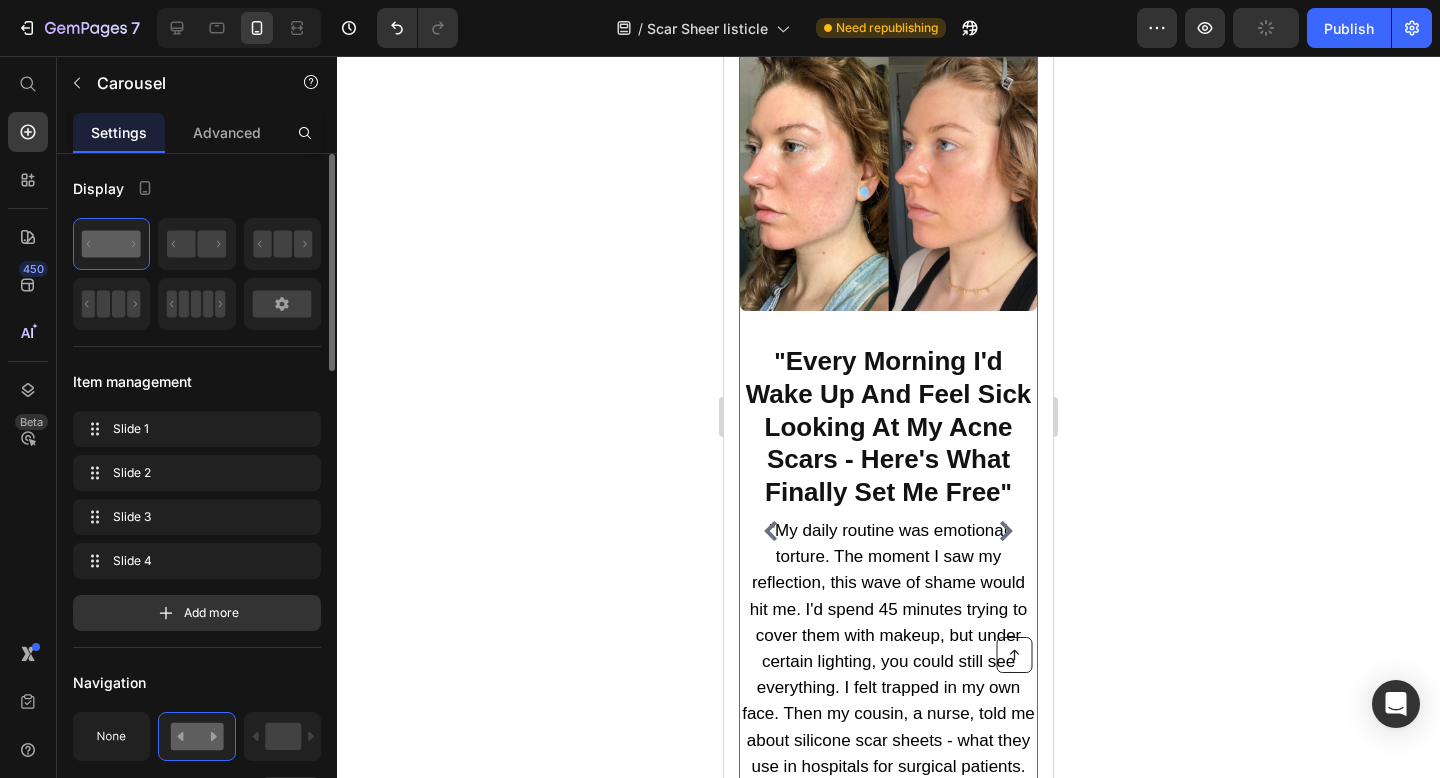 click 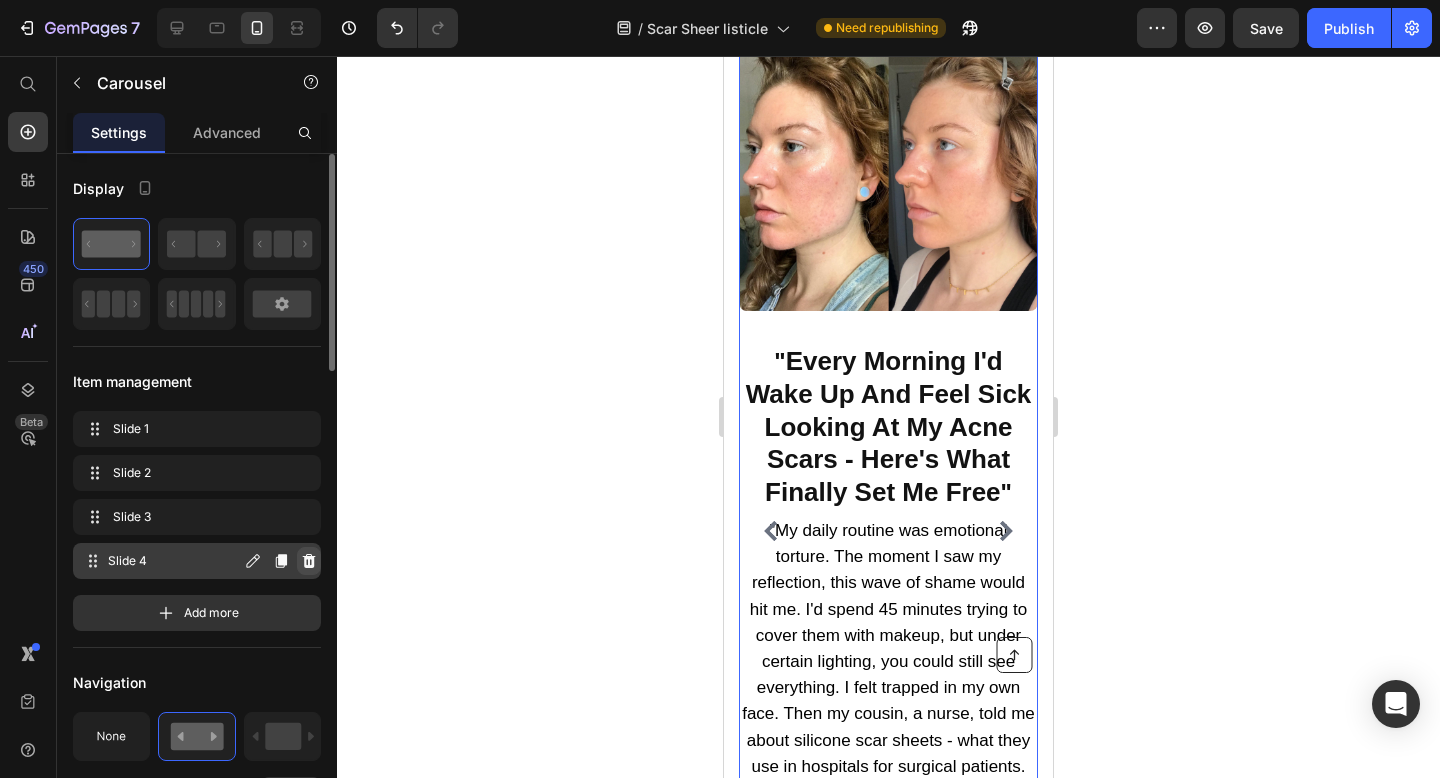 click 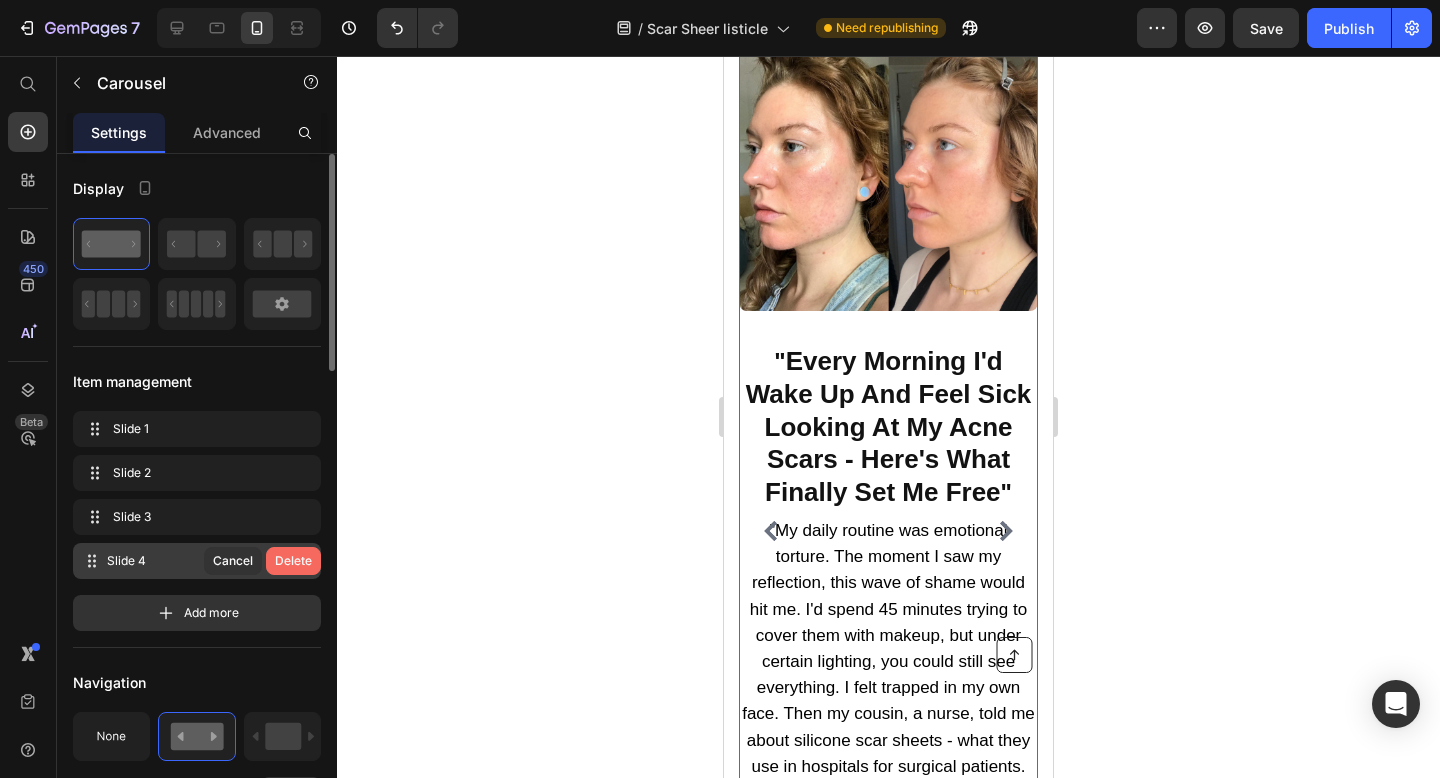 click on "Delete" at bounding box center (293, 561) 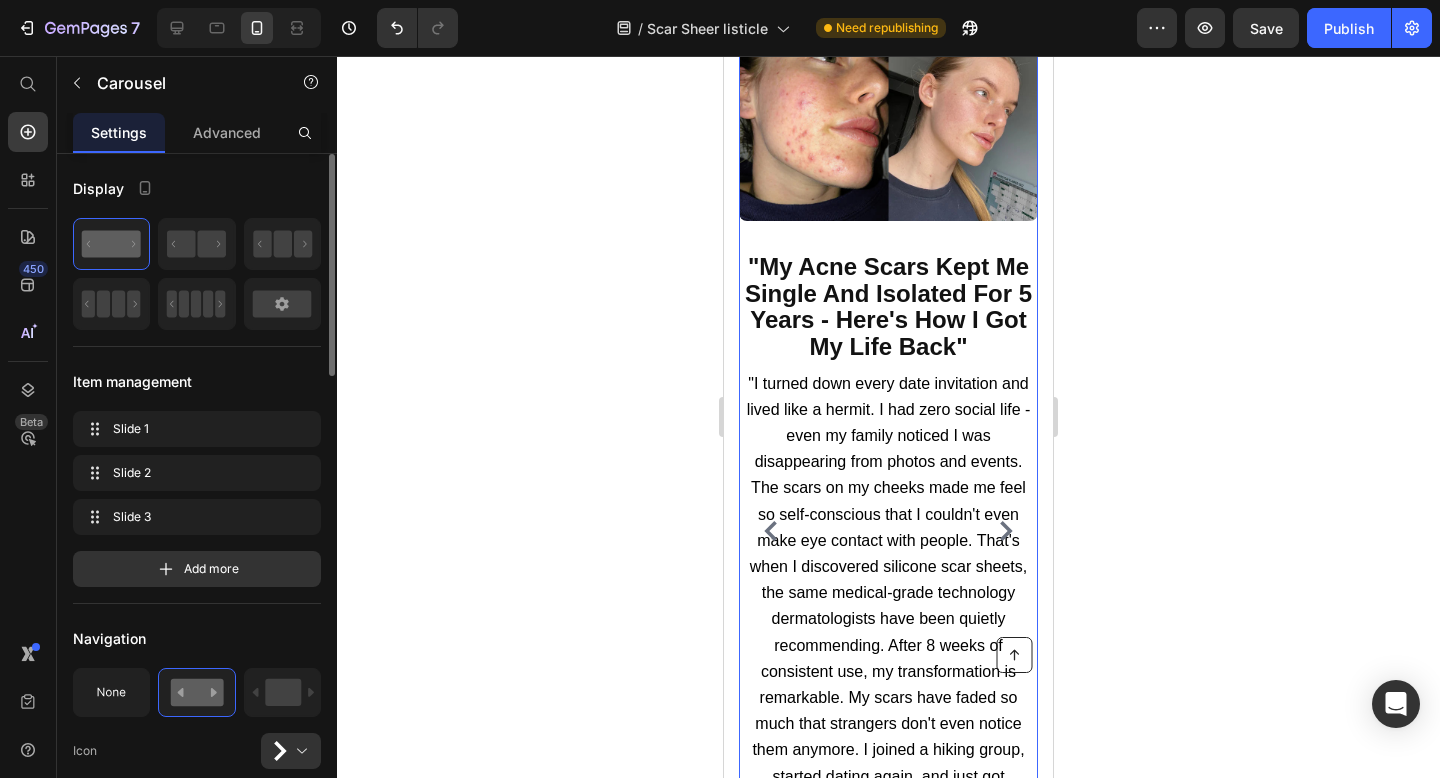click 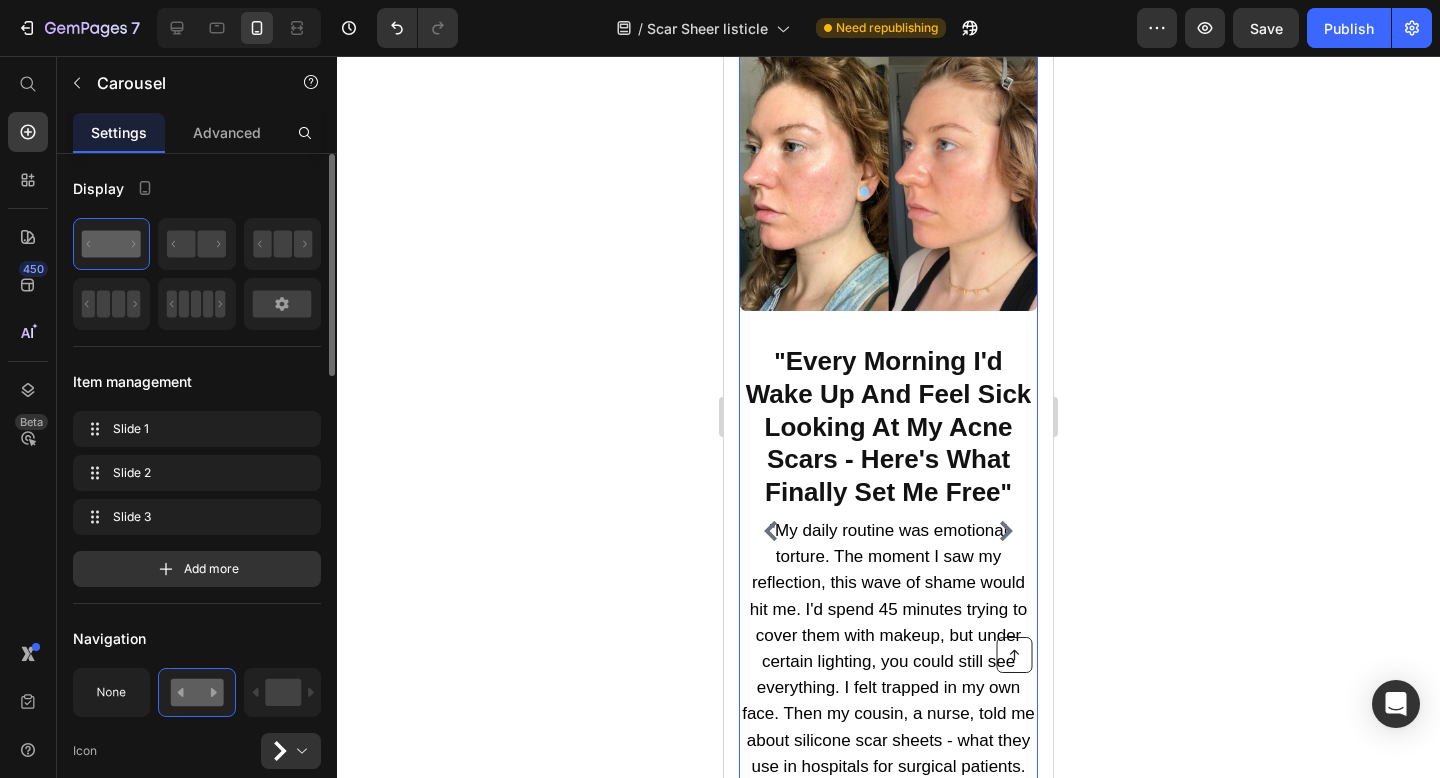 click 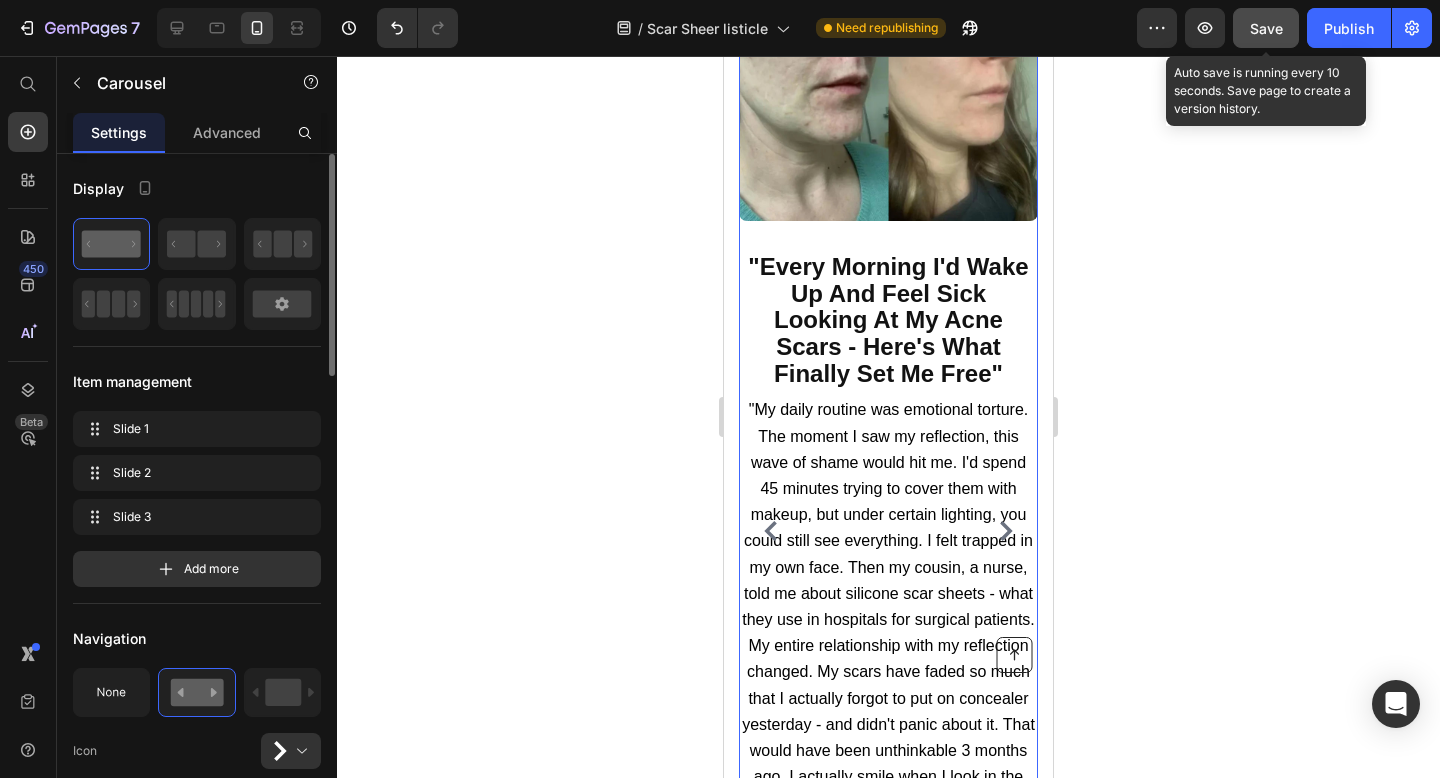 click on "Save" 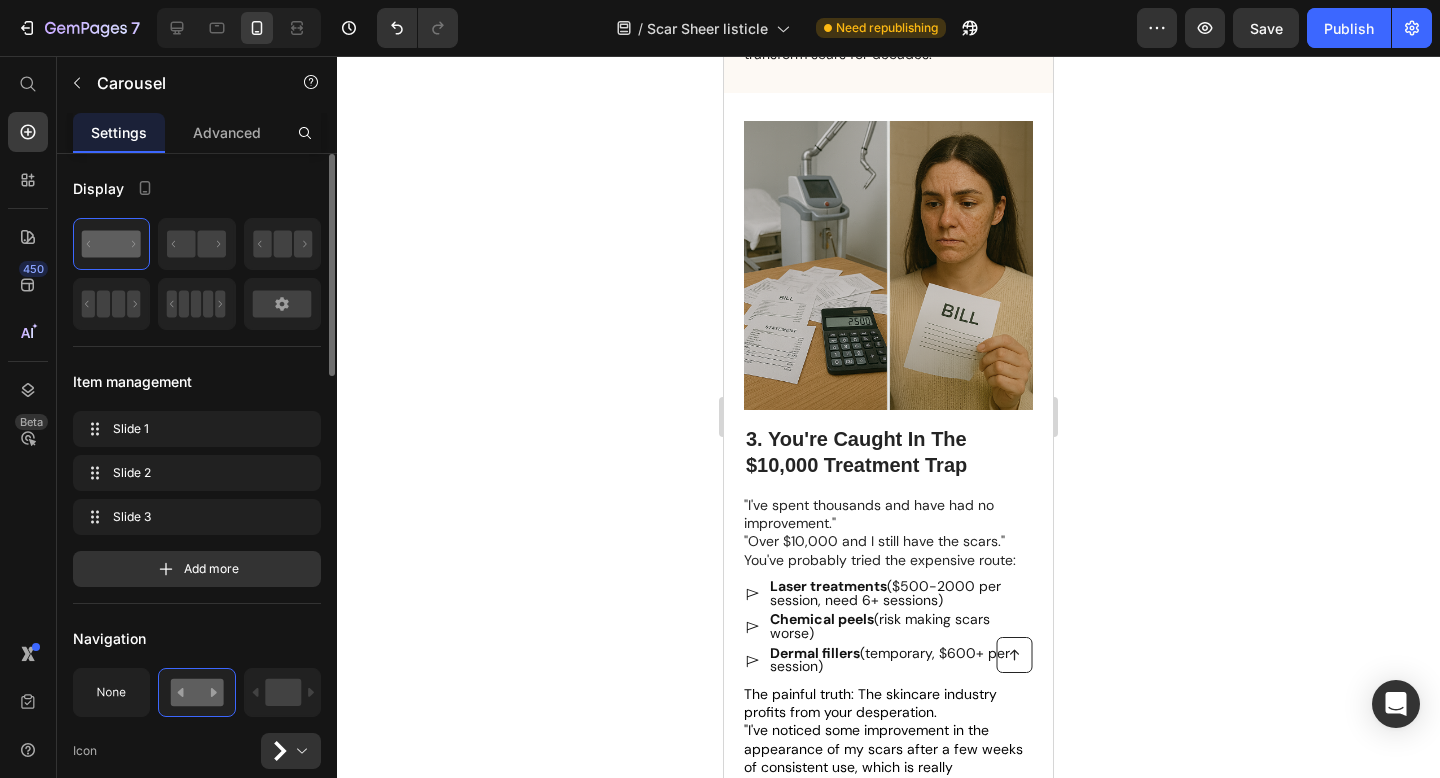 scroll, scrollTop: 3760, scrollLeft: 0, axis: vertical 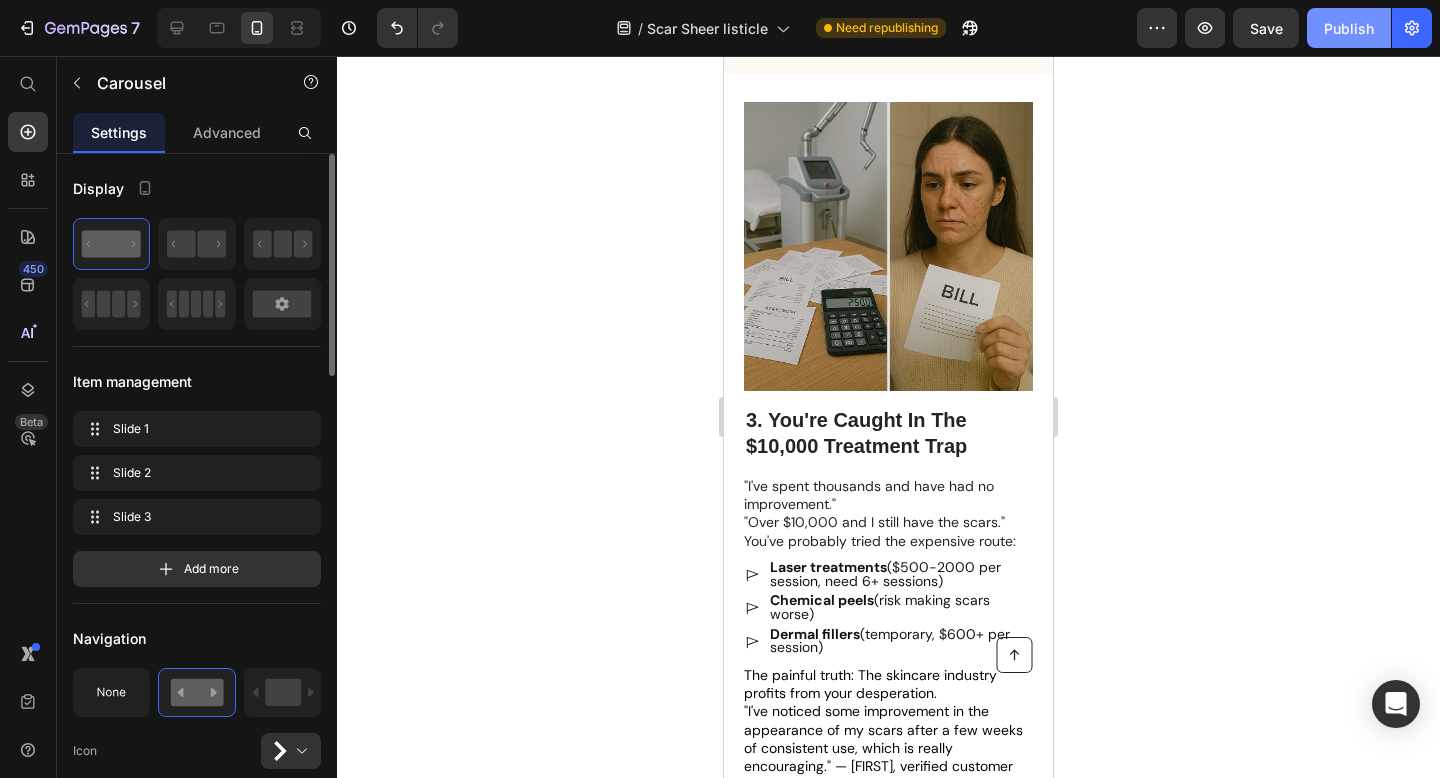 click on "Publish" at bounding box center [1349, 28] 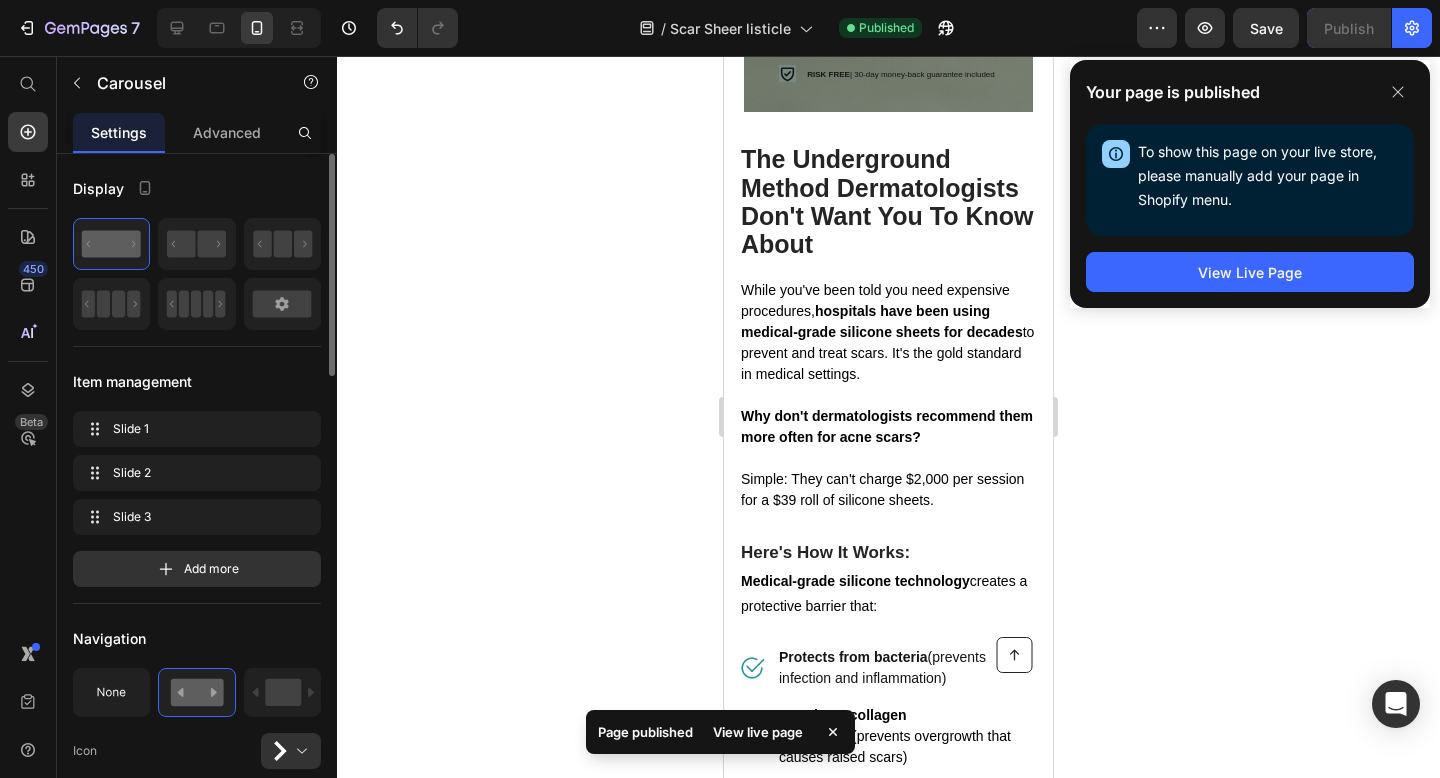 scroll, scrollTop: 7104, scrollLeft: 0, axis: vertical 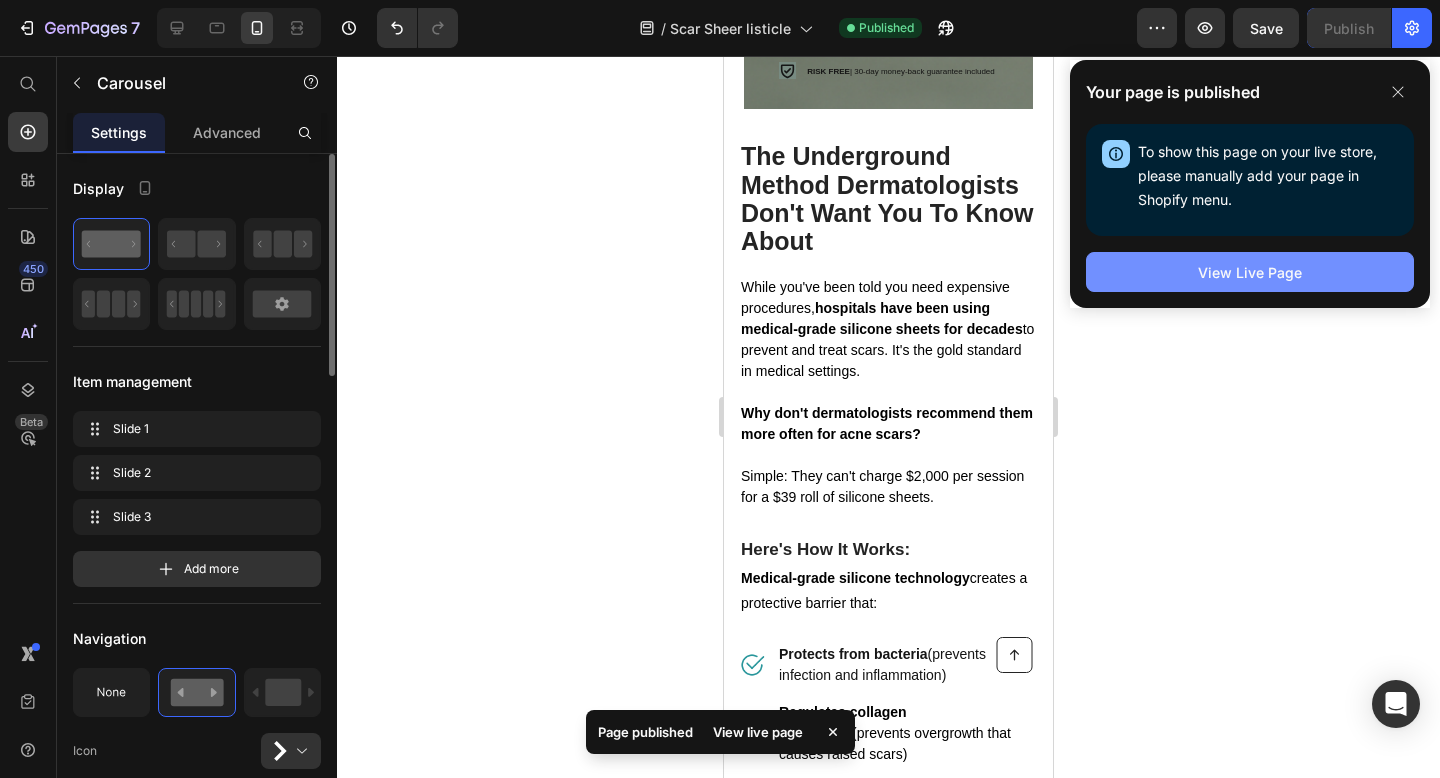 click on "View Live Page" at bounding box center [1250, 272] 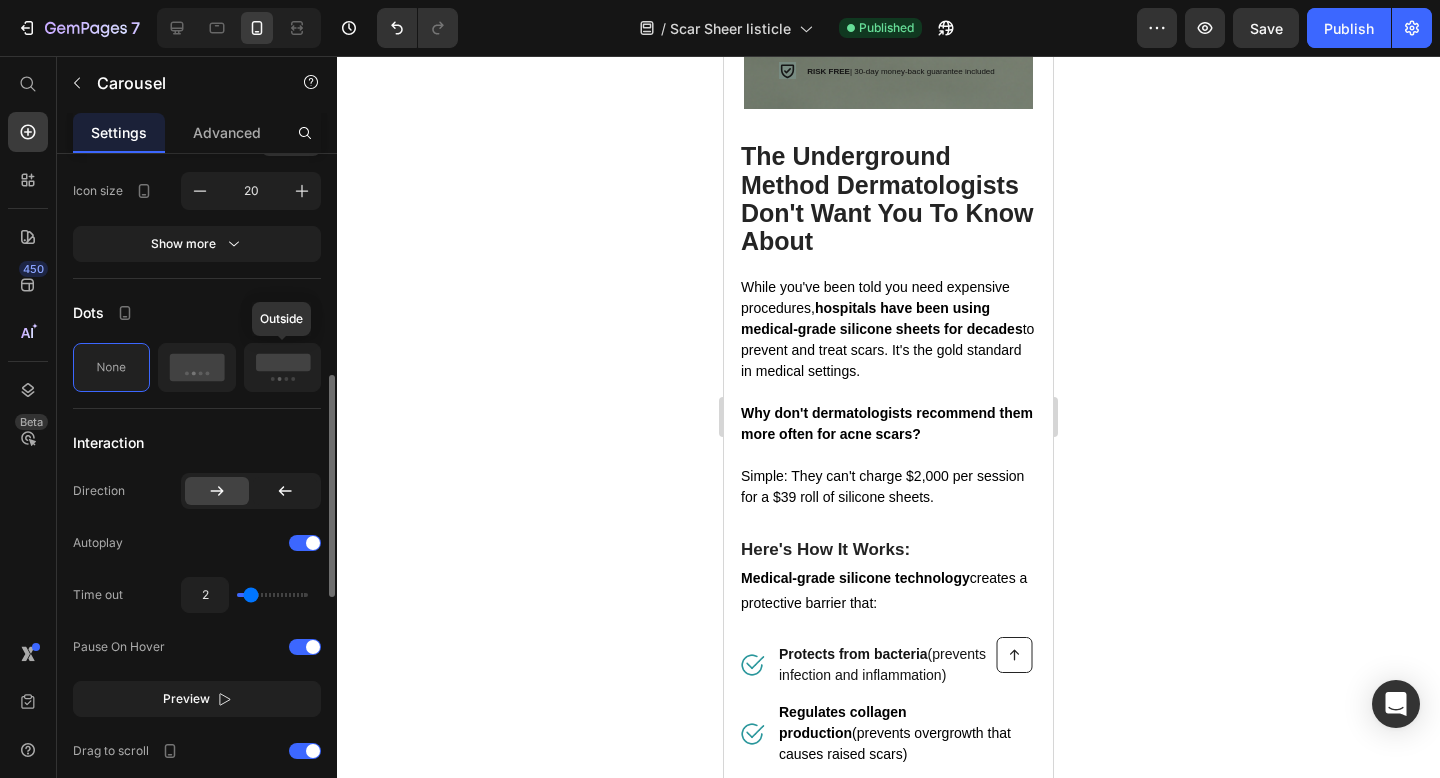scroll, scrollTop: 685, scrollLeft: 0, axis: vertical 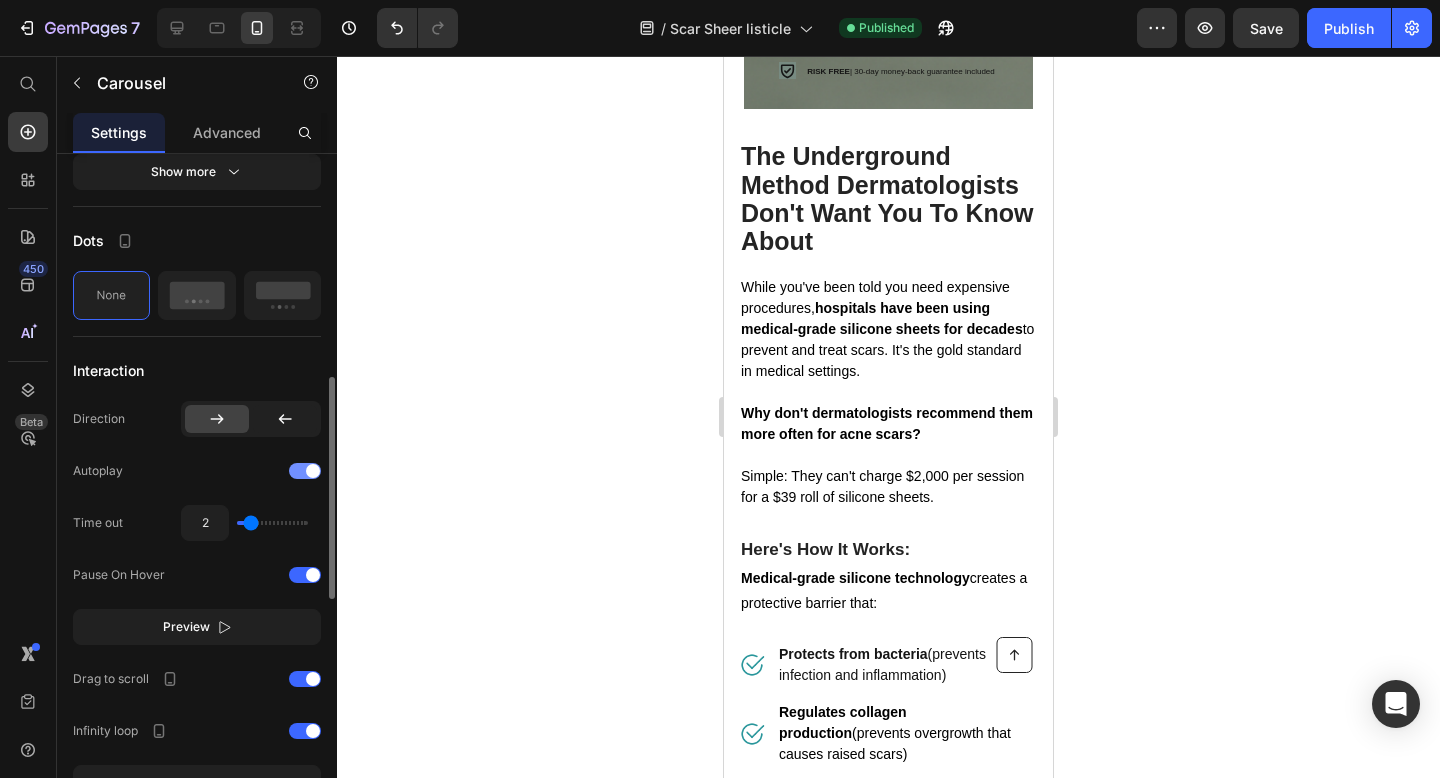 click at bounding box center (305, 471) 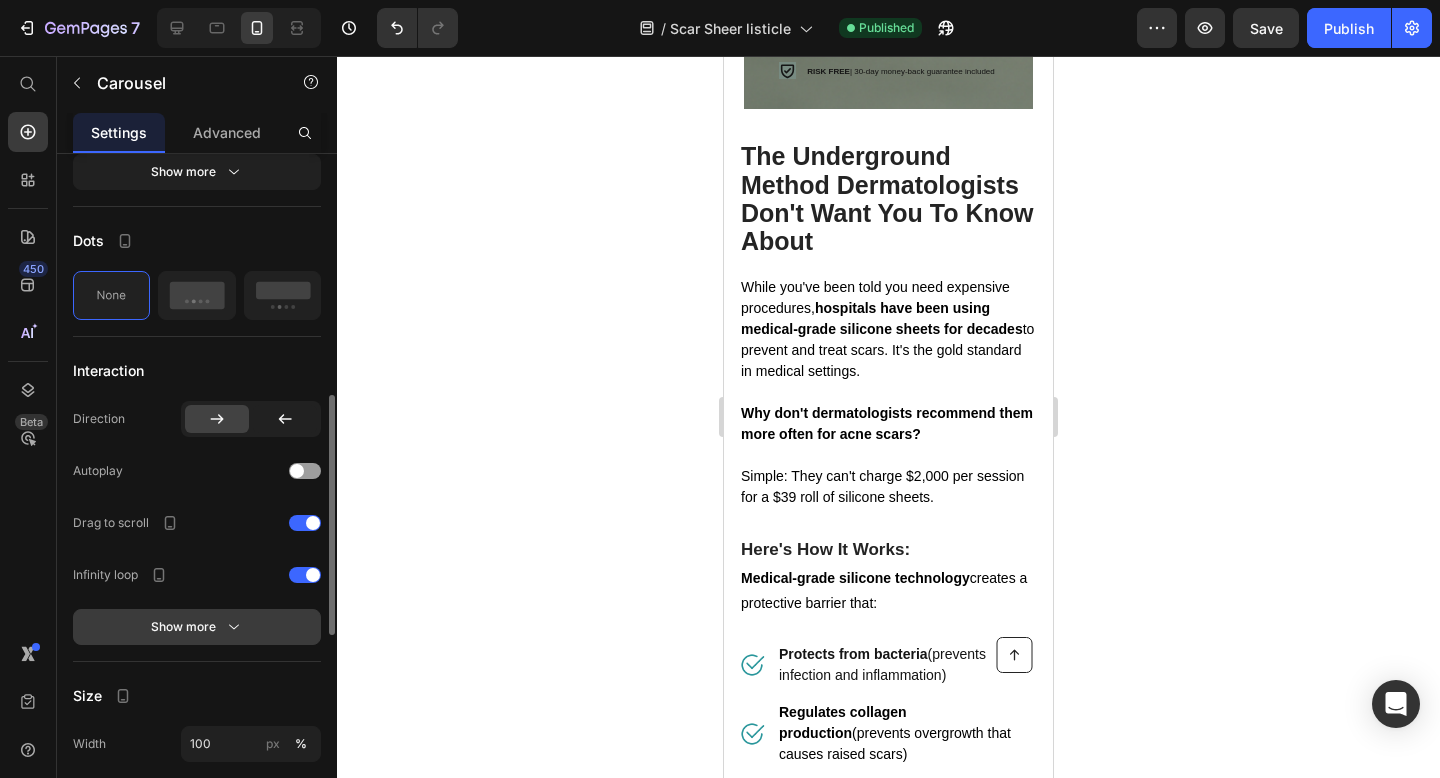 click on "Show more" at bounding box center (197, 627) 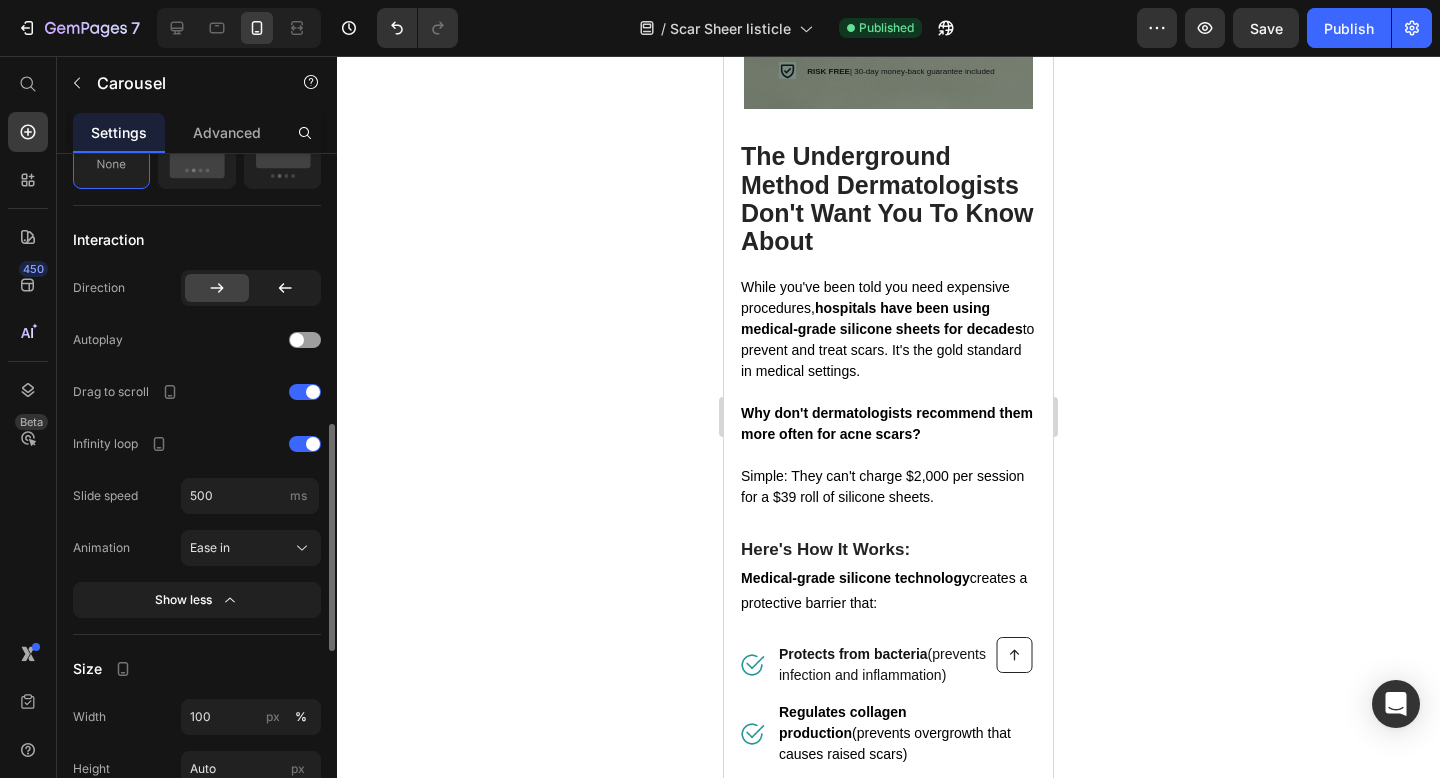 scroll, scrollTop: 822, scrollLeft: 0, axis: vertical 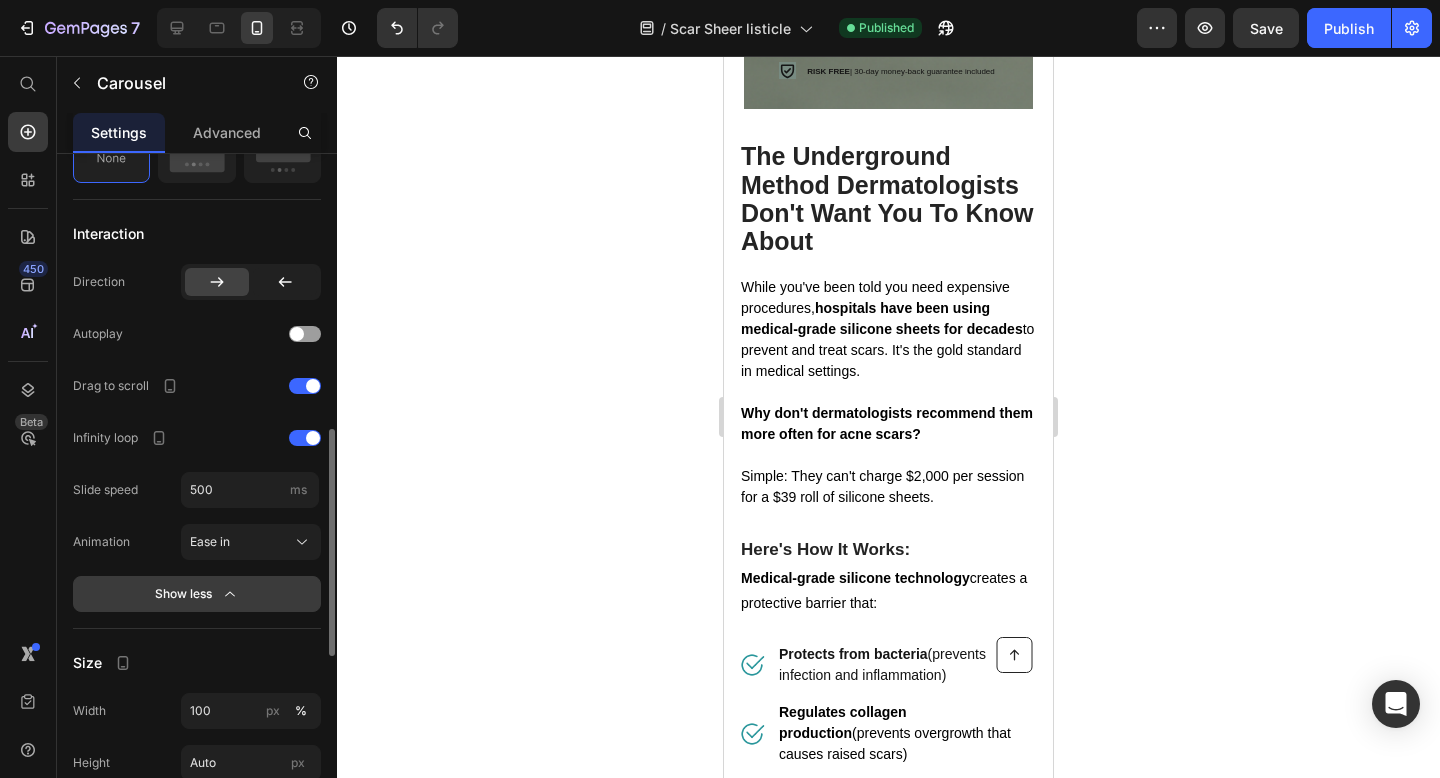 click on "Show less" at bounding box center [197, 594] 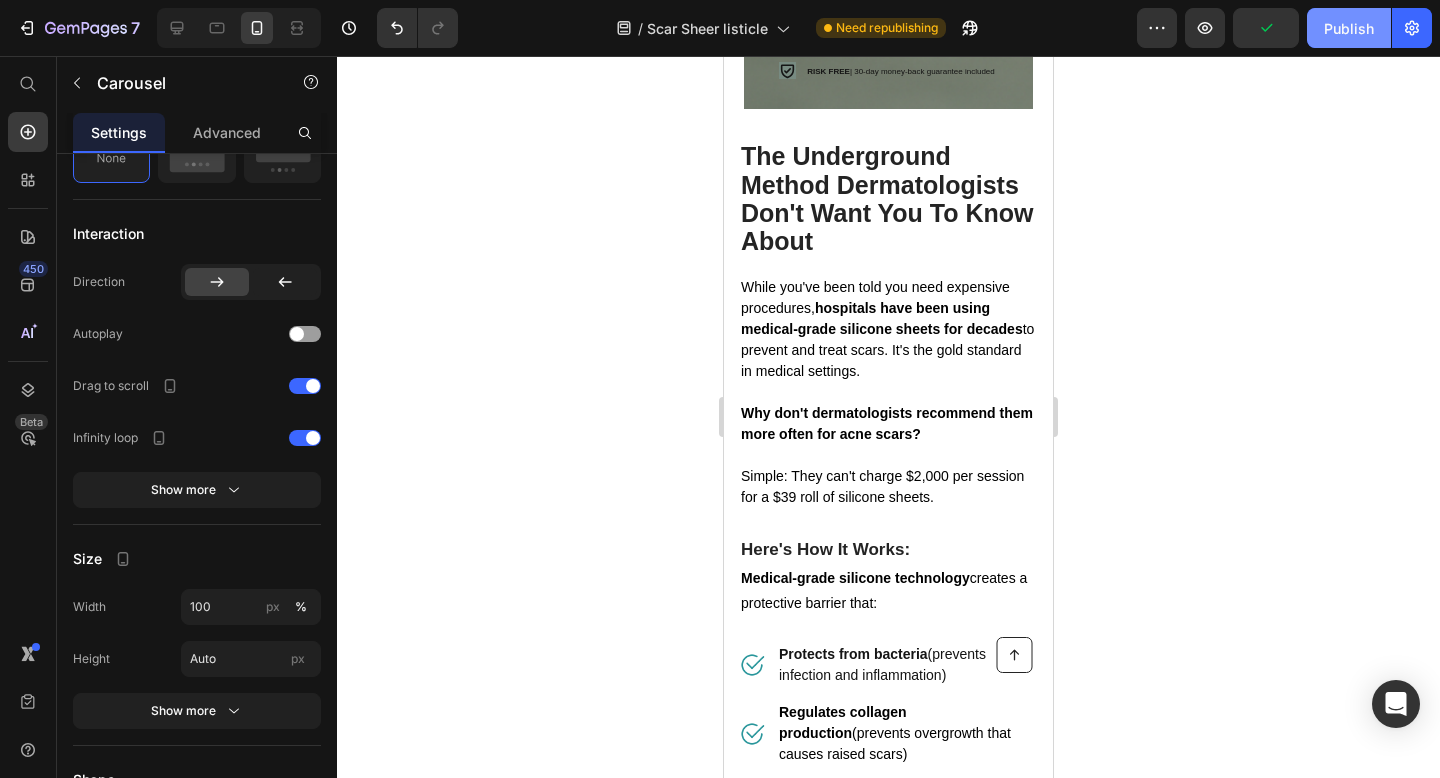 click on "Publish" 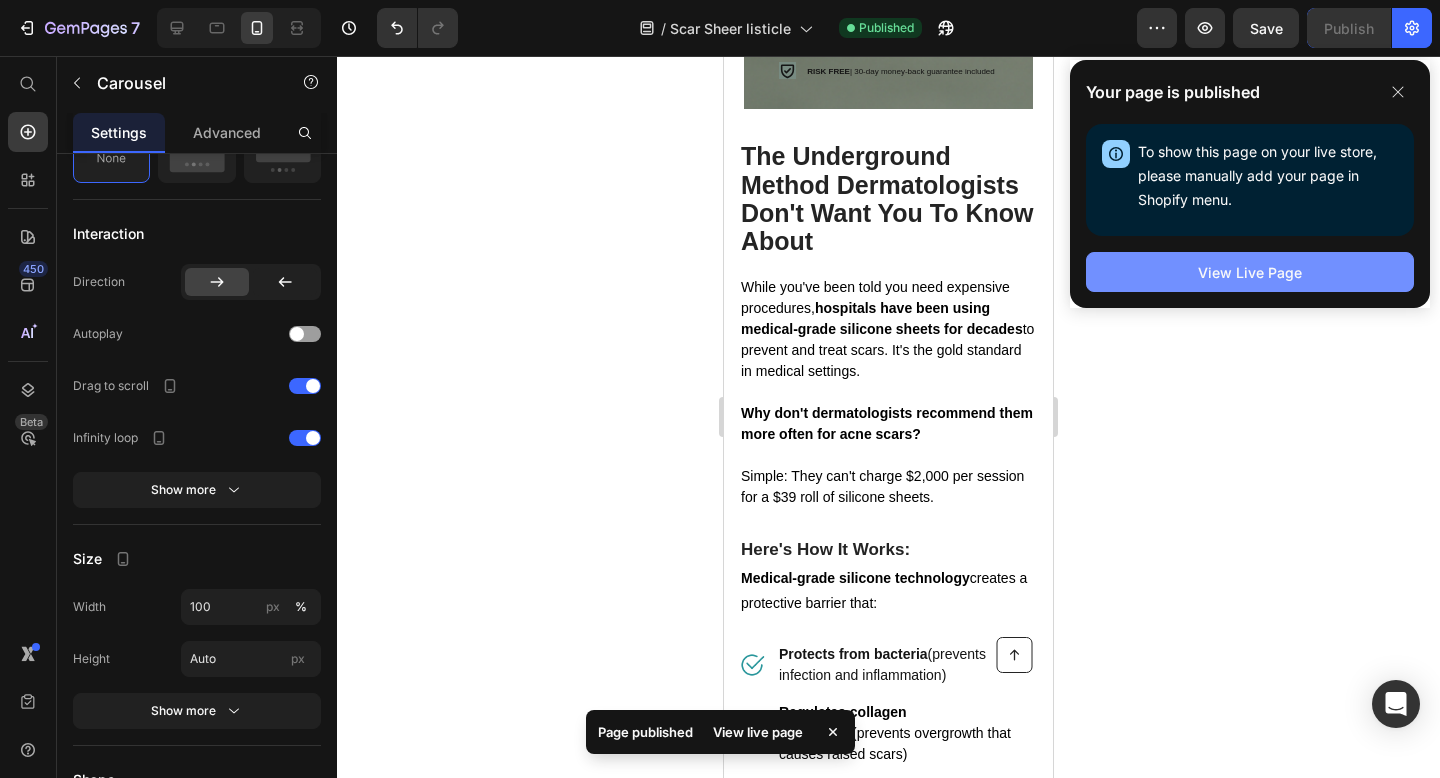 click on "View Live Page" at bounding box center [1250, 272] 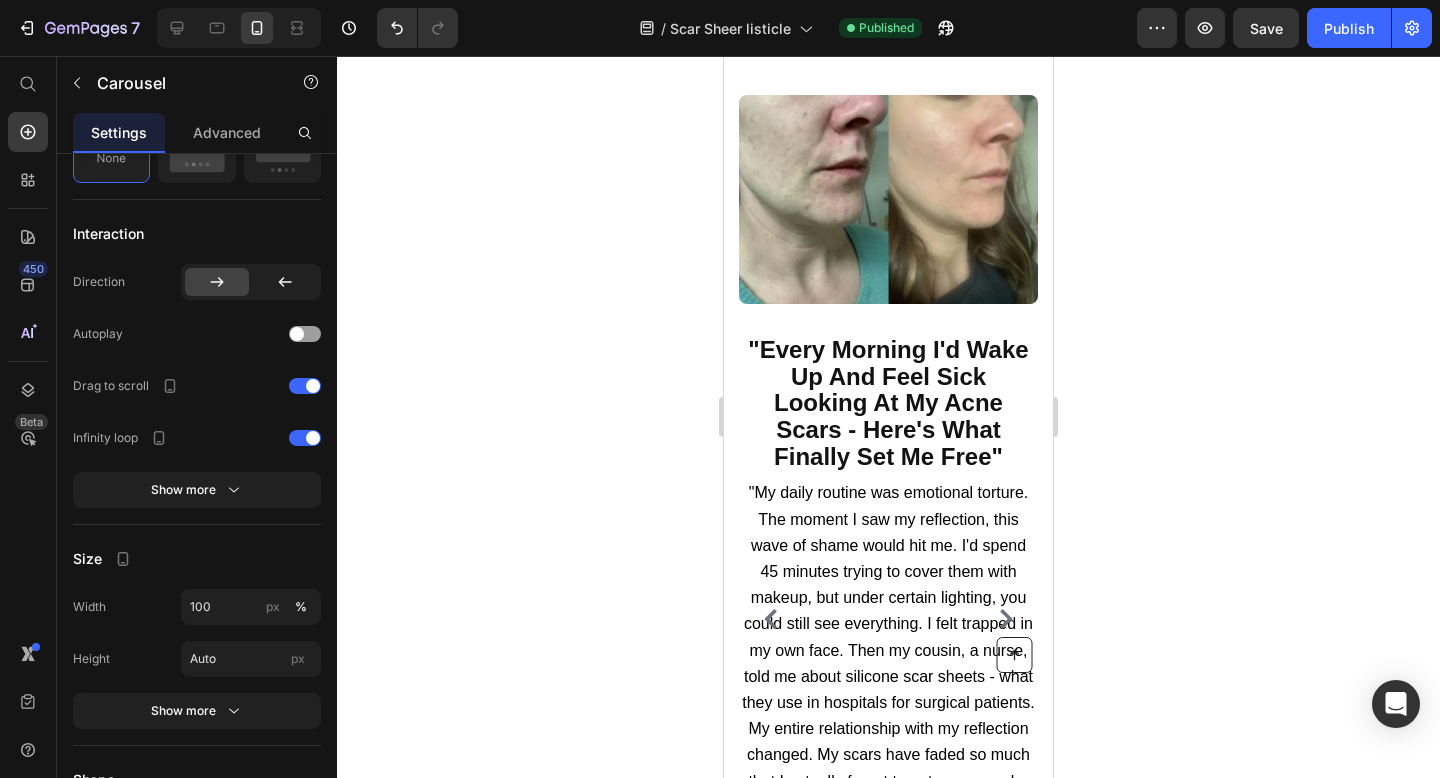 scroll, scrollTop: 1265, scrollLeft: 0, axis: vertical 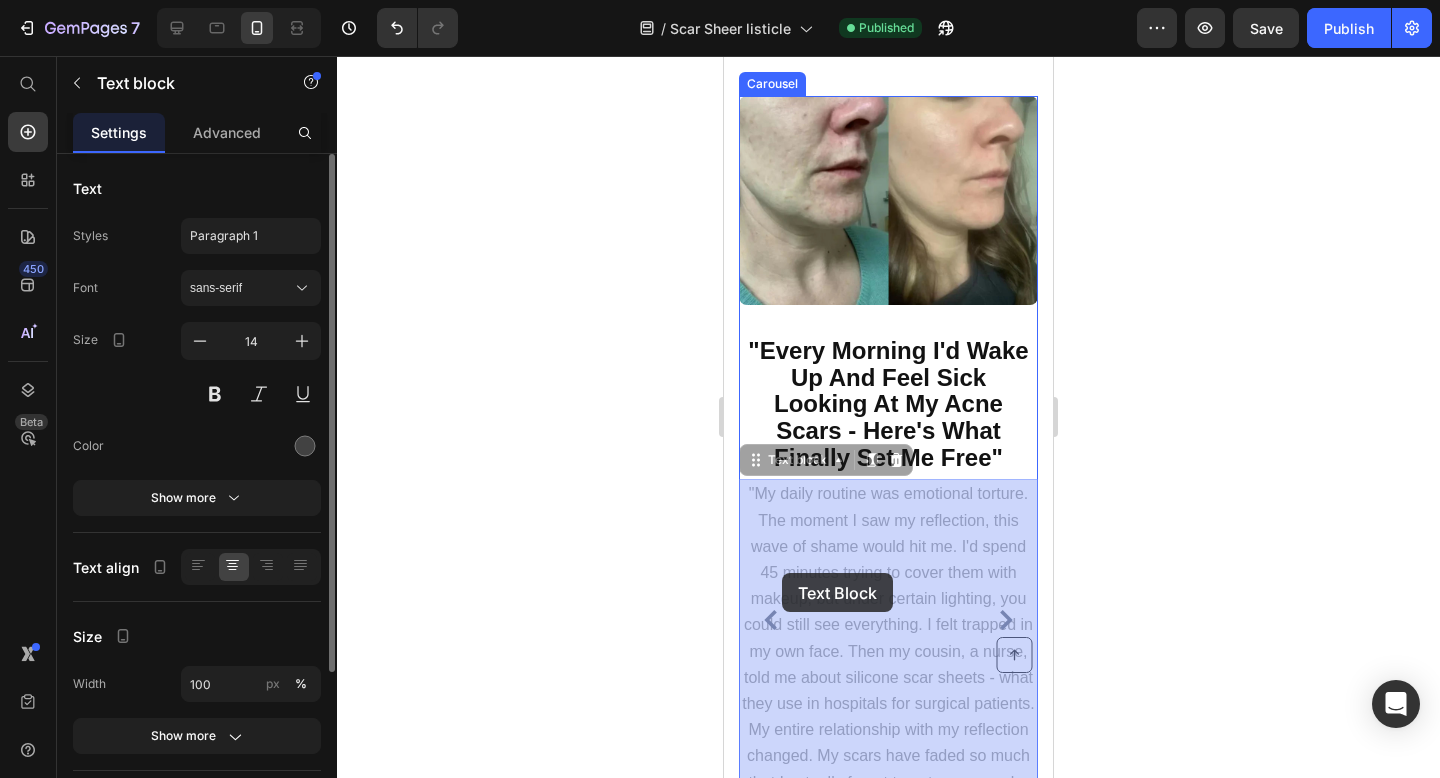 drag, startPoint x: 962, startPoint y: 573, endPoint x: 782, endPoint y: 573, distance: 180 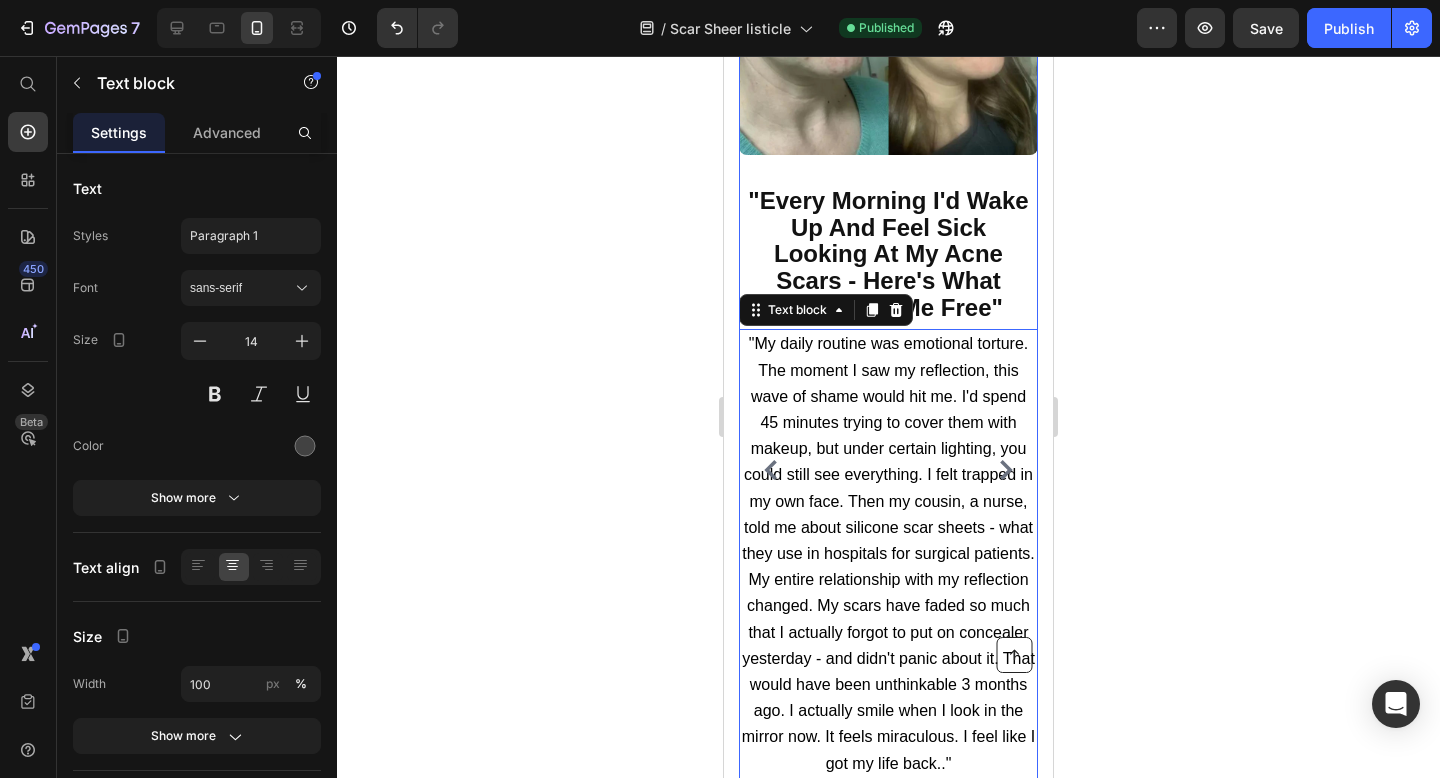 scroll, scrollTop: 1447, scrollLeft: 0, axis: vertical 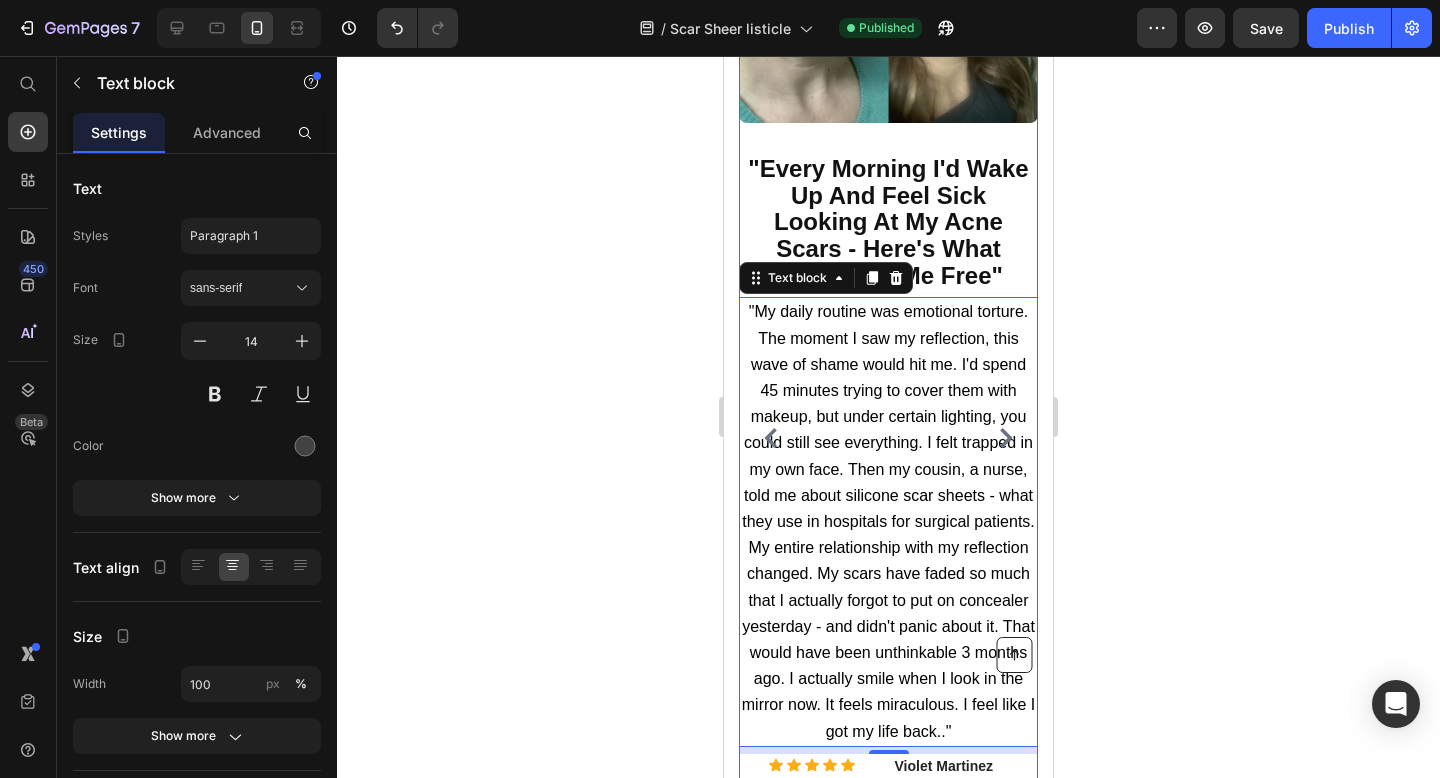 click 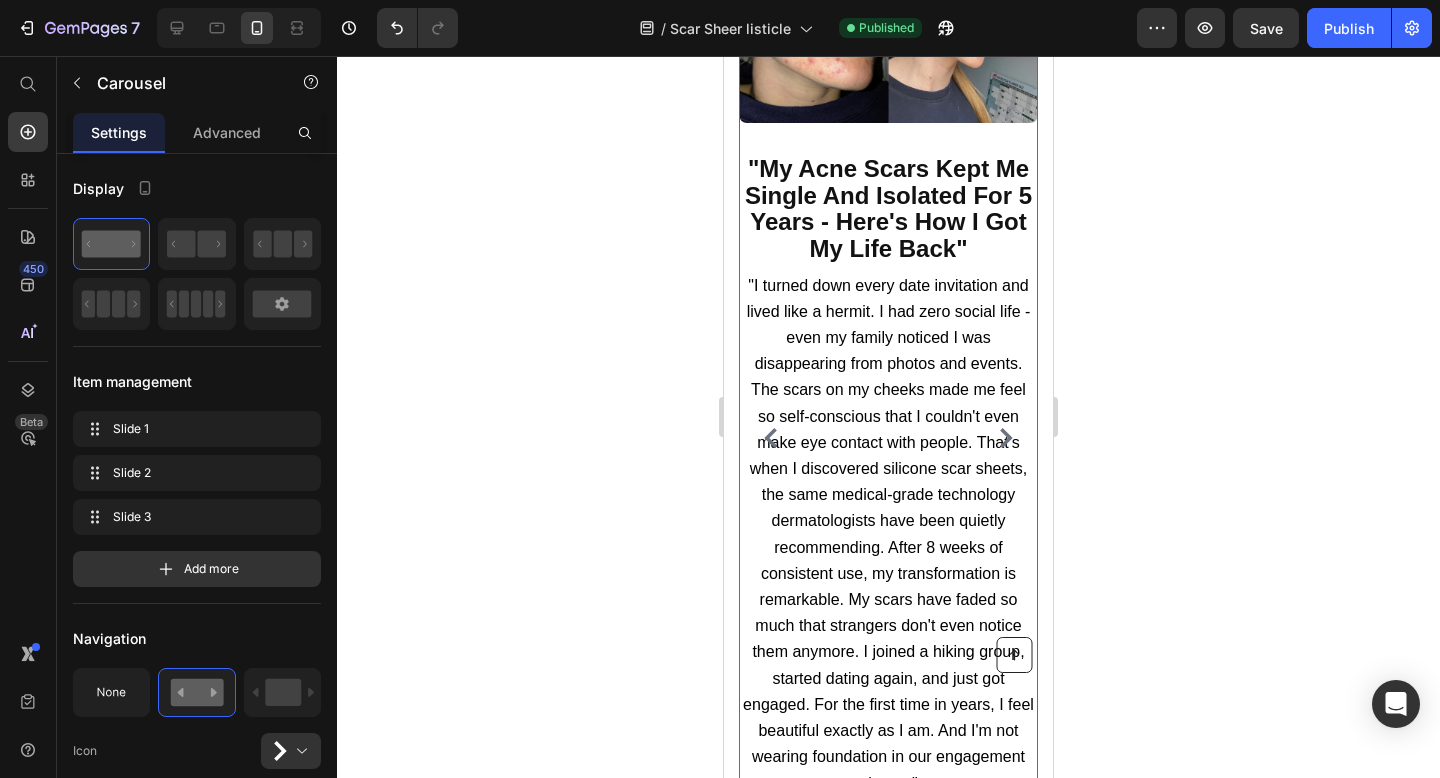 click 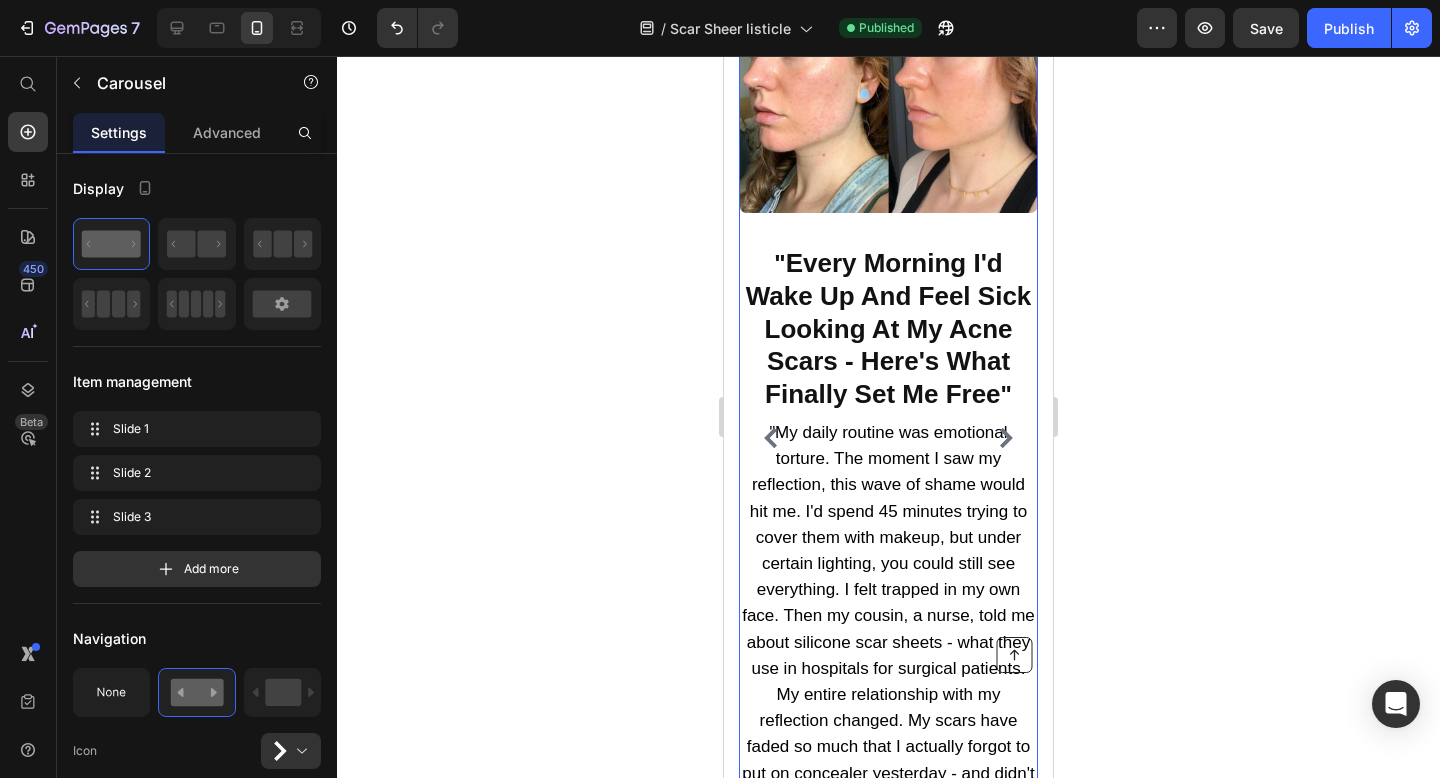 click 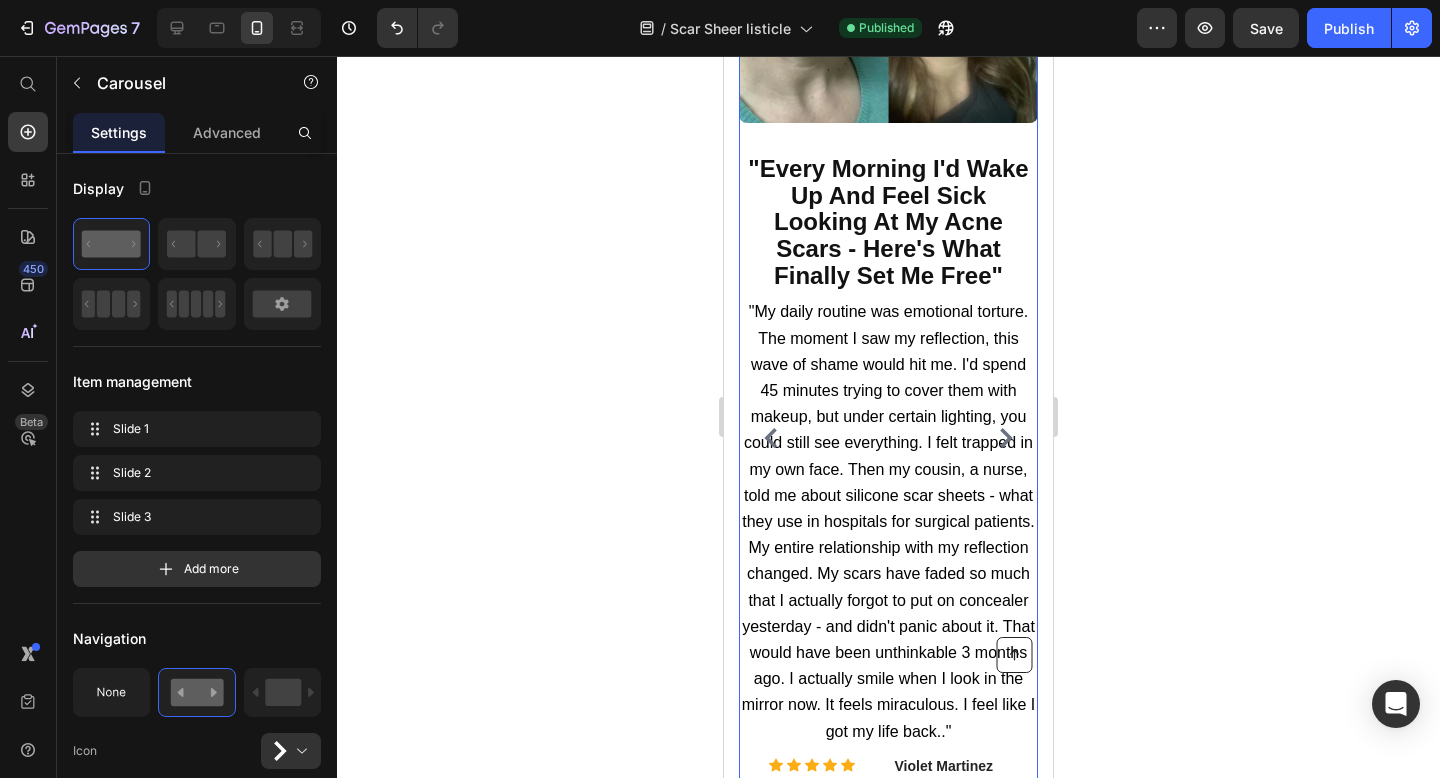 click 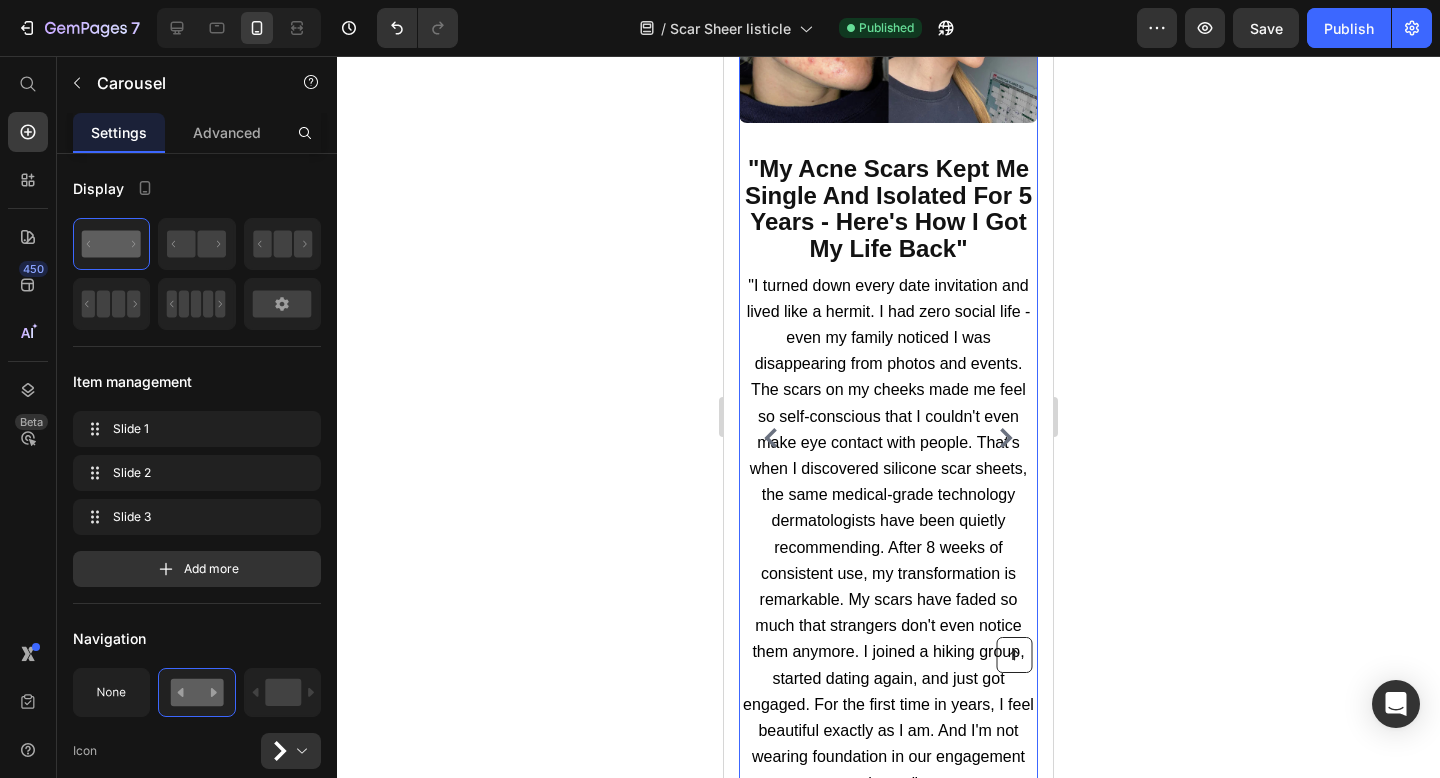 click 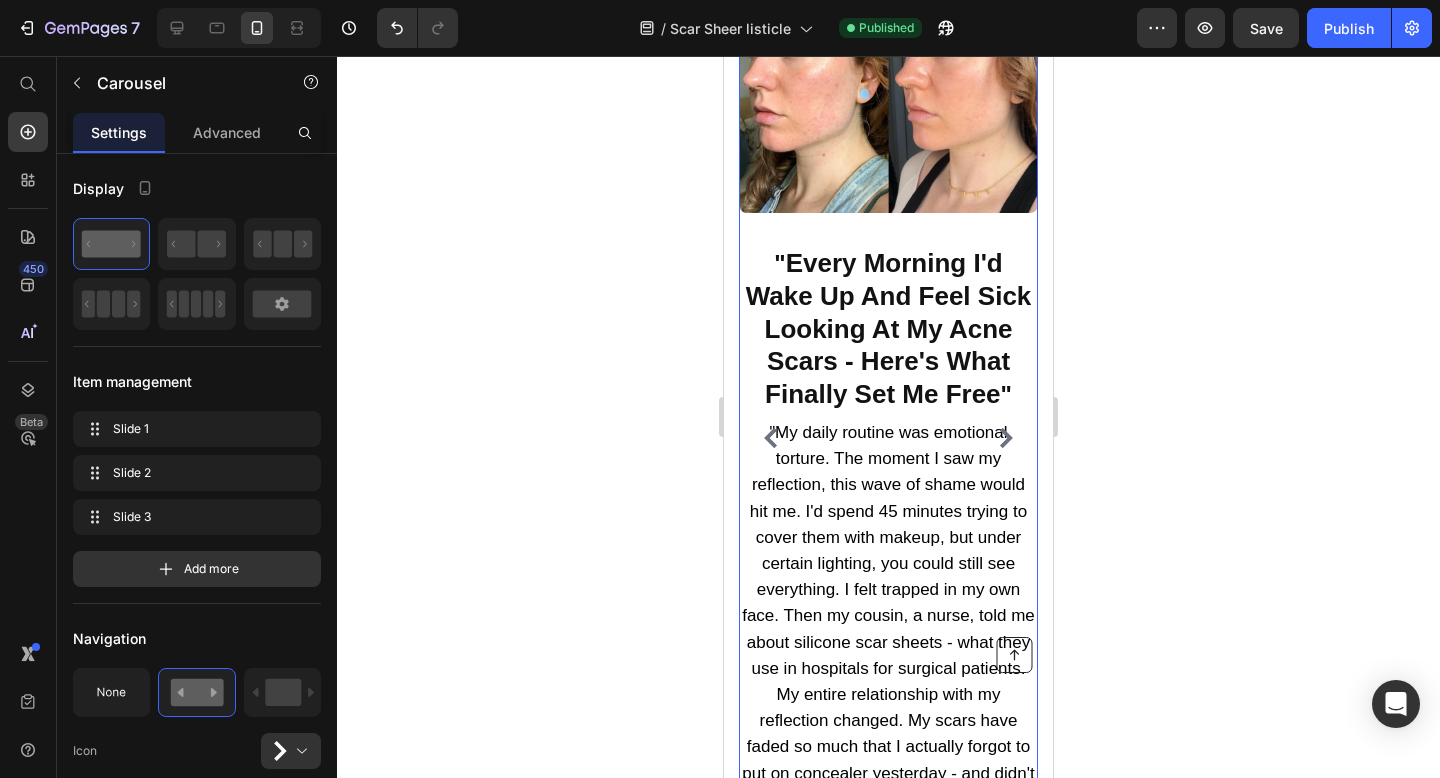 click 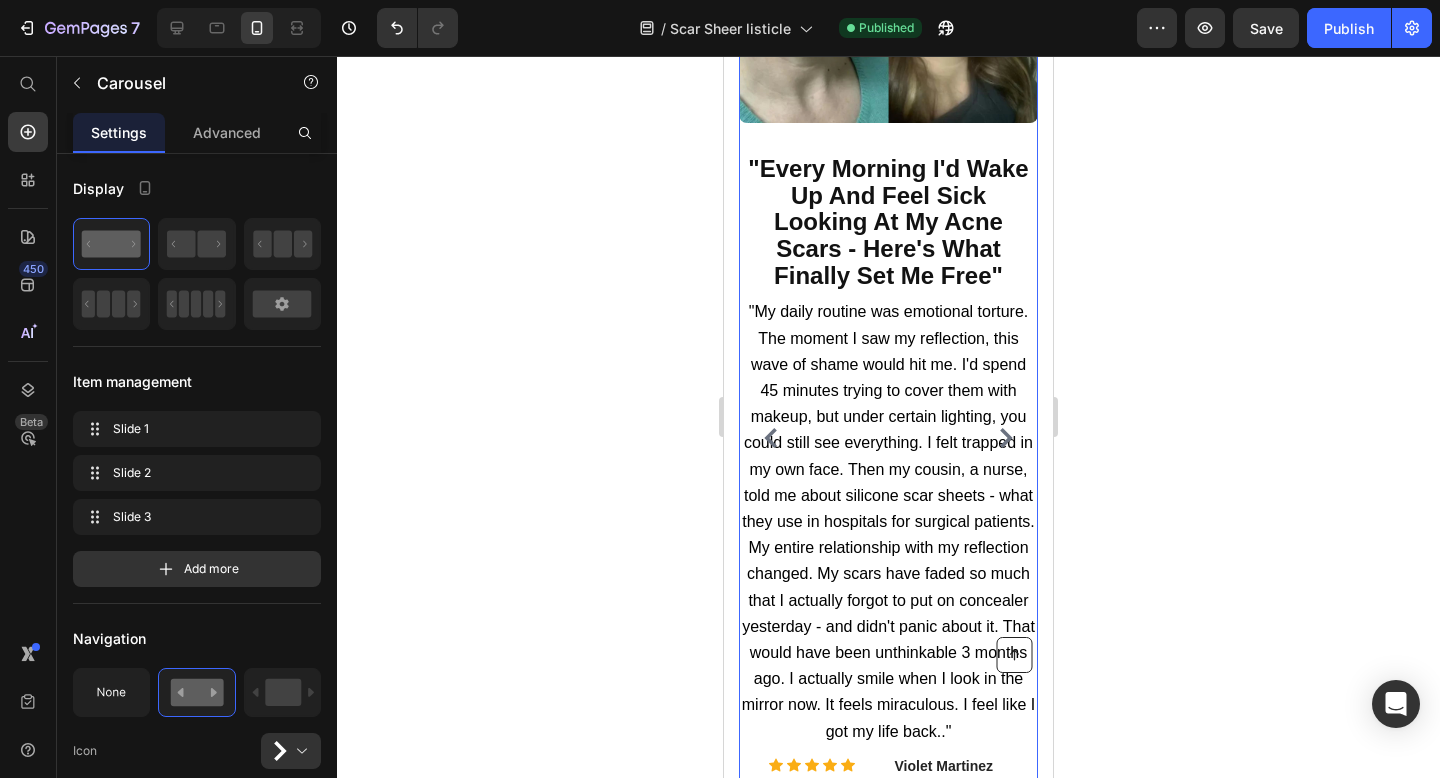 click 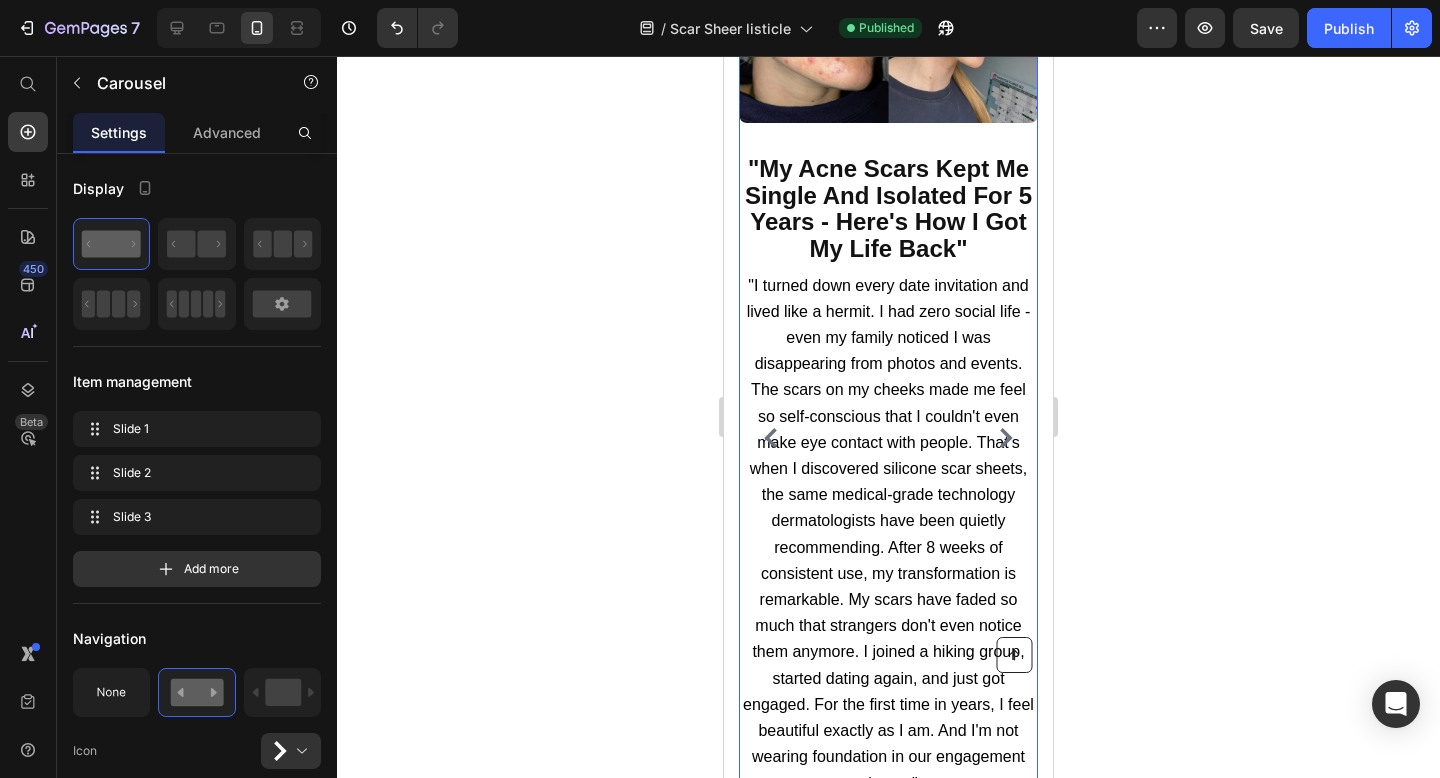 click 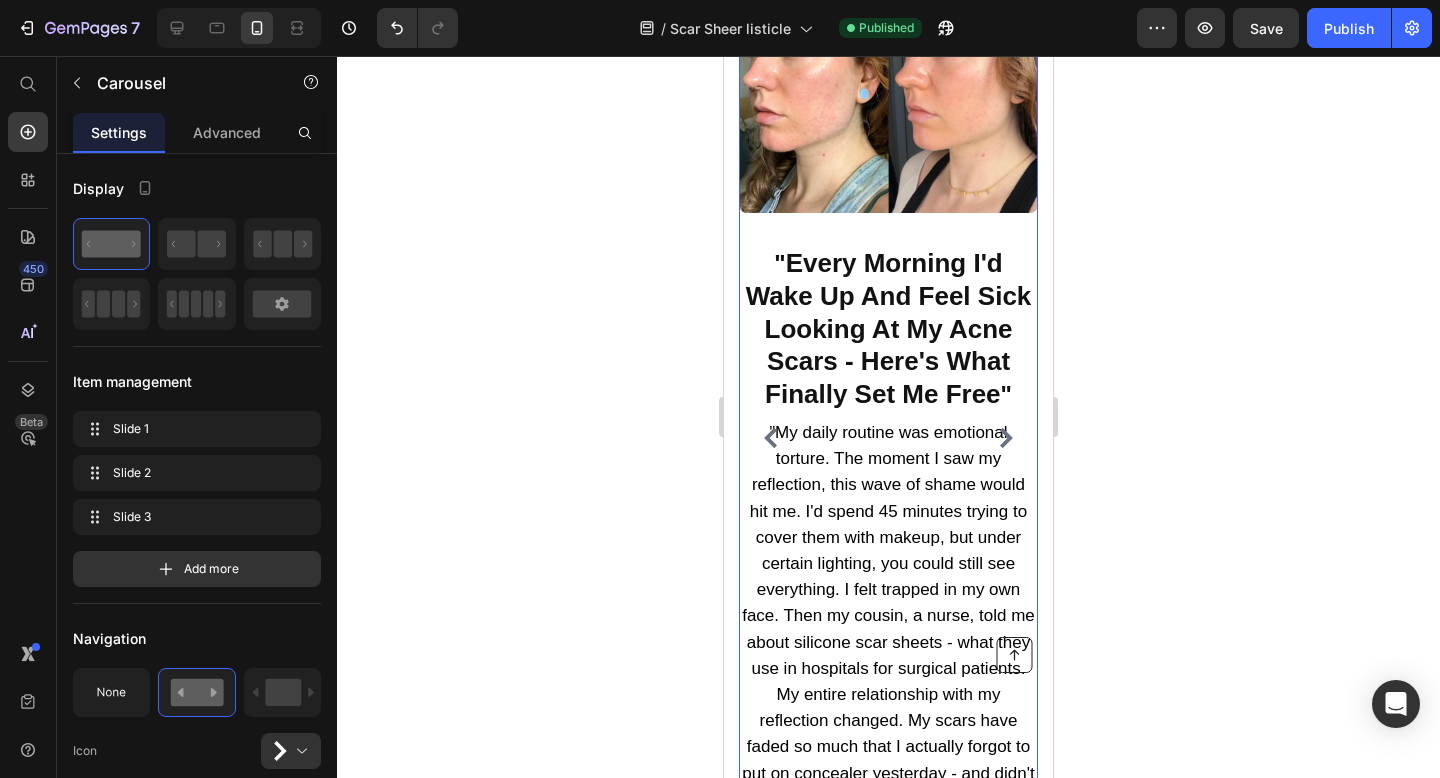 click 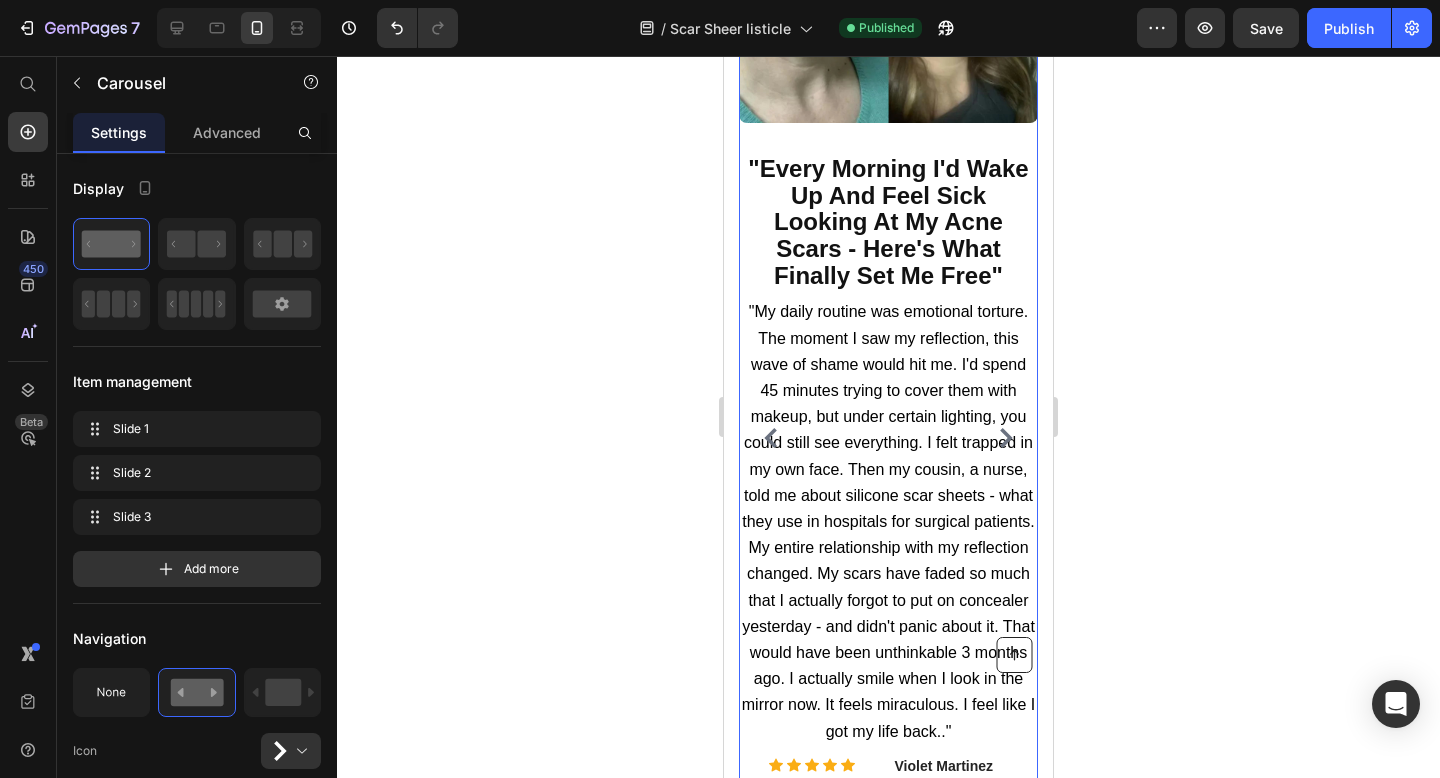 click 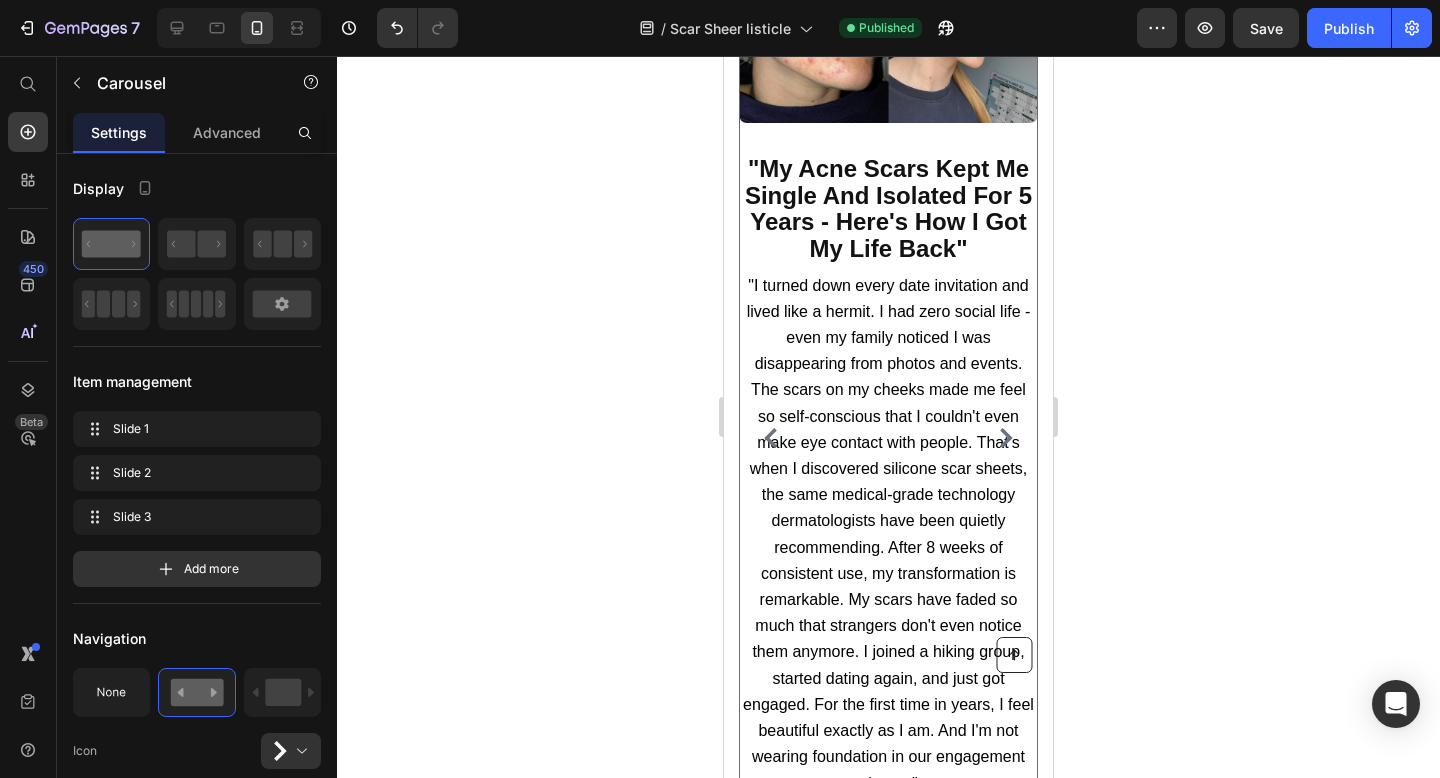 click 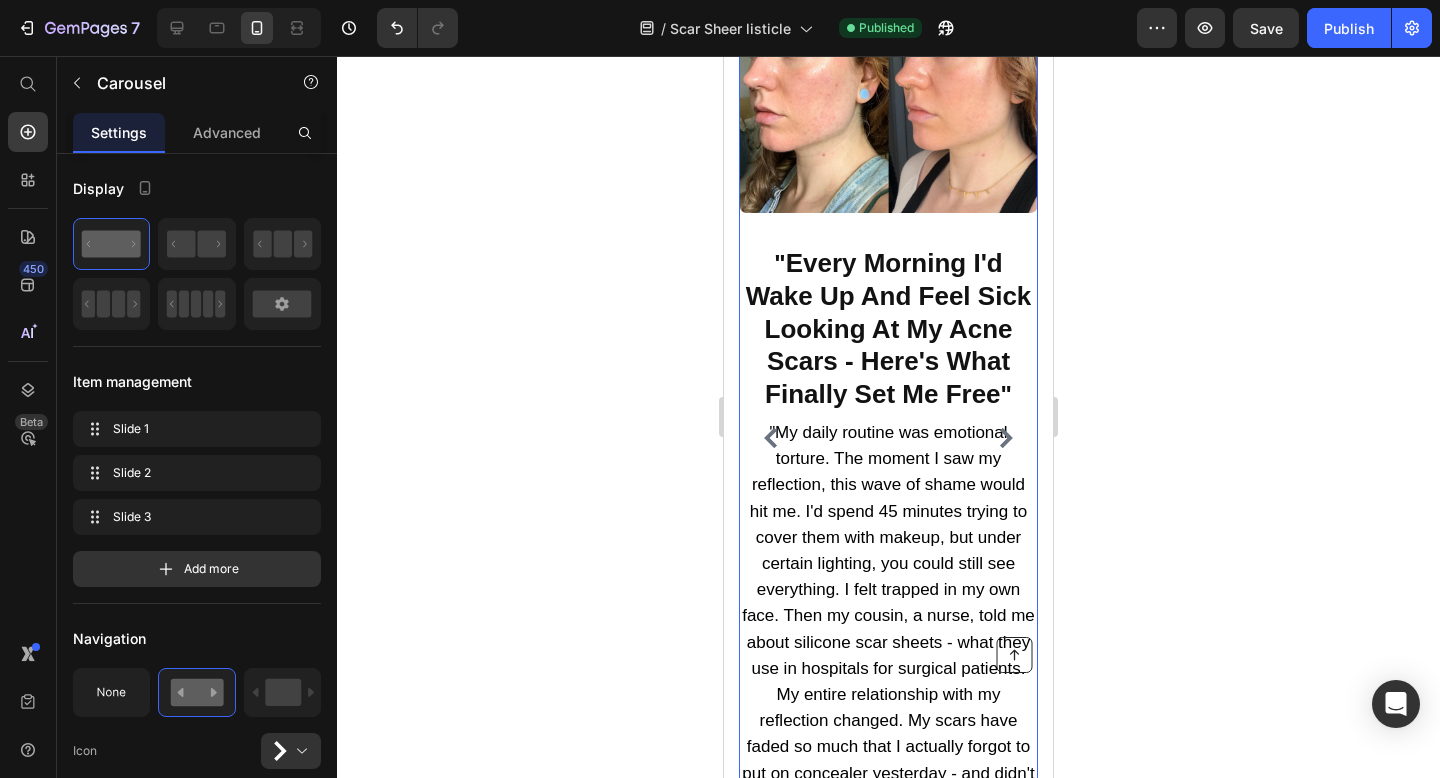 click 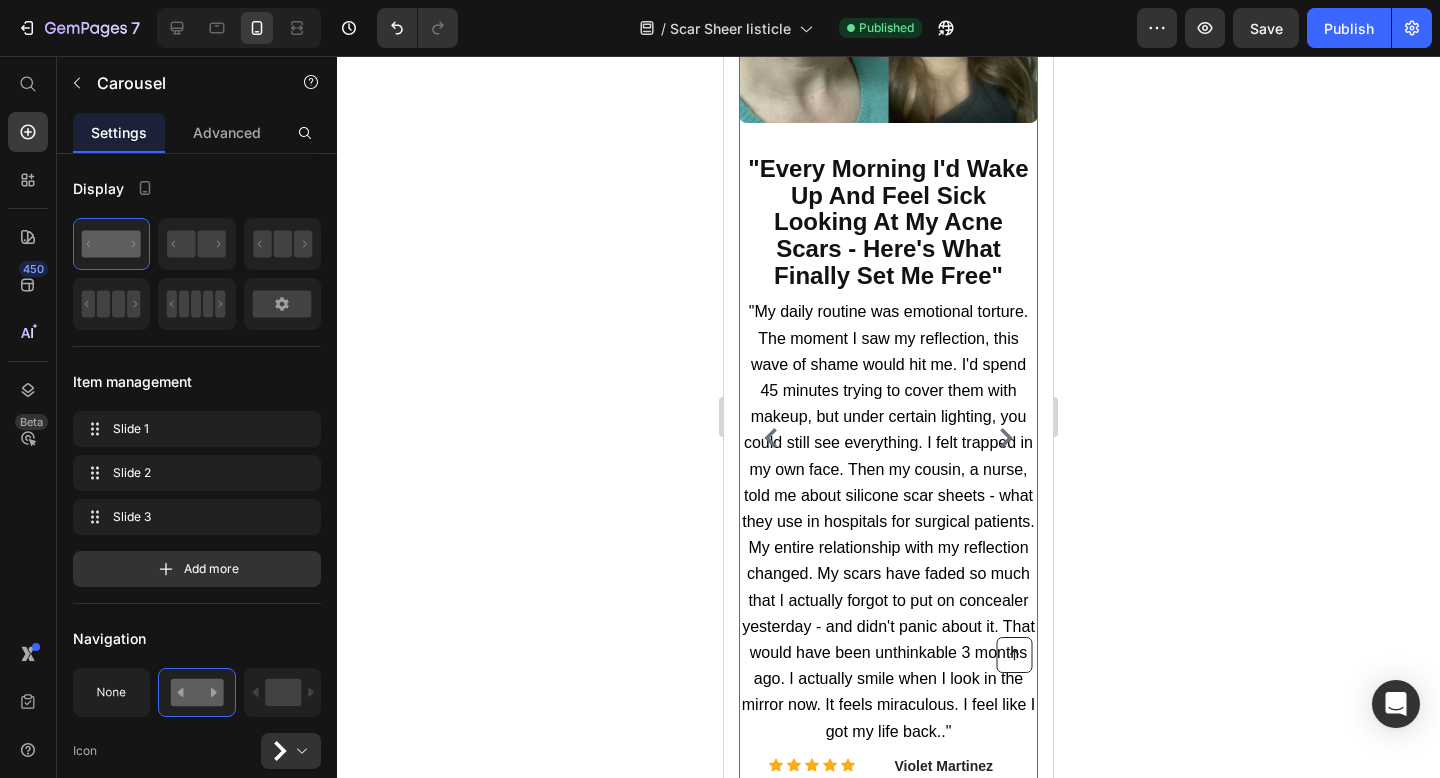 click 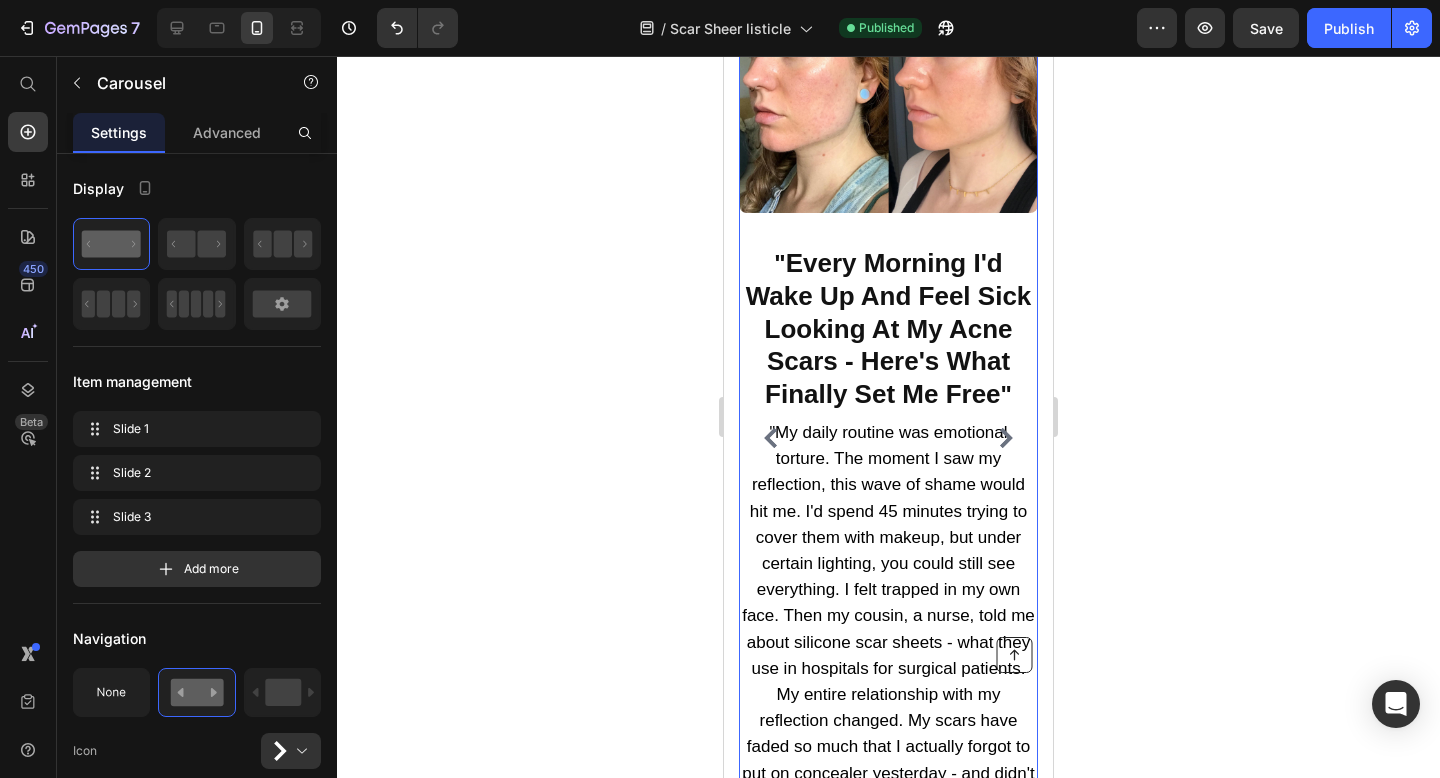 click 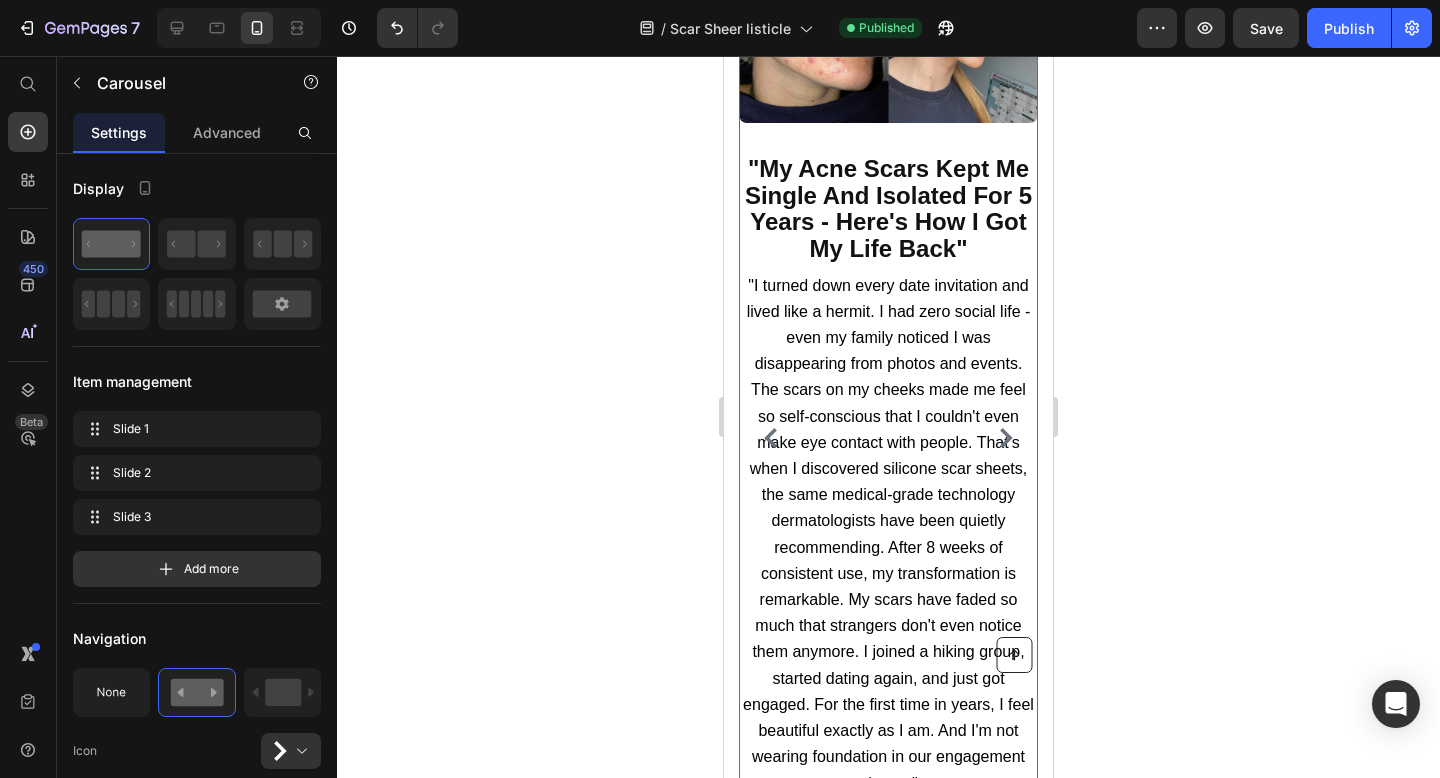 click 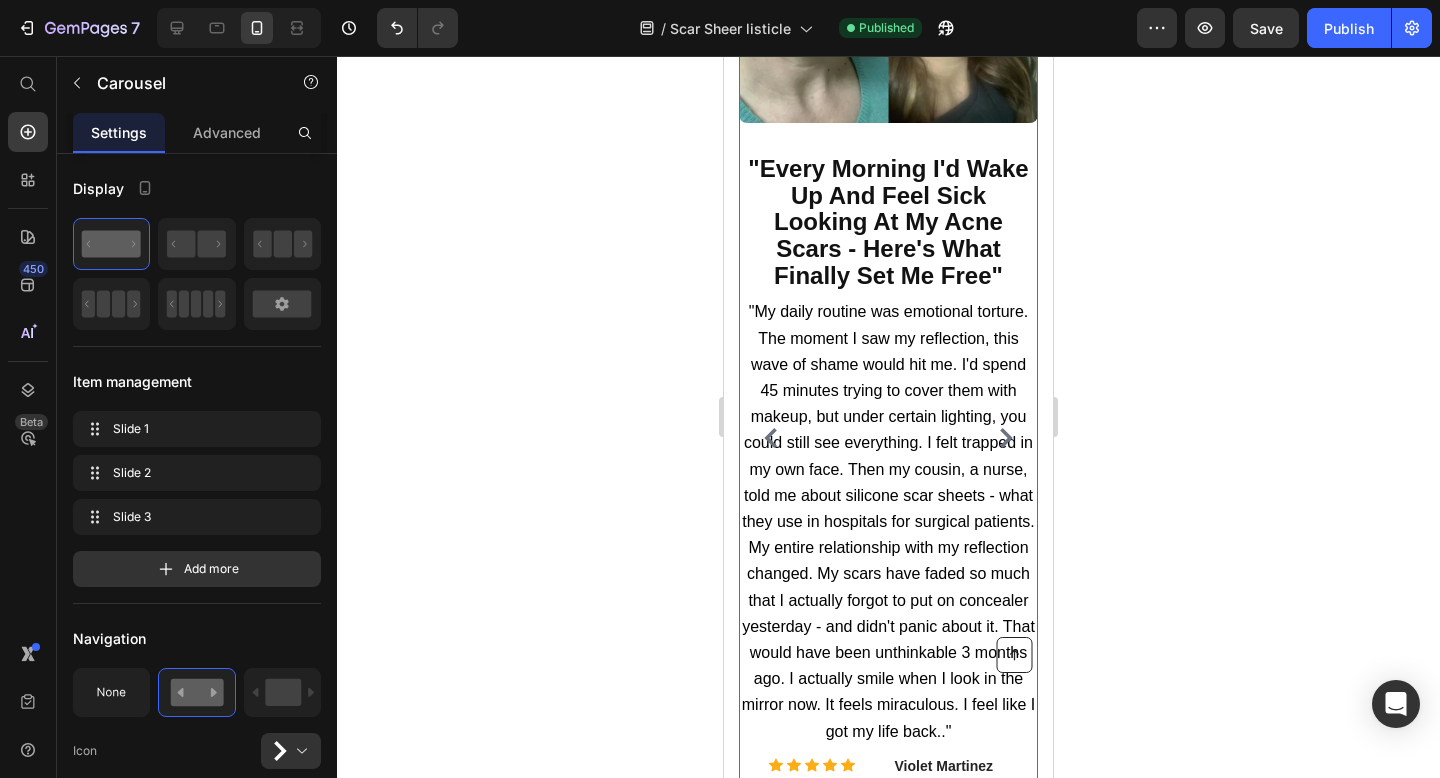 click 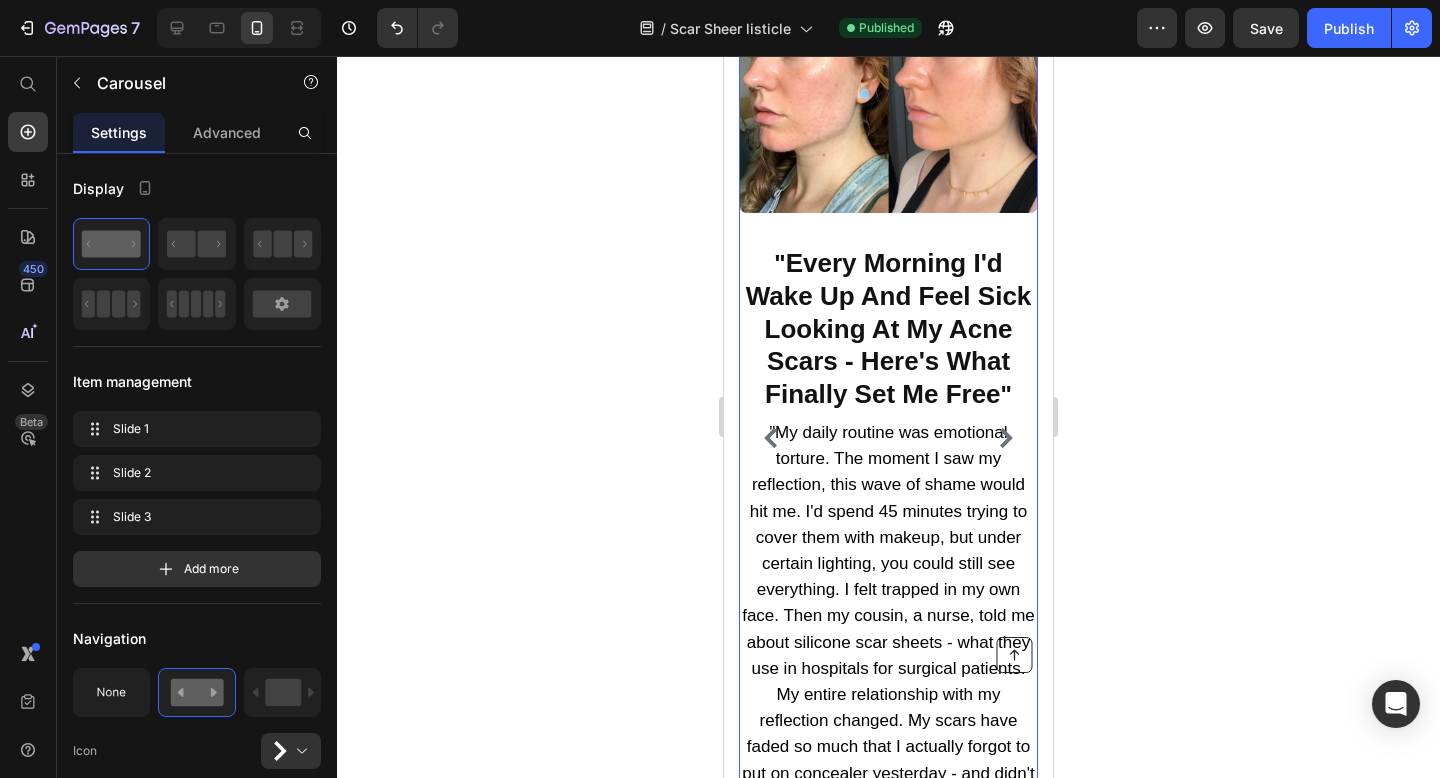 click 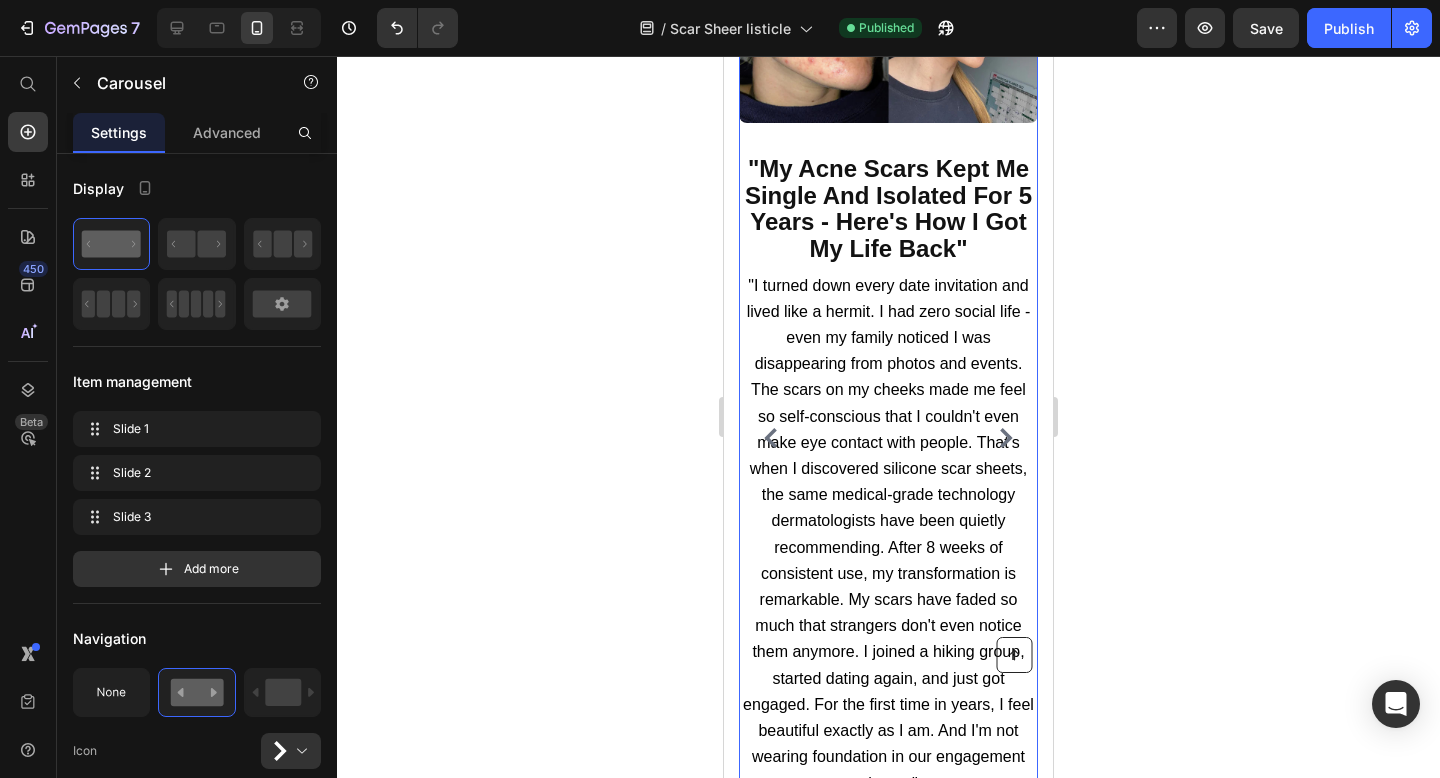 click at bounding box center (771, 438) 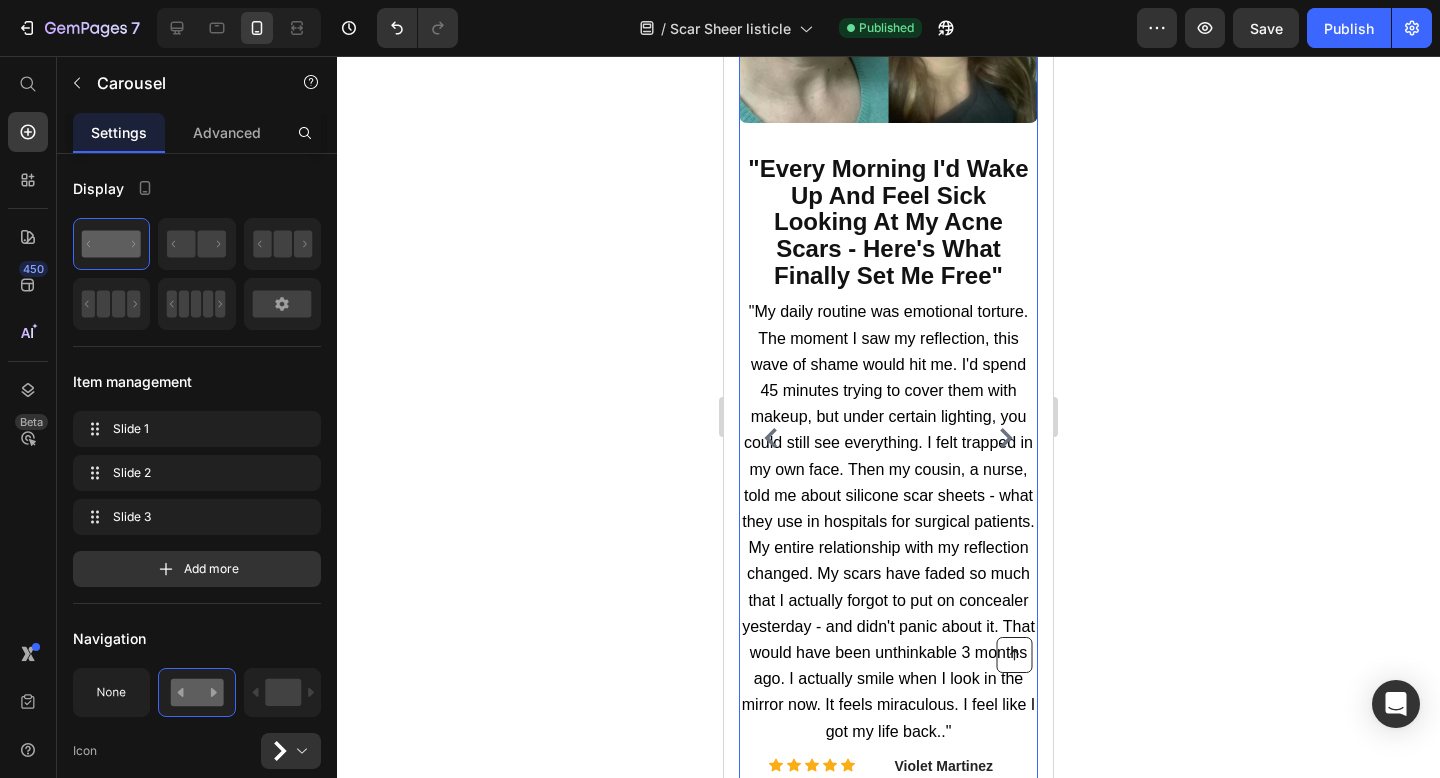 click at bounding box center [771, 438] 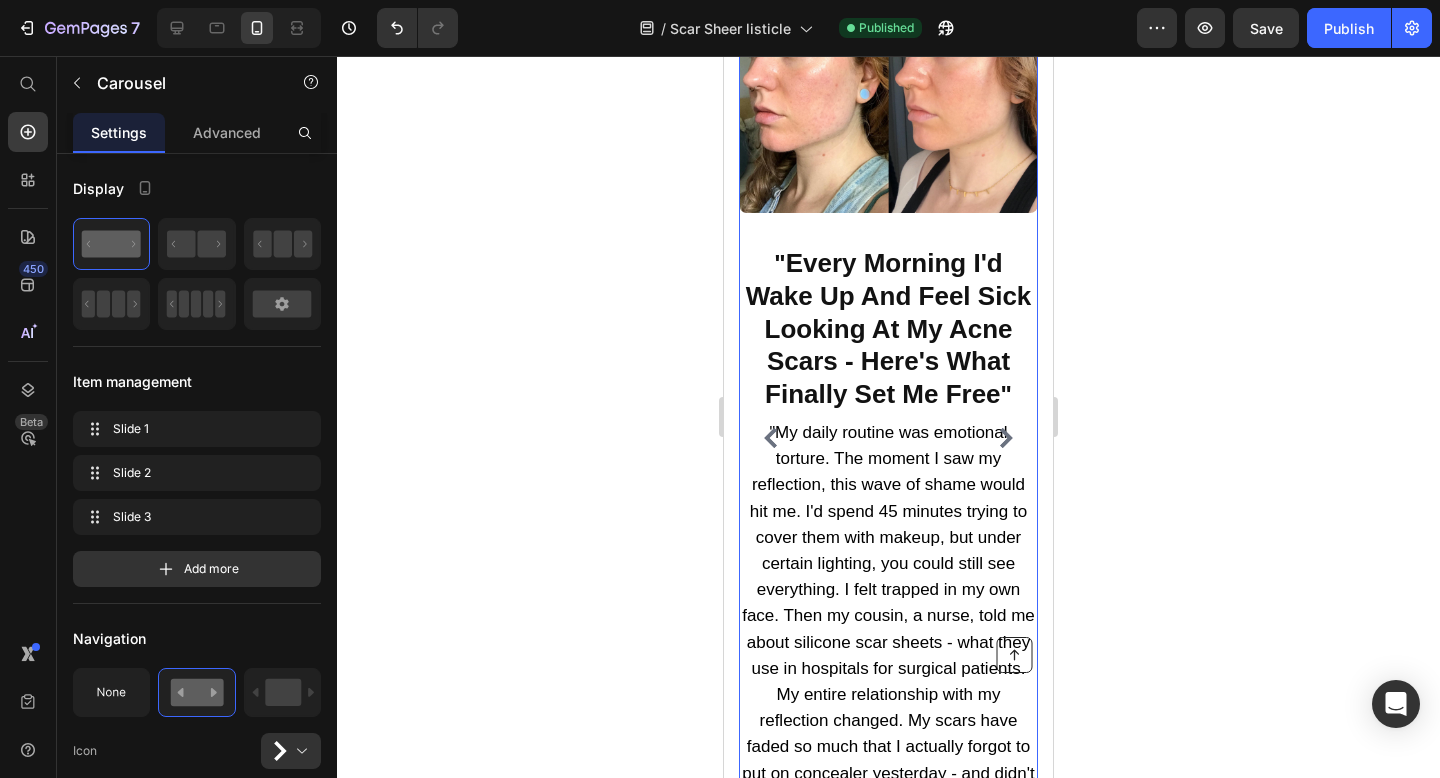 click at bounding box center (771, 438) 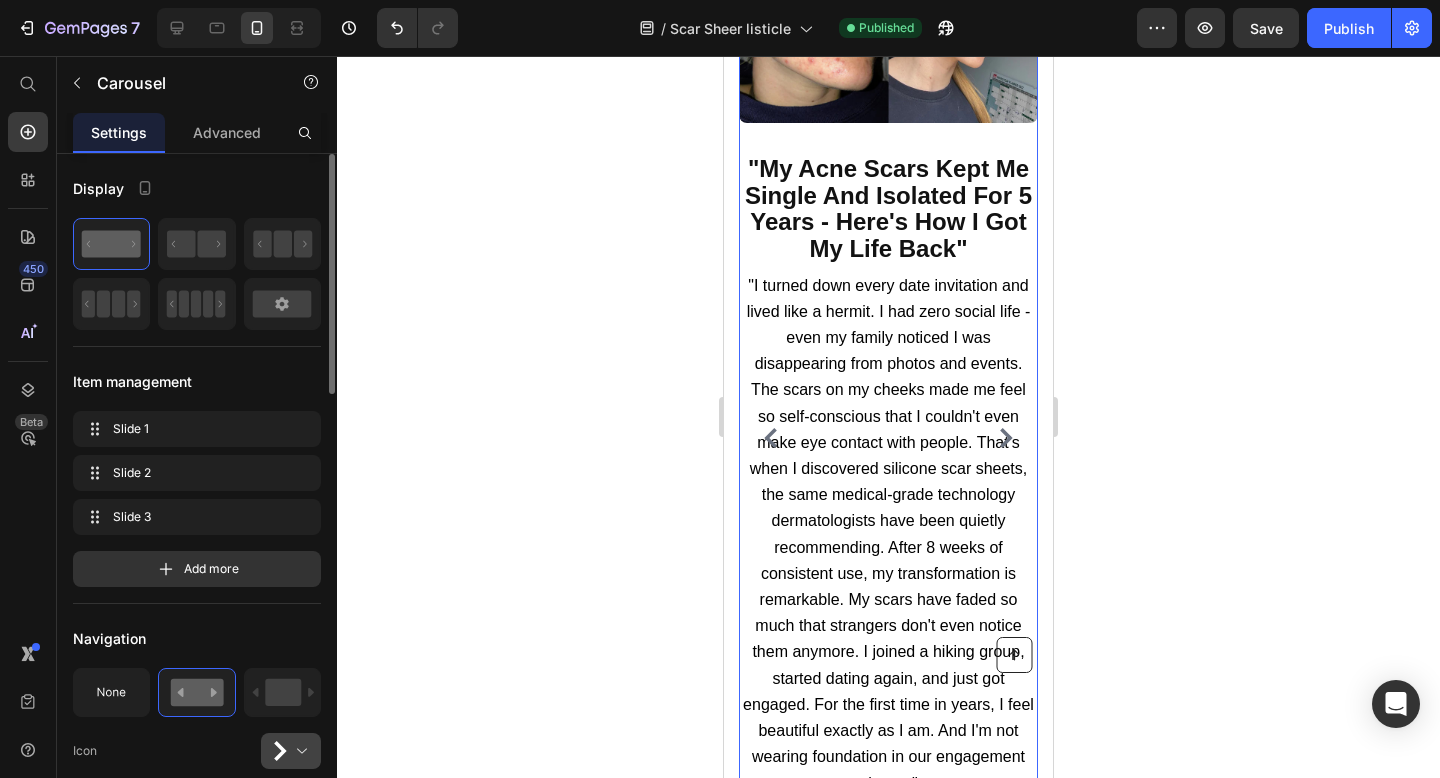 click at bounding box center (299, 751) 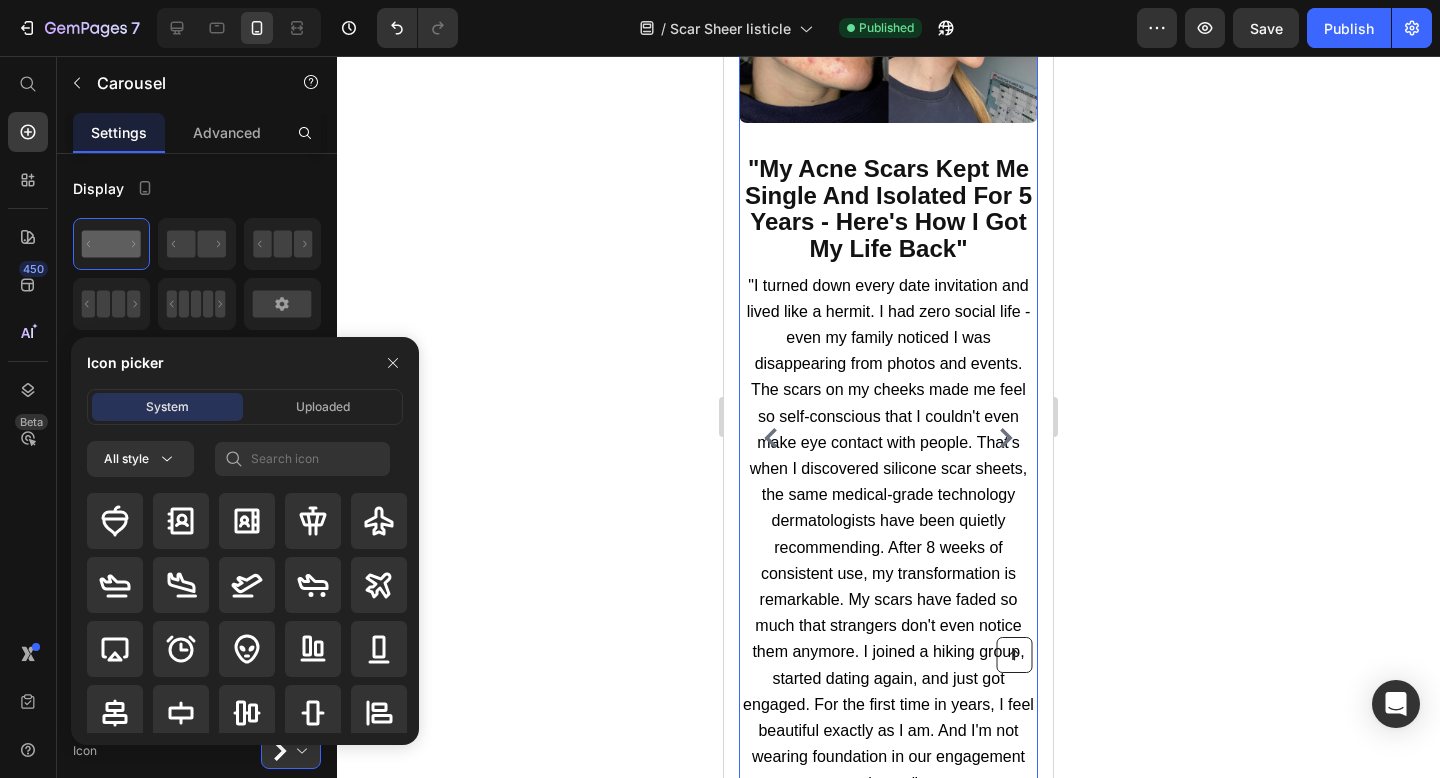 click 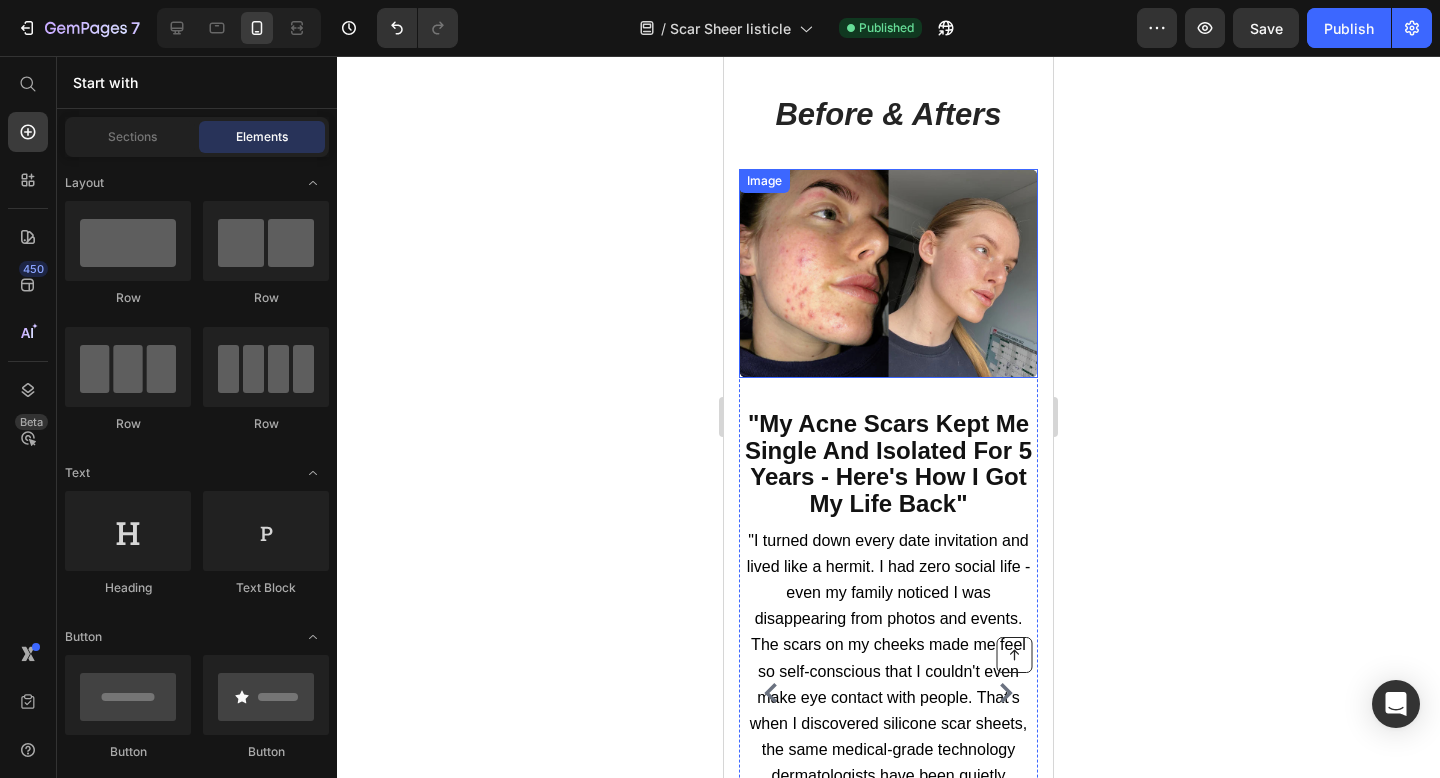 scroll, scrollTop: 1314, scrollLeft: 0, axis: vertical 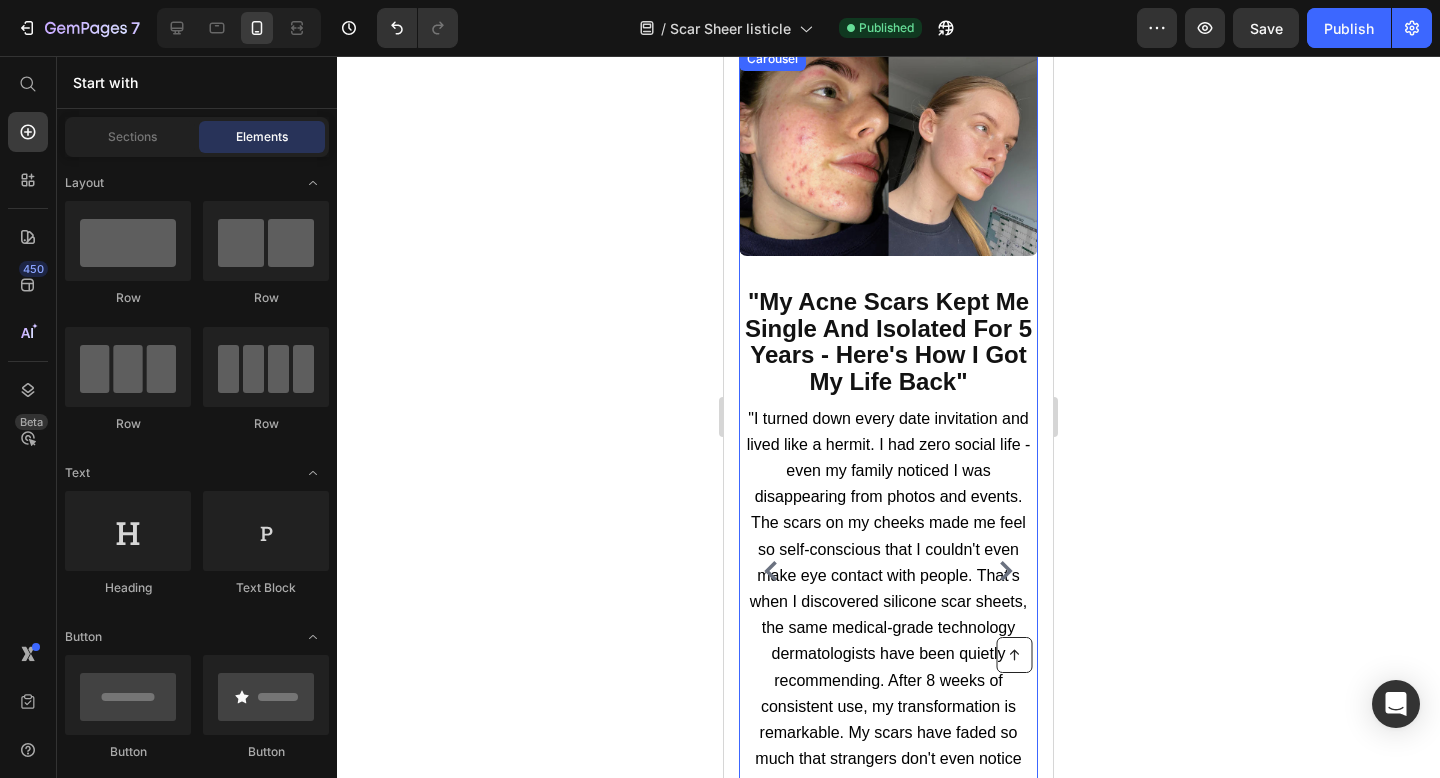 click on "Image "My Acne Scars Kept Me Single And Isolated For 5 Years - Here's How I Got My Life Back" Heading "I turned down every date invitation and lived like a hermit. I had zero social life - even my family noticed I was disappearing from photos and events. The scars on my cheeks made me feel so self-conscious that I couldn't even make eye contact with people. That's when I discovered silicone scar sheets, the same medical-grade technology dermatologists have been quietly recommending. After 8 weeks of consistent use, my transformation is remarkable. My scars have faded so much that strangers don't even notice them anymore. I joined a hiking group, started dating again, and just got engaged. For the first time in years, I feel beautiful exactly as I am. And I'm not wearing foundation in our engagement photos." Text block                Icon                Icon                Icon                Icon                Icon Icon List Hoz [FIRST] Text block Row" at bounding box center [888, 571] 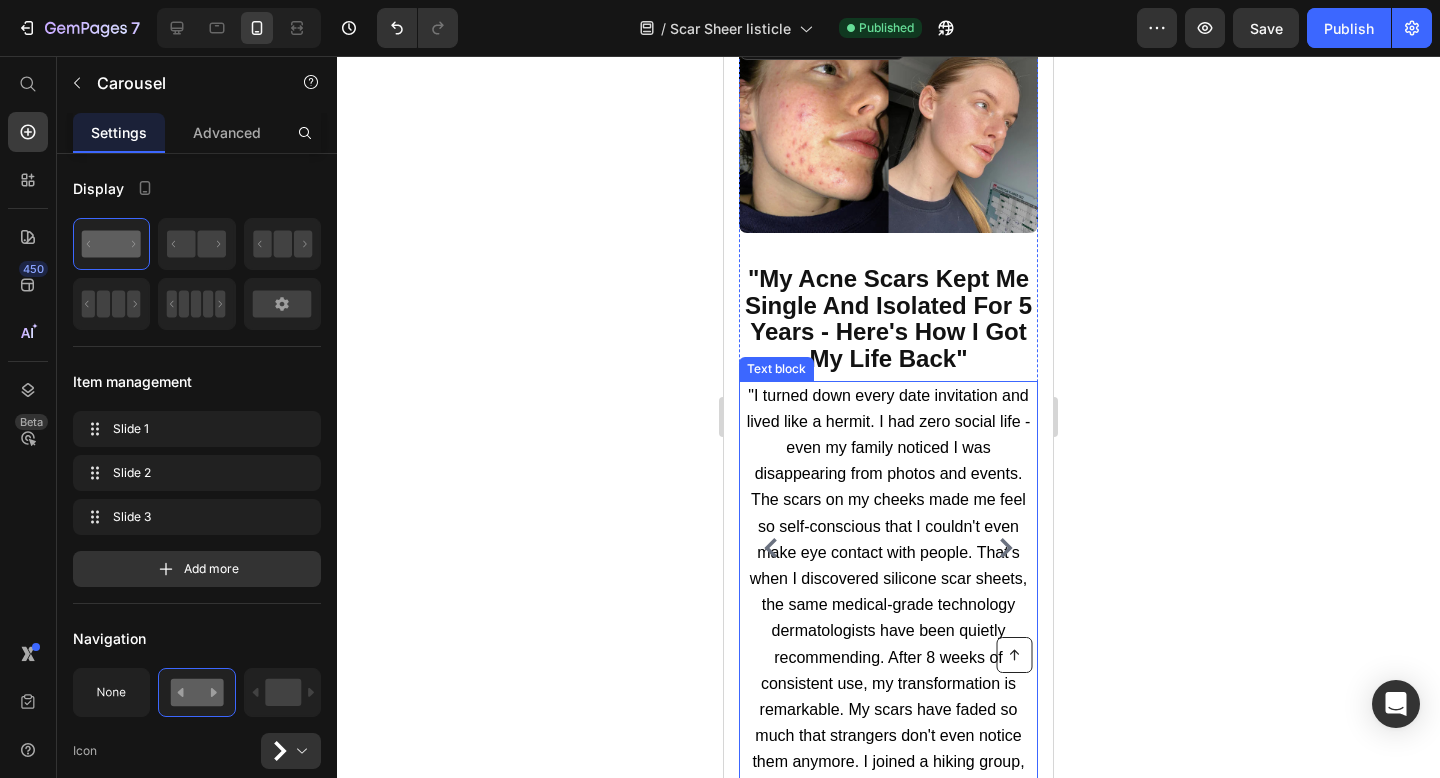 scroll, scrollTop: 1350, scrollLeft: 0, axis: vertical 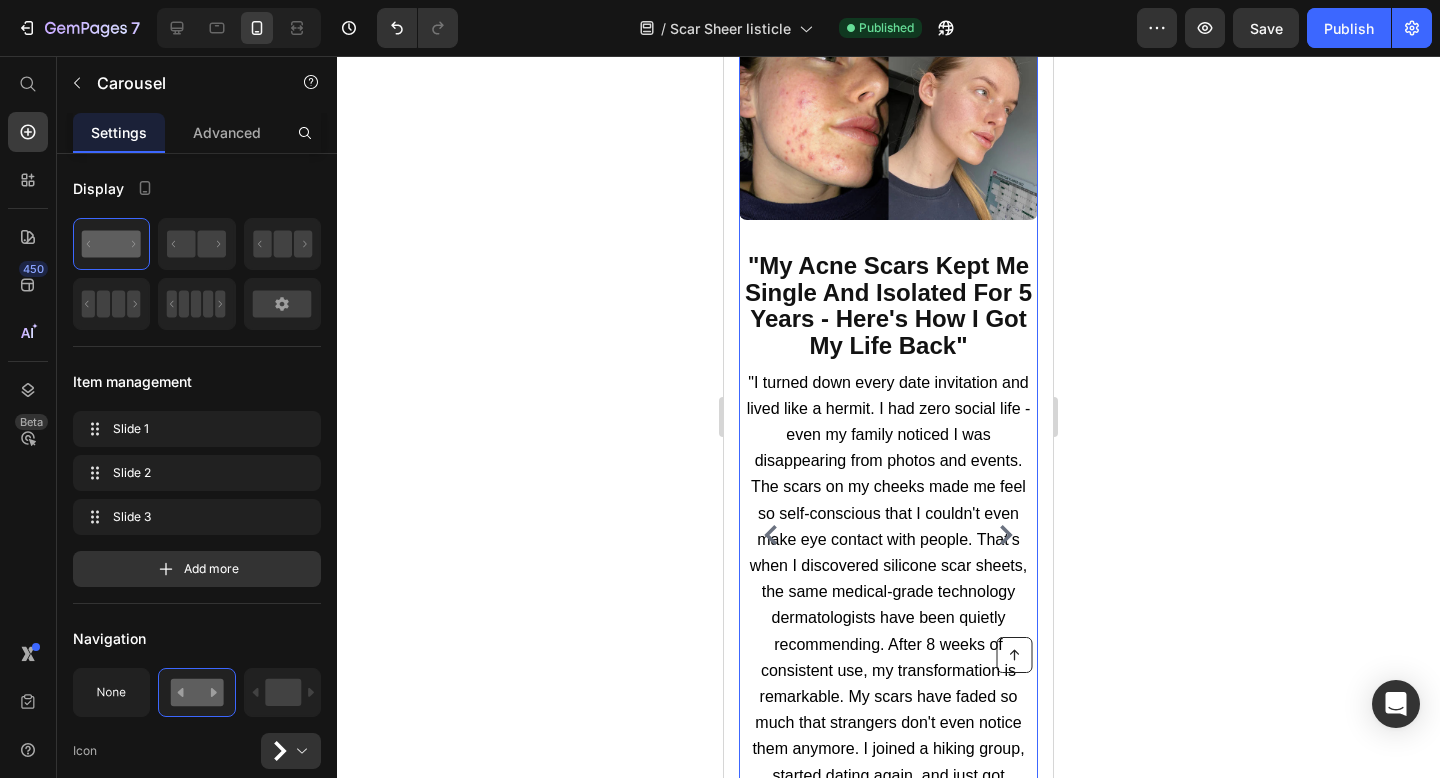 click 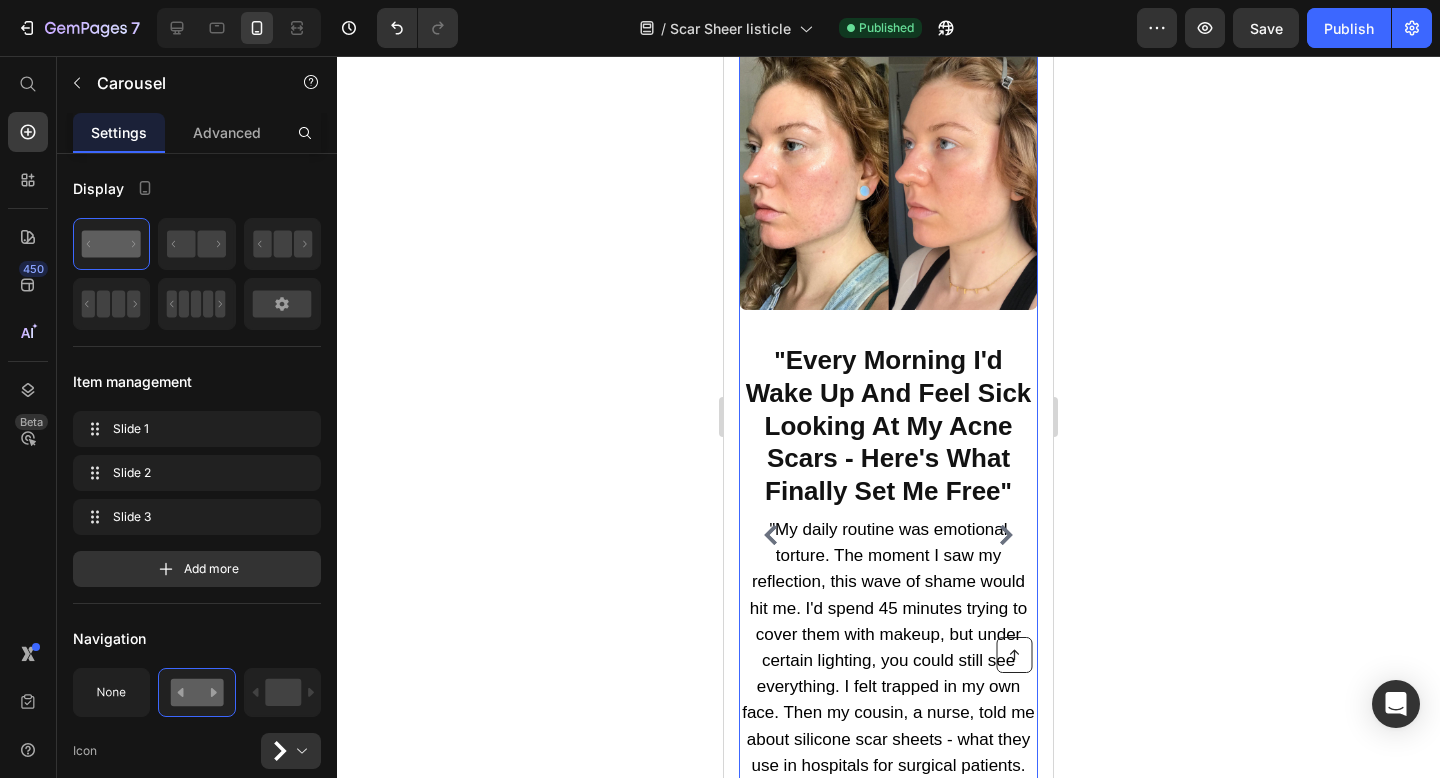 click 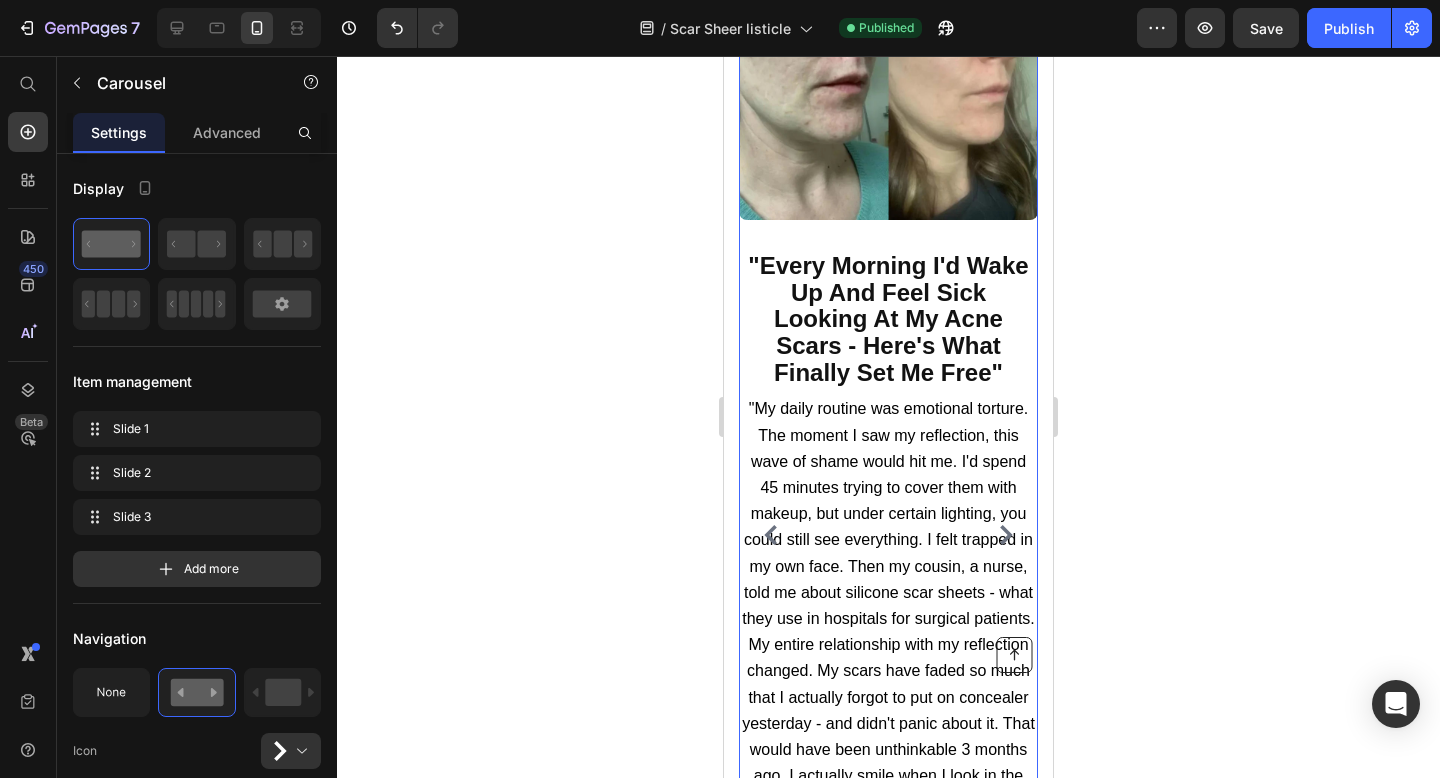 click 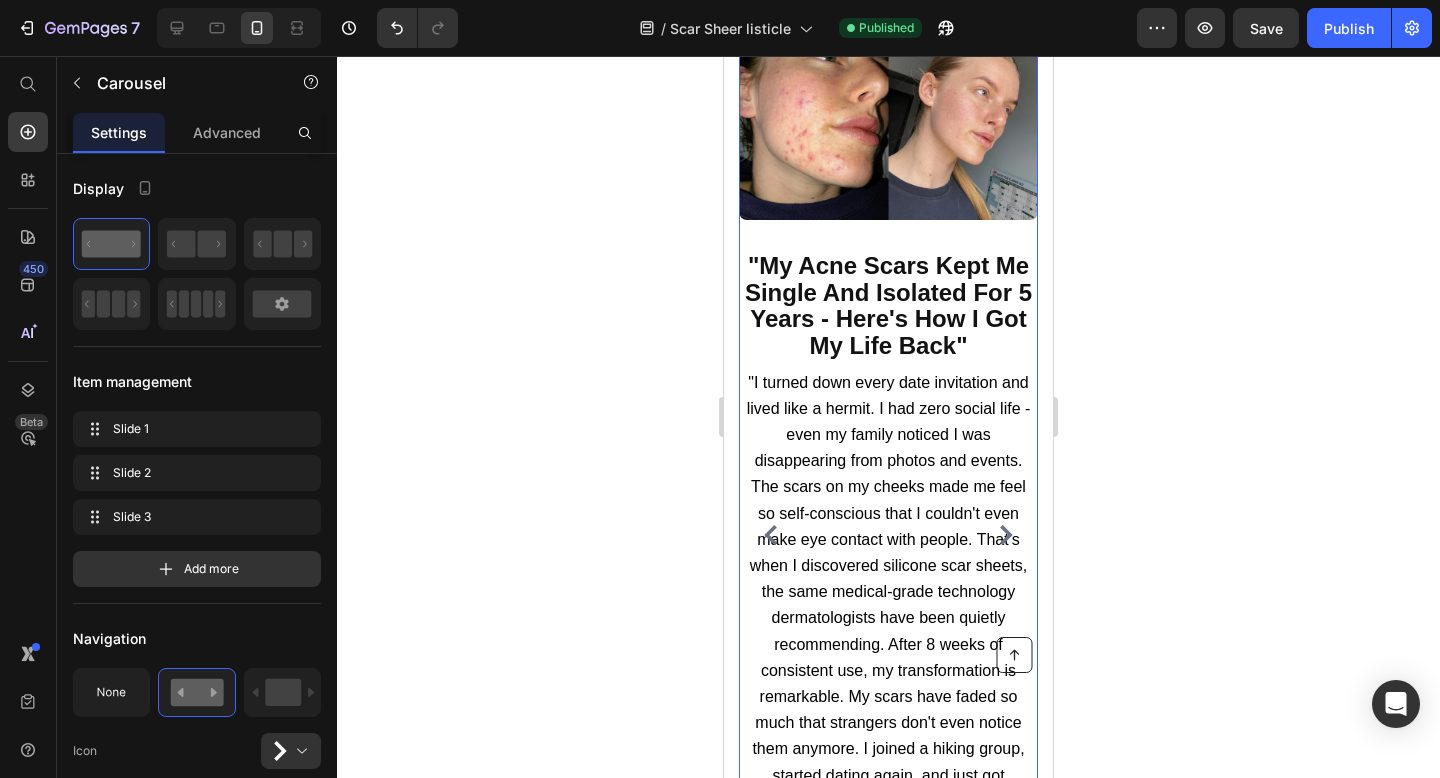 click 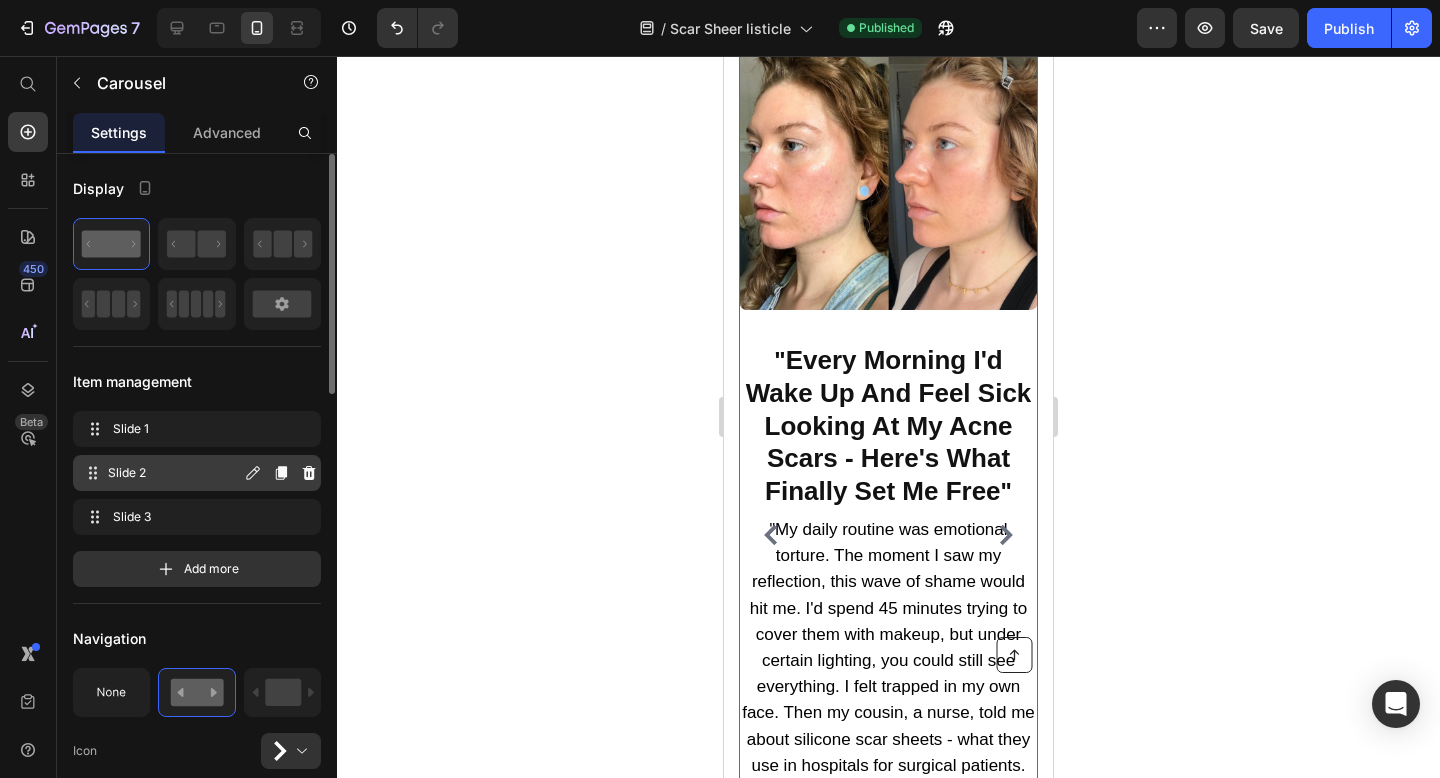 click on "Slide 2" at bounding box center [174, 473] 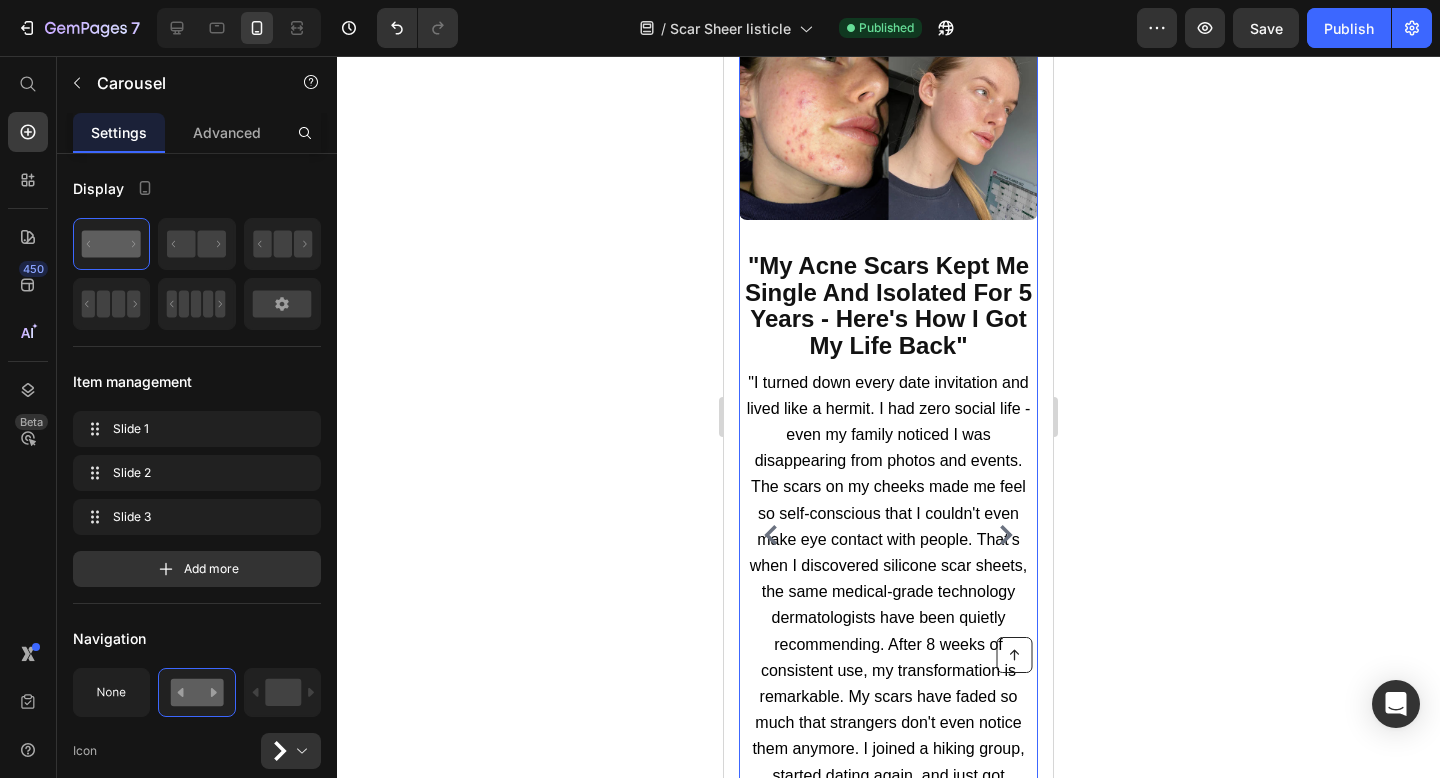 click 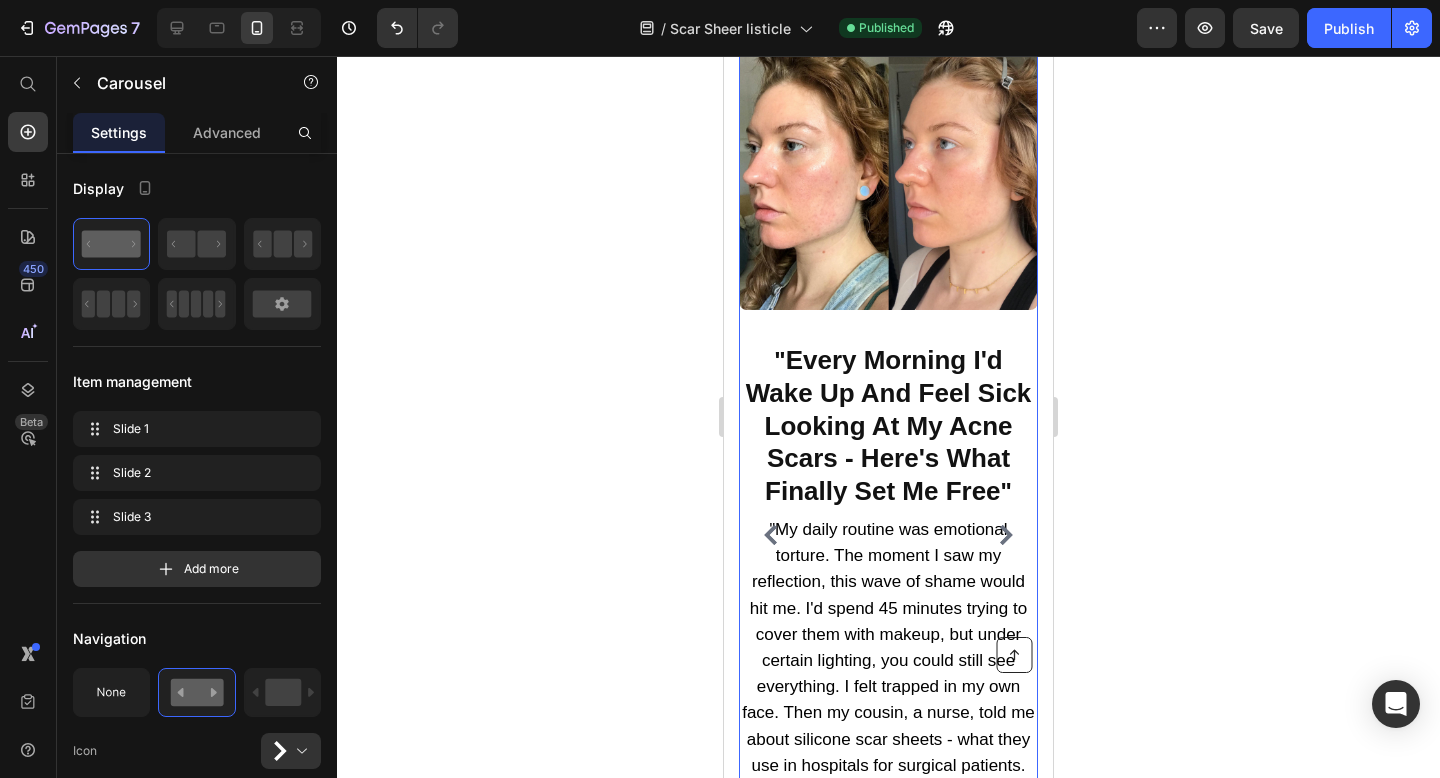 click 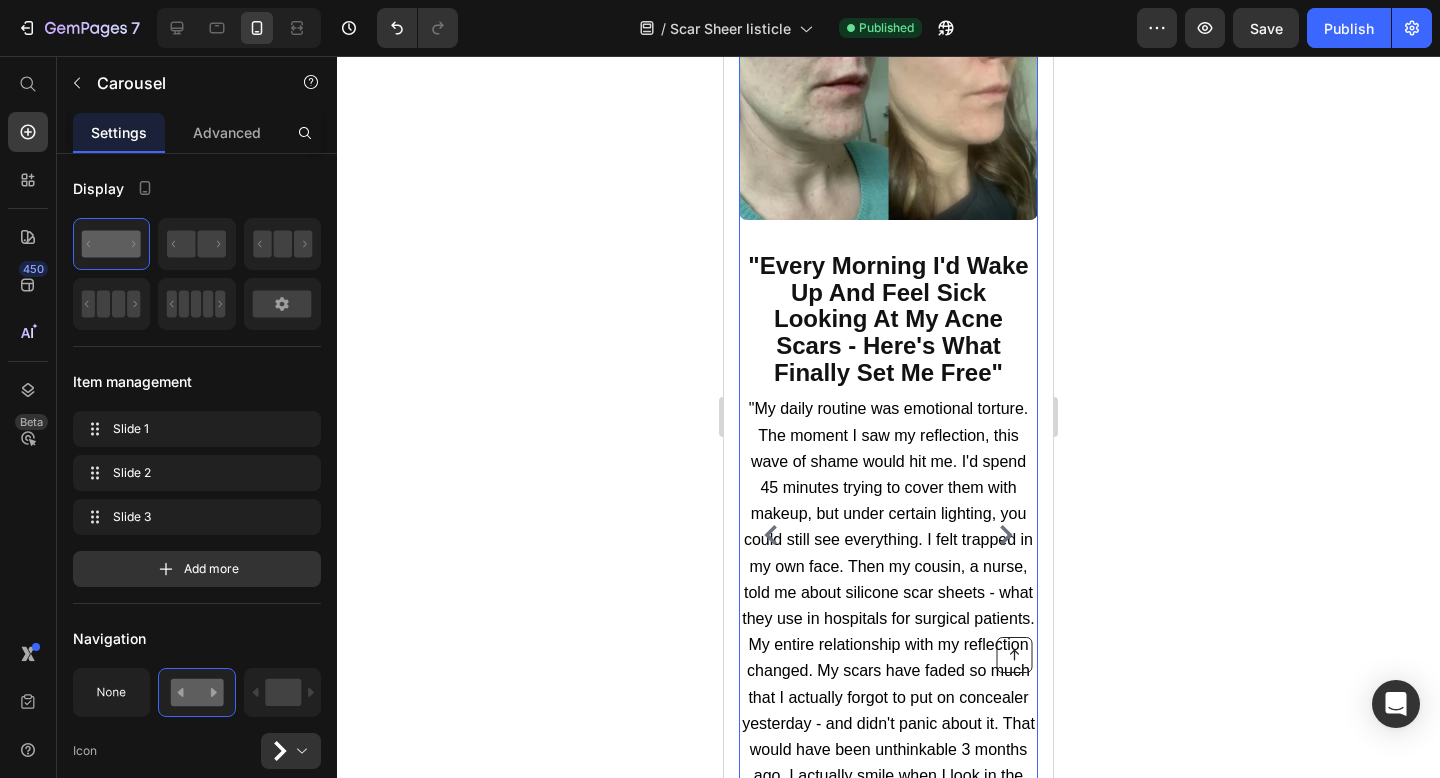 click 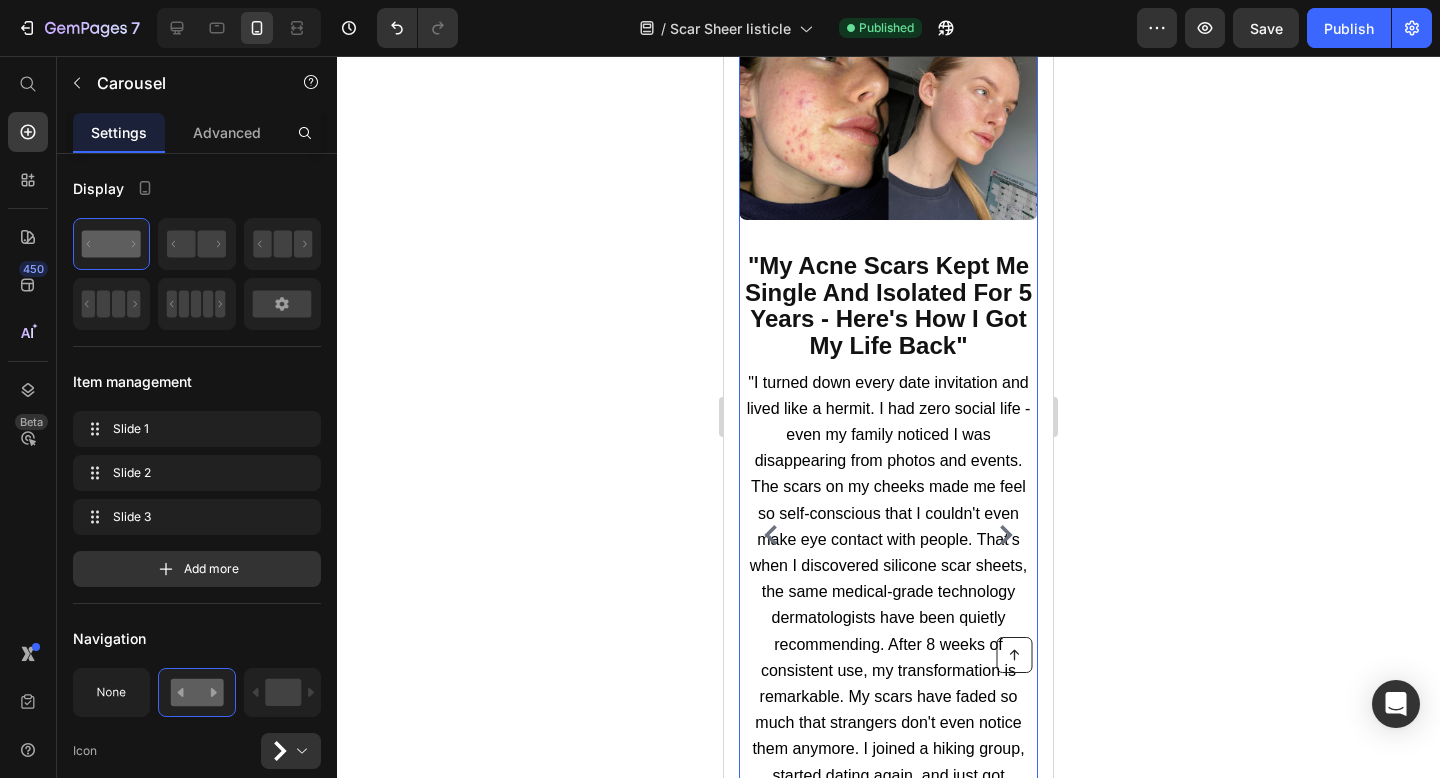 click 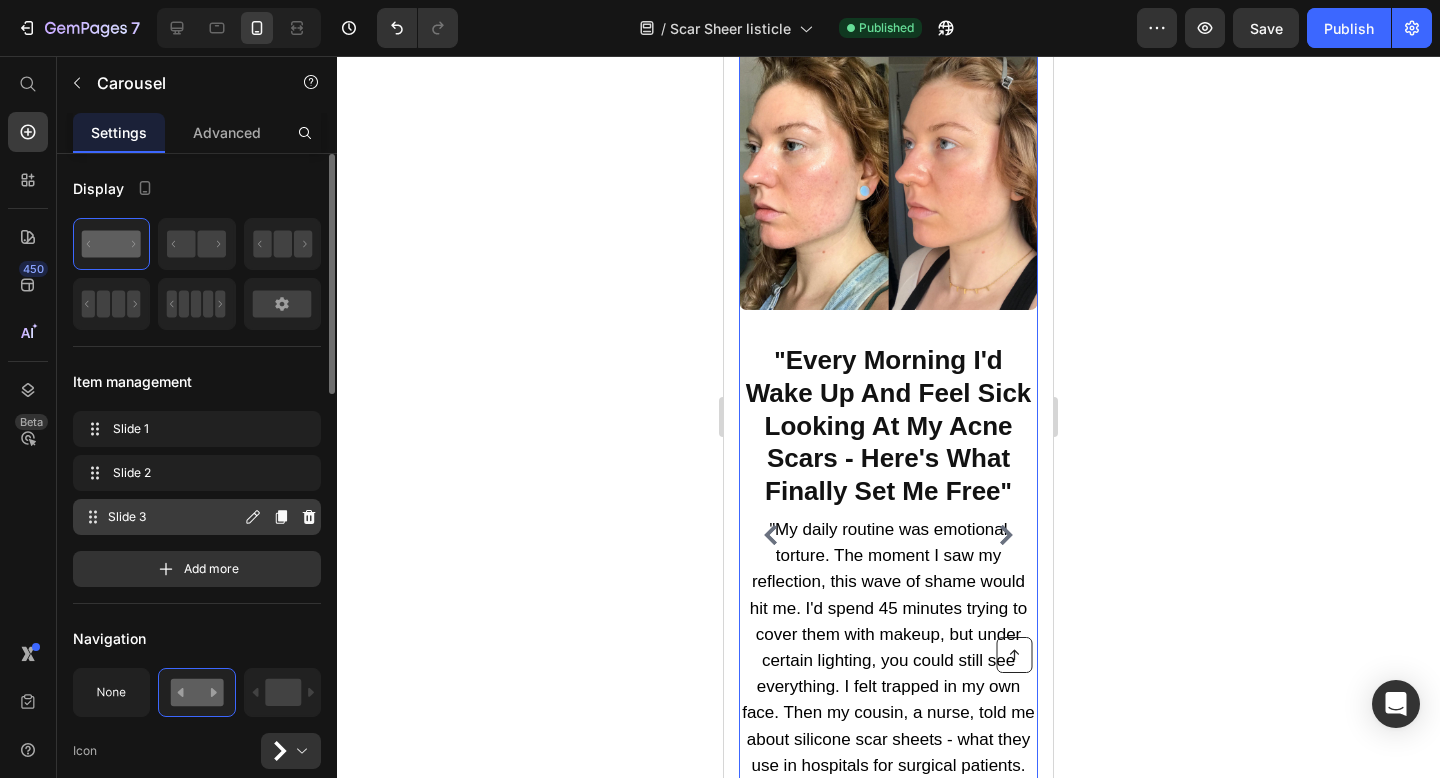 click on "Slide 3" at bounding box center (174, 517) 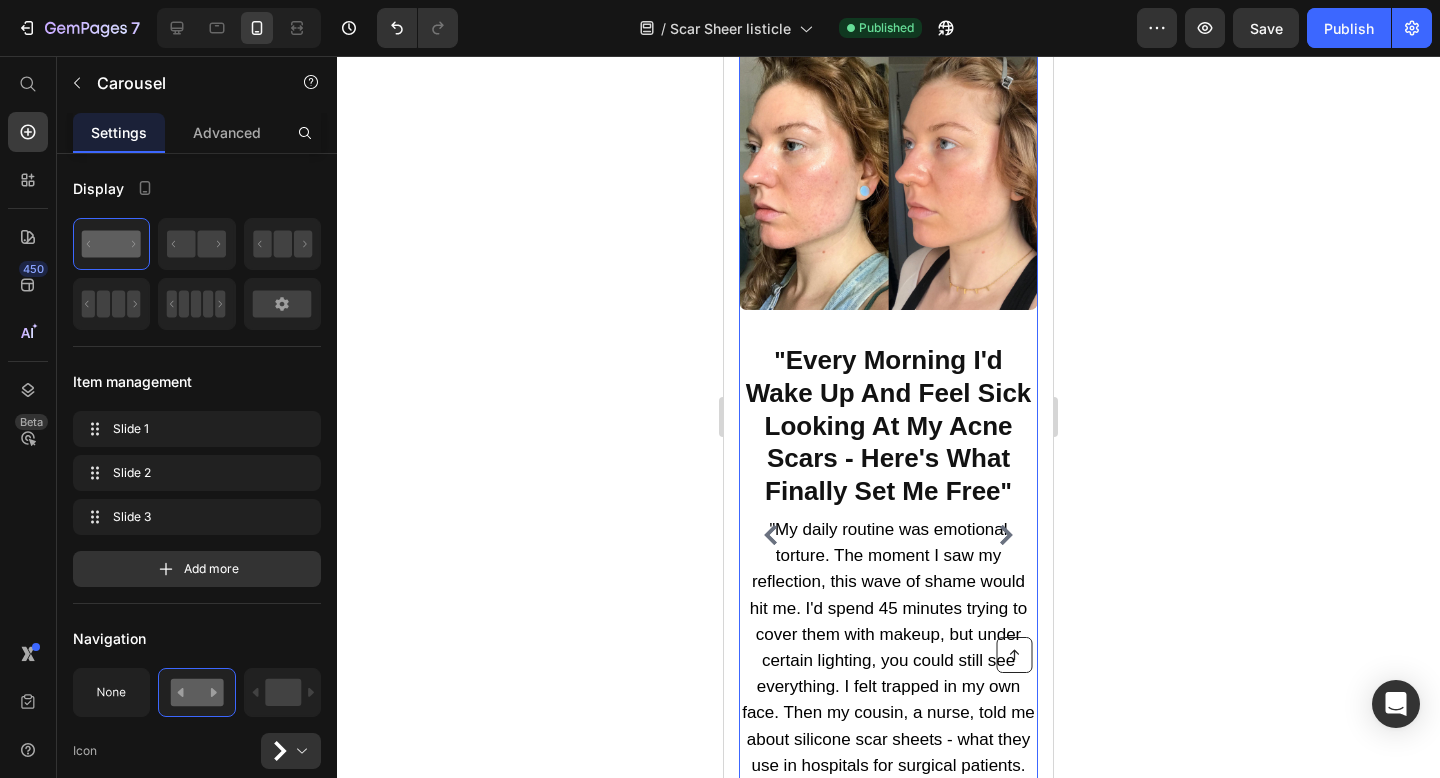 click at bounding box center [1006, 535] 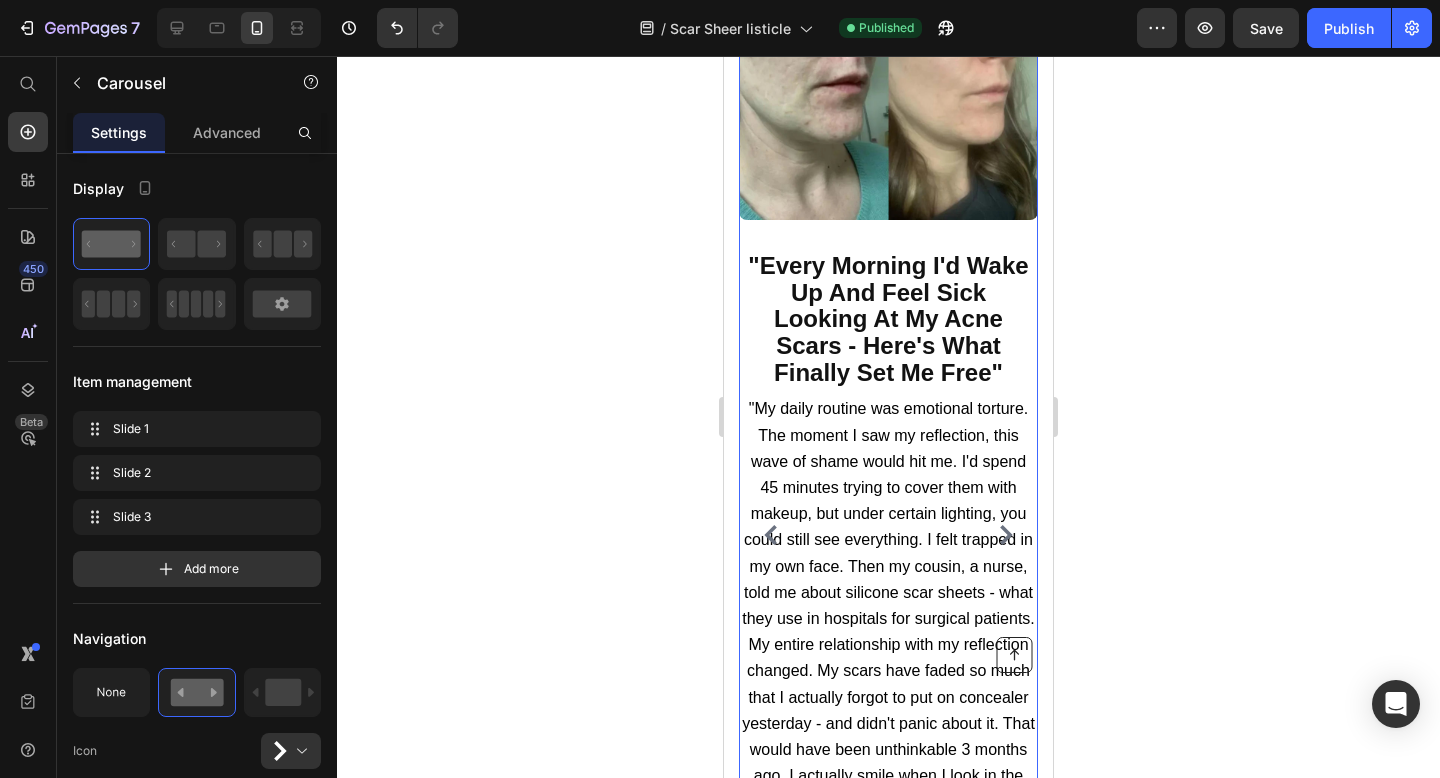 click 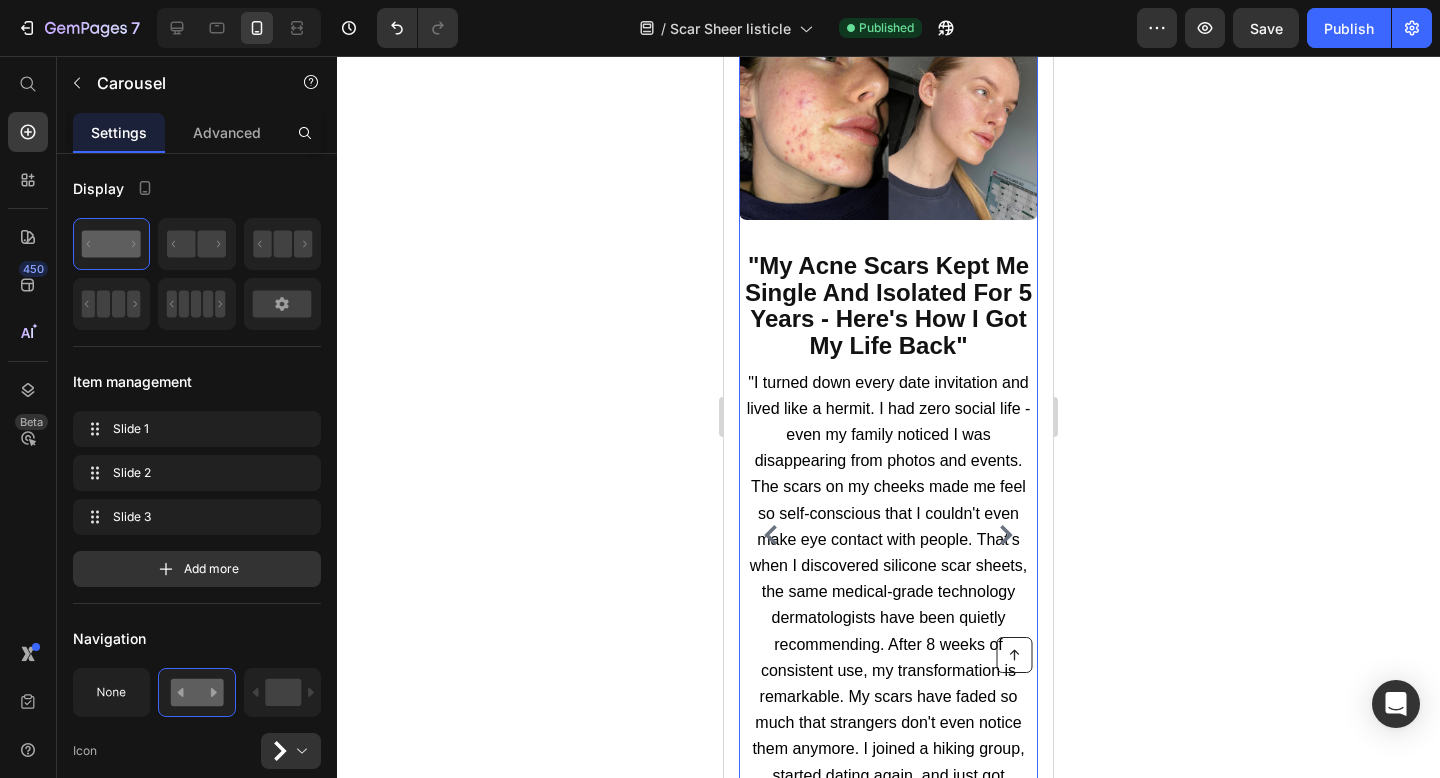 click 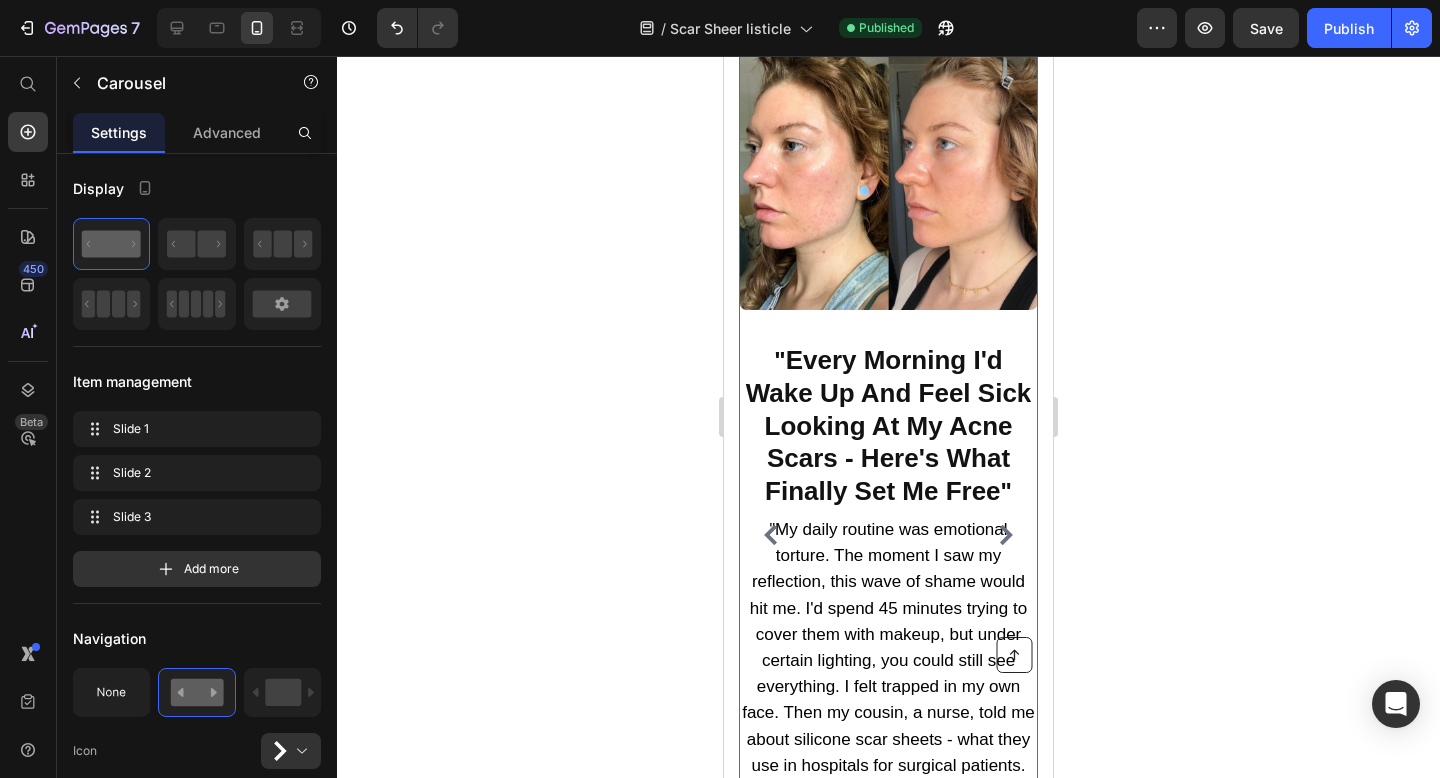 click 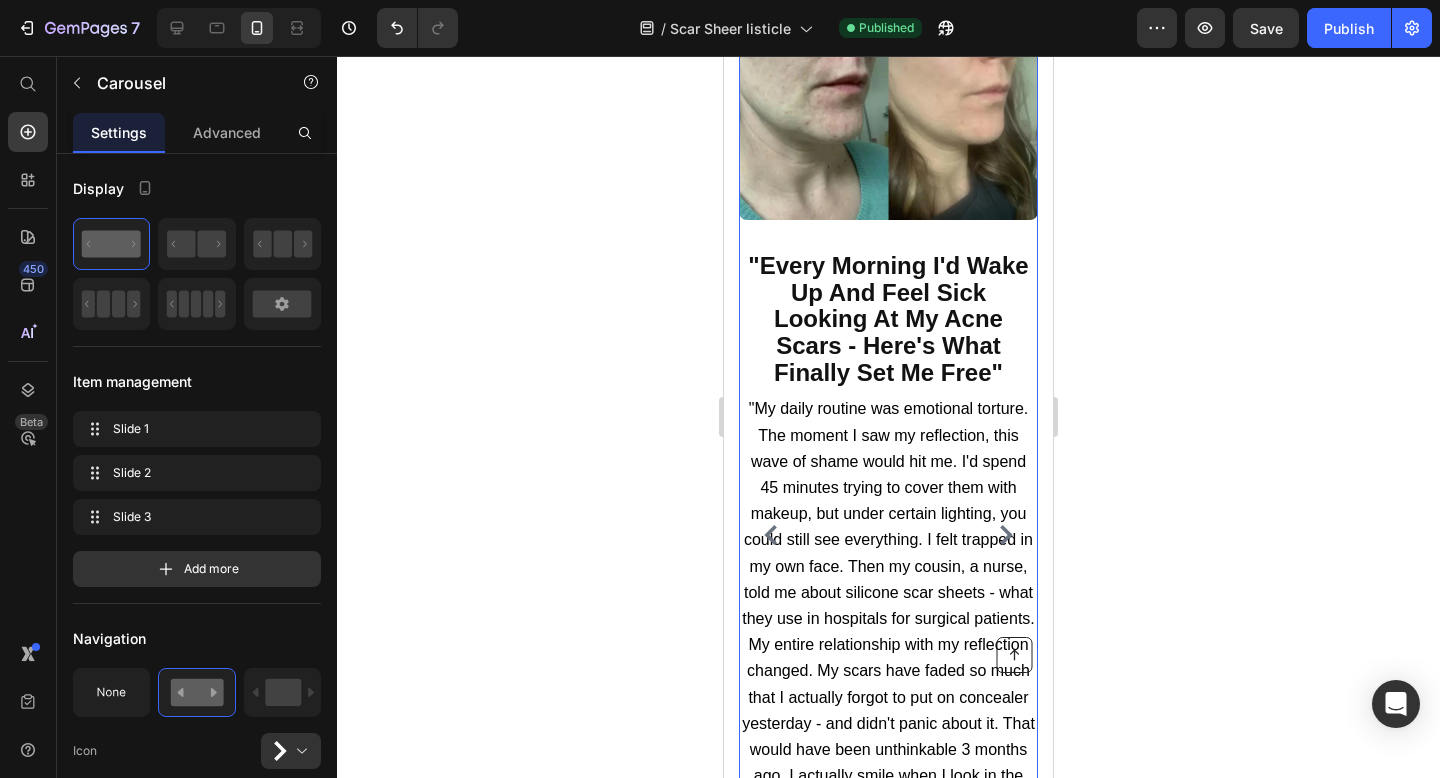 click 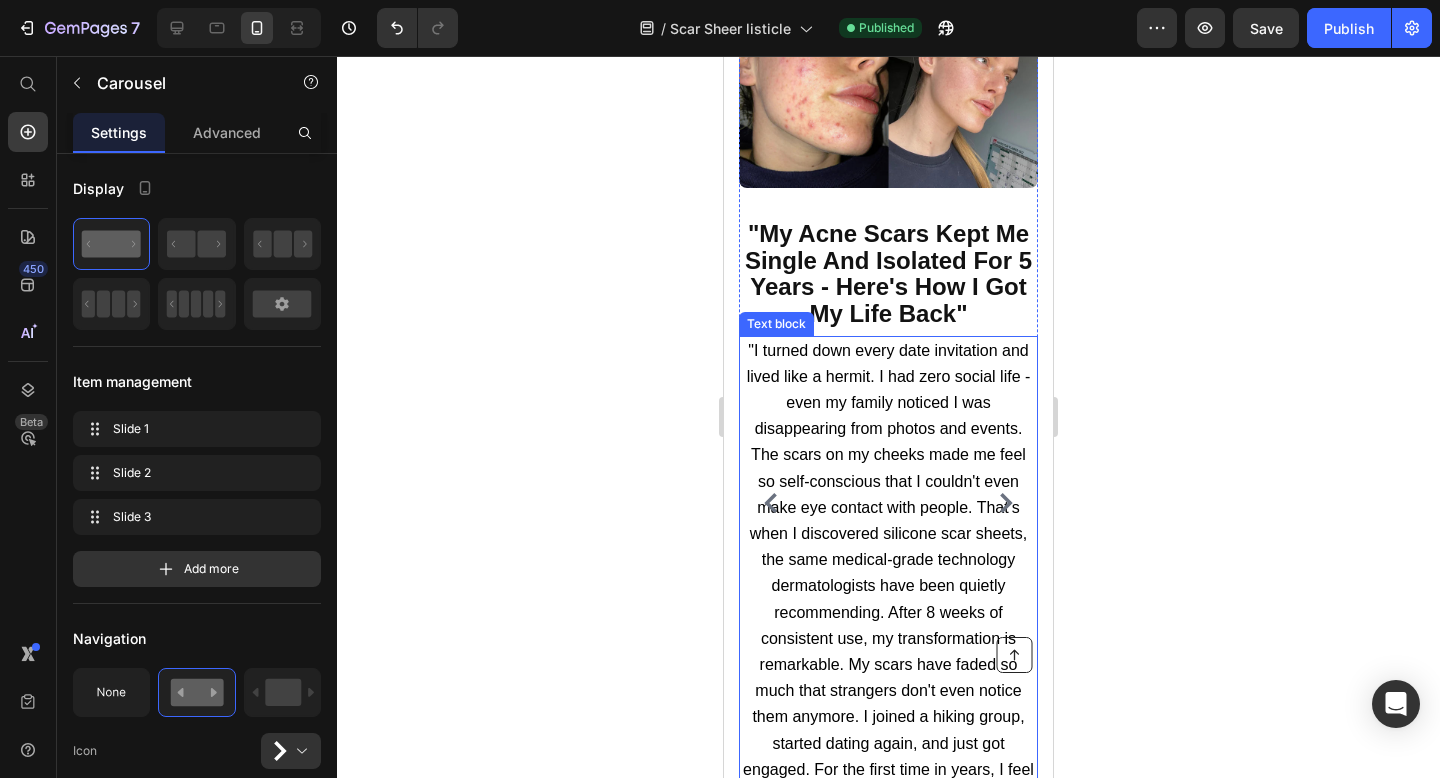 scroll, scrollTop: 1391, scrollLeft: 0, axis: vertical 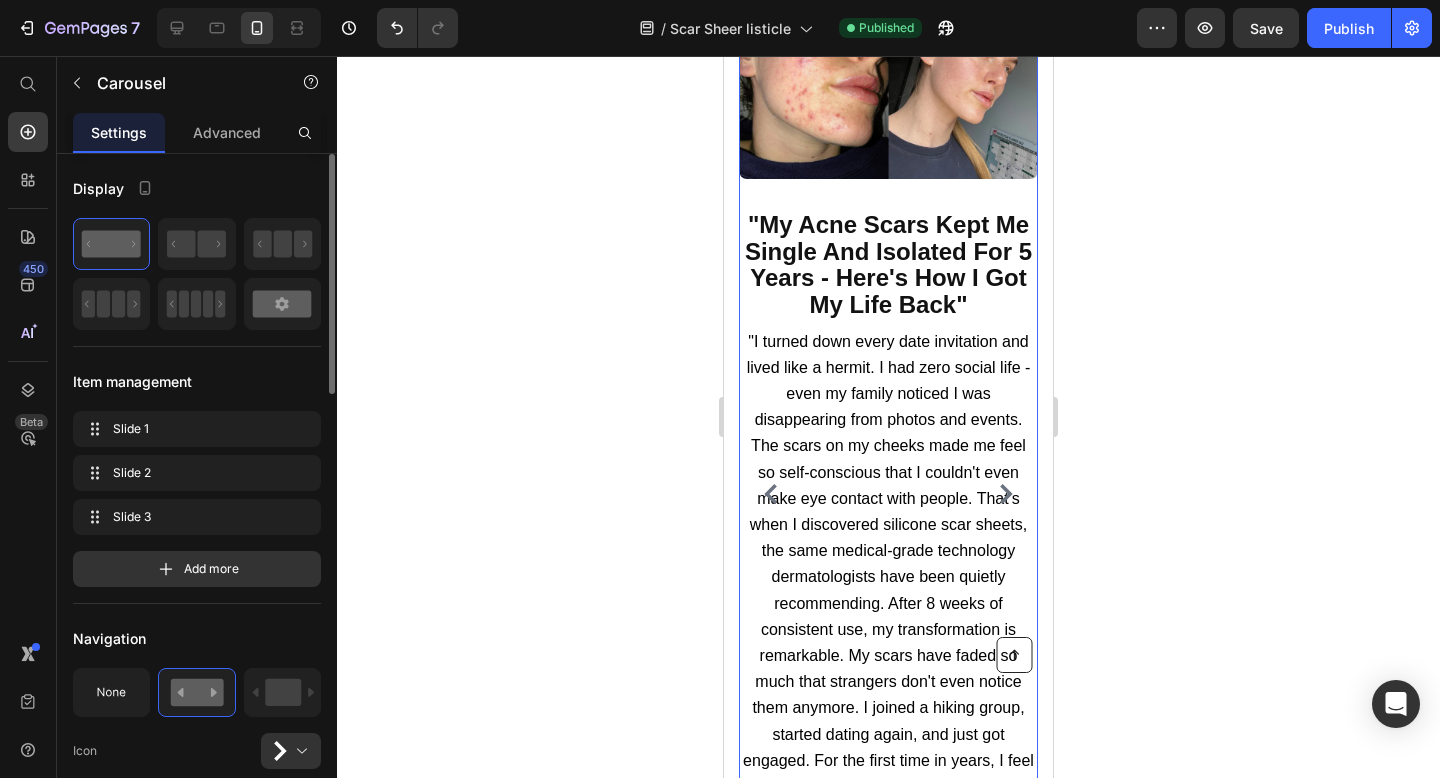 click 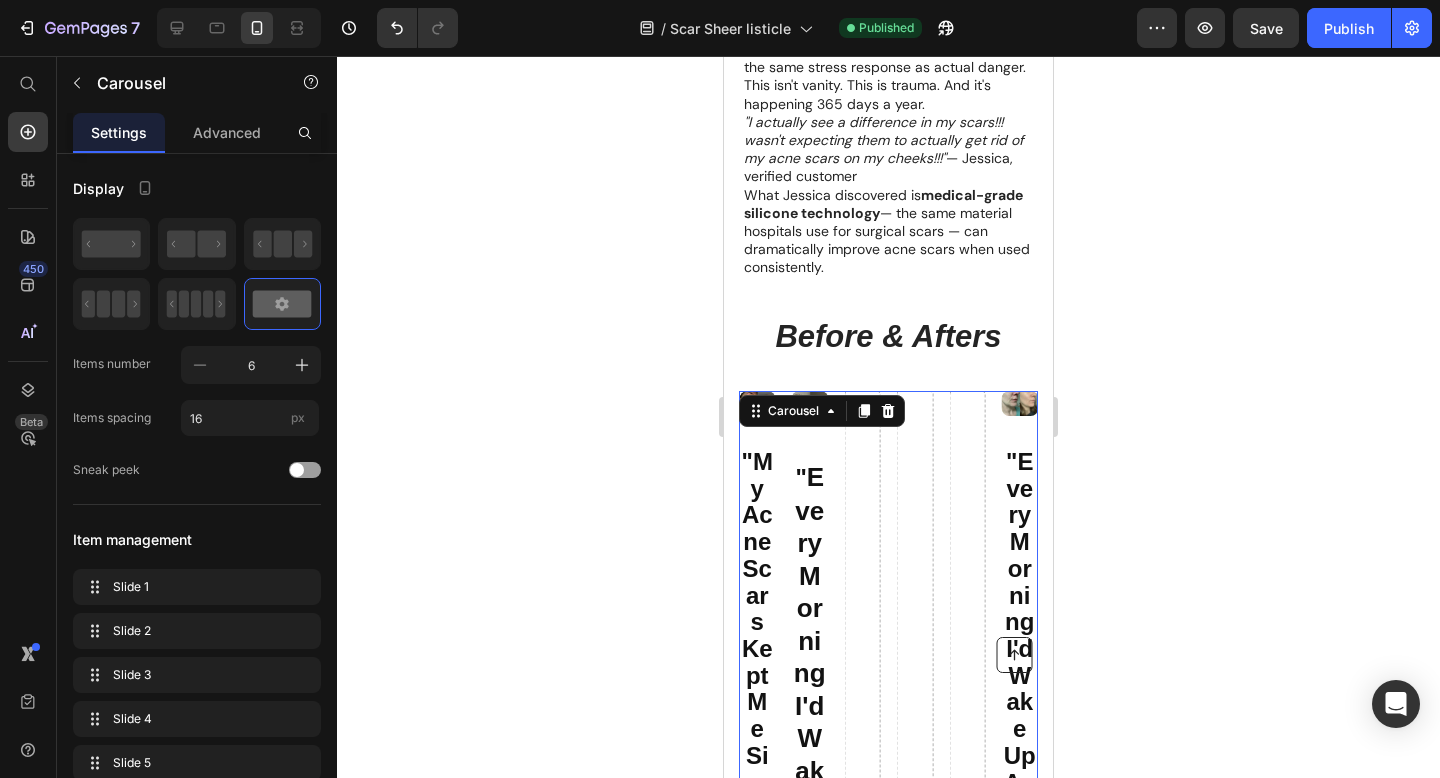scroll, scrollTop: 979, scrollLeft: 0, axis: vertical 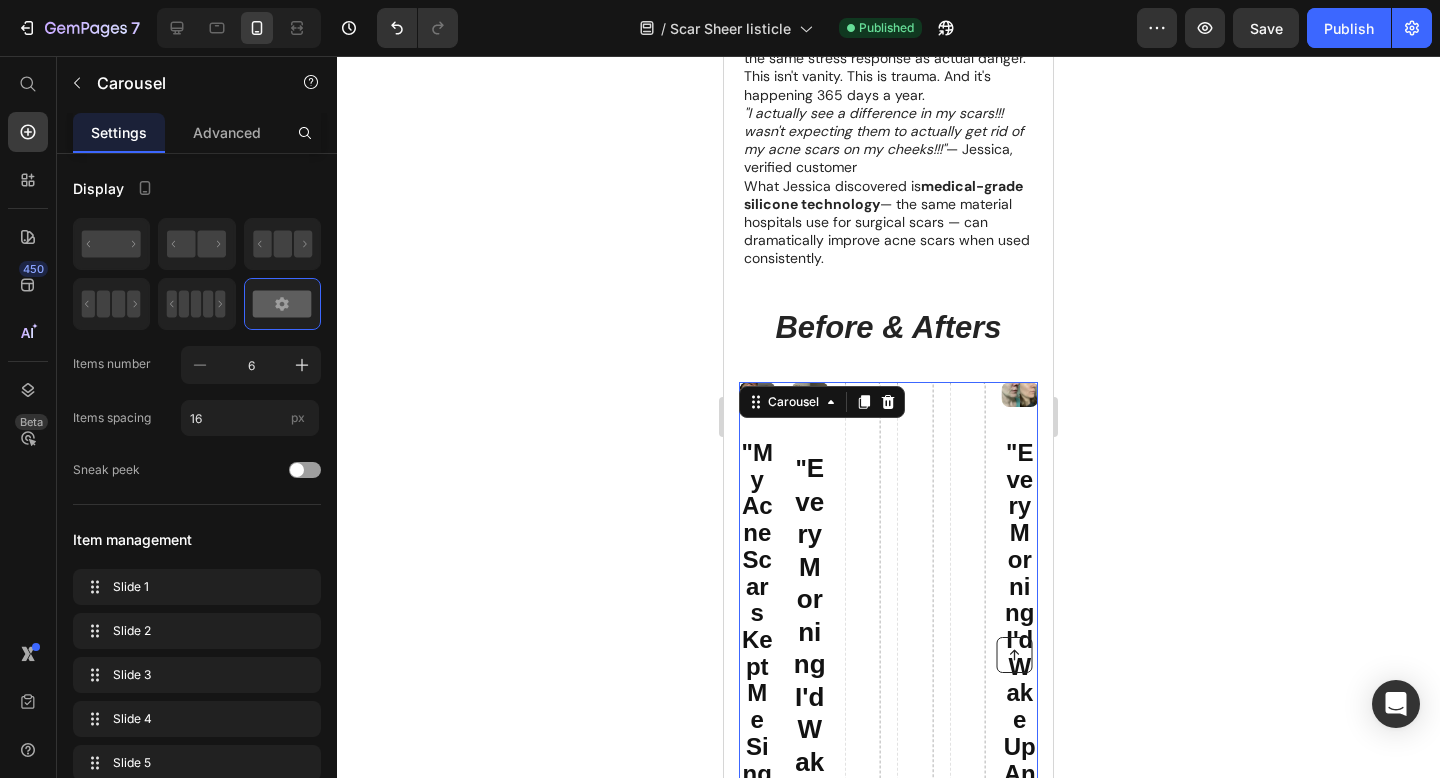 click 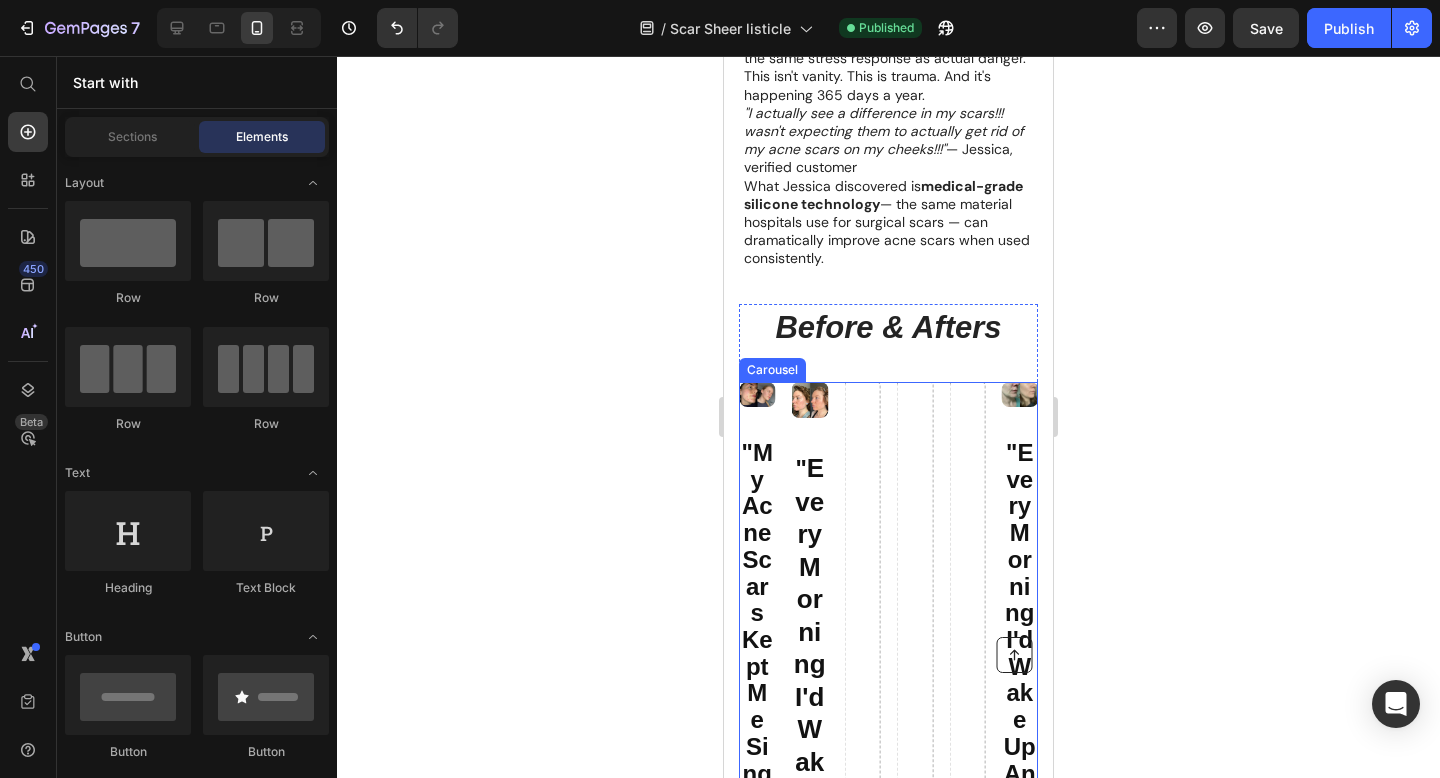 click at bounding box center [862, 3984] 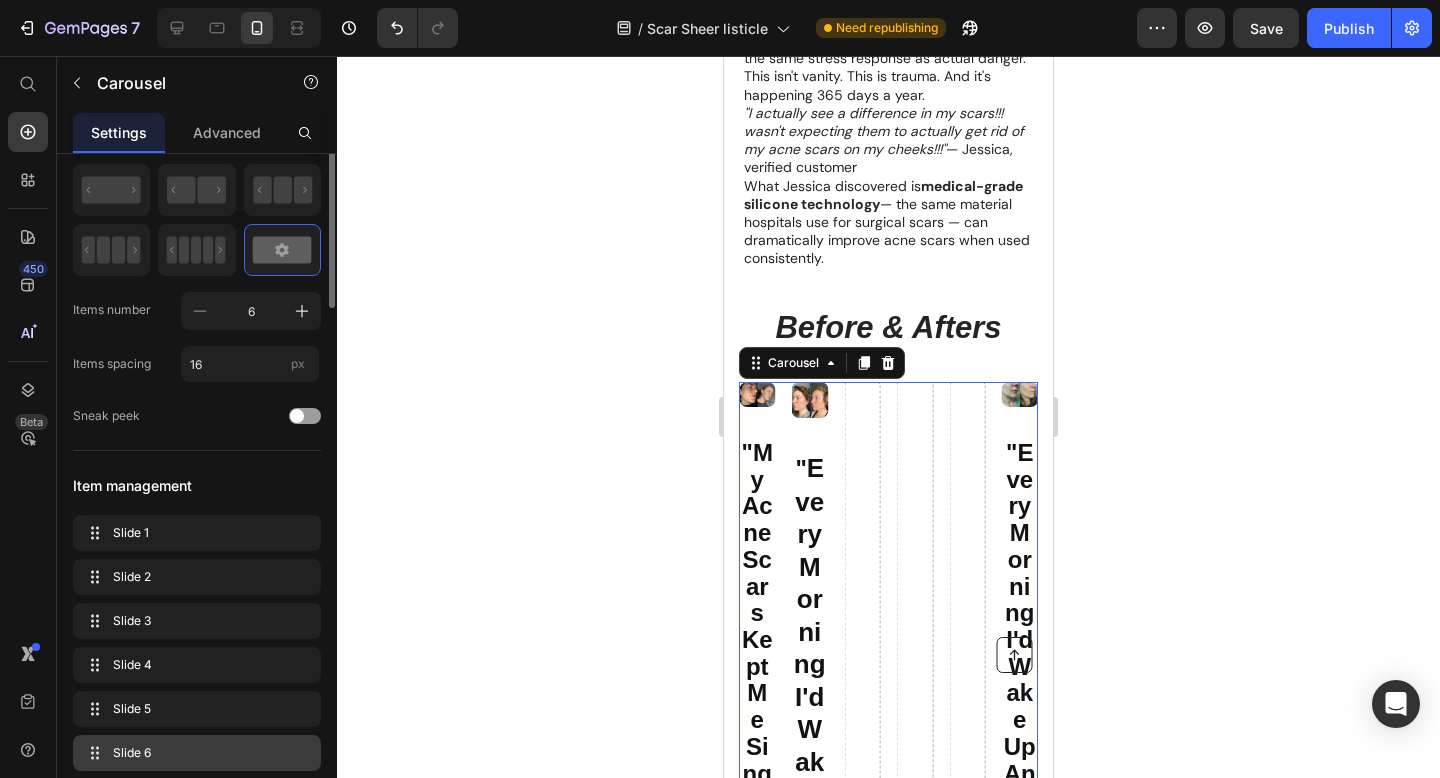 scroll, scrollTop: 0, scrollLeft: 0, axis: both 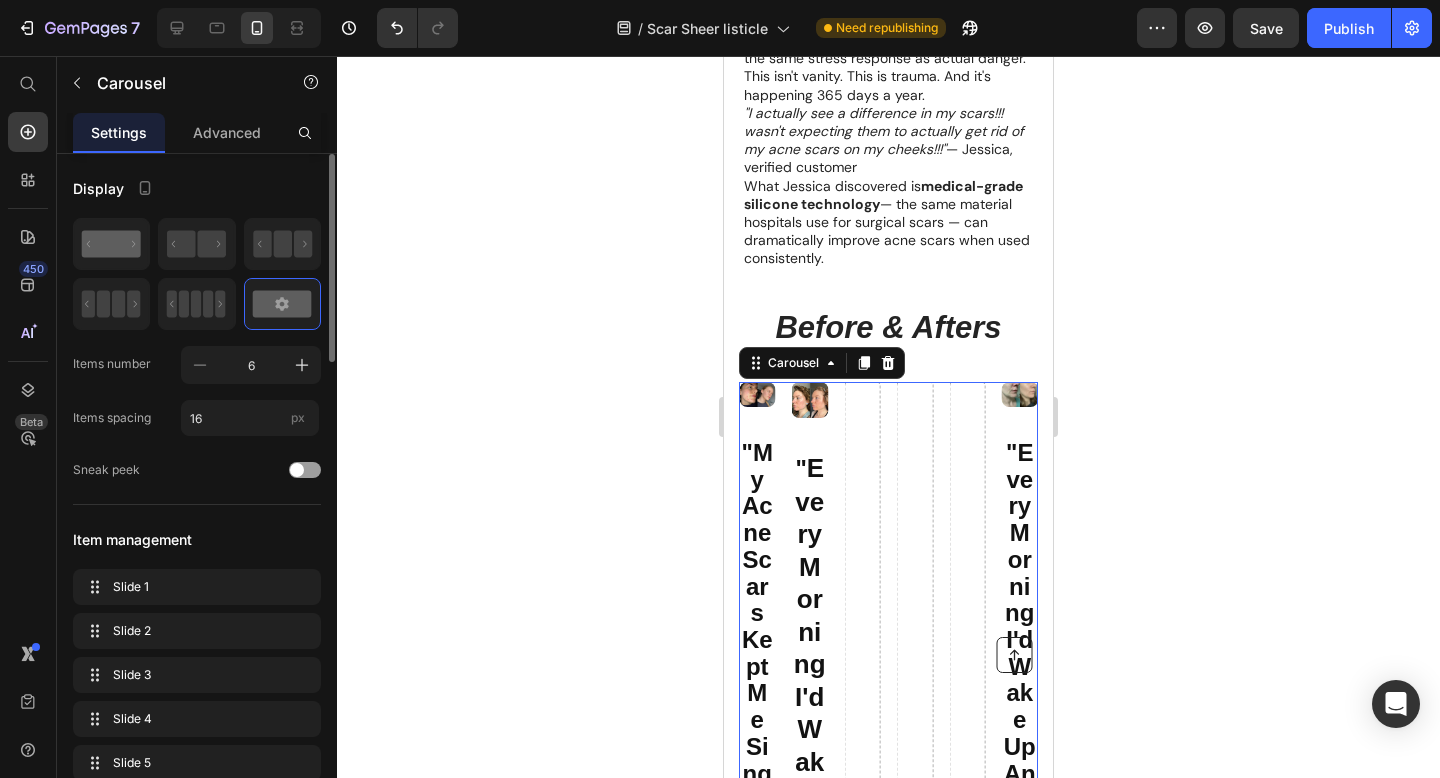 click 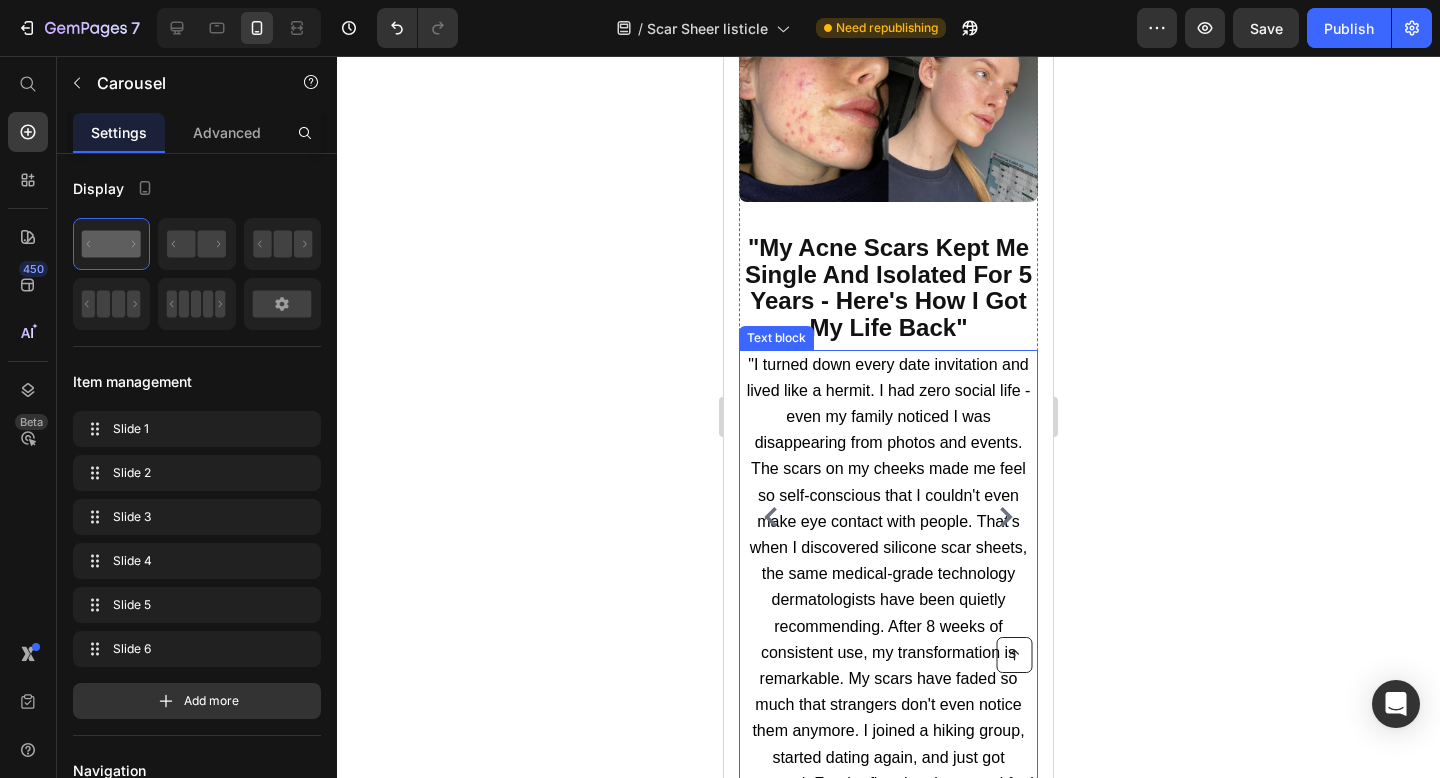 scroll, scrollTop: 1405, scrollLeft: 0, axis: vertical 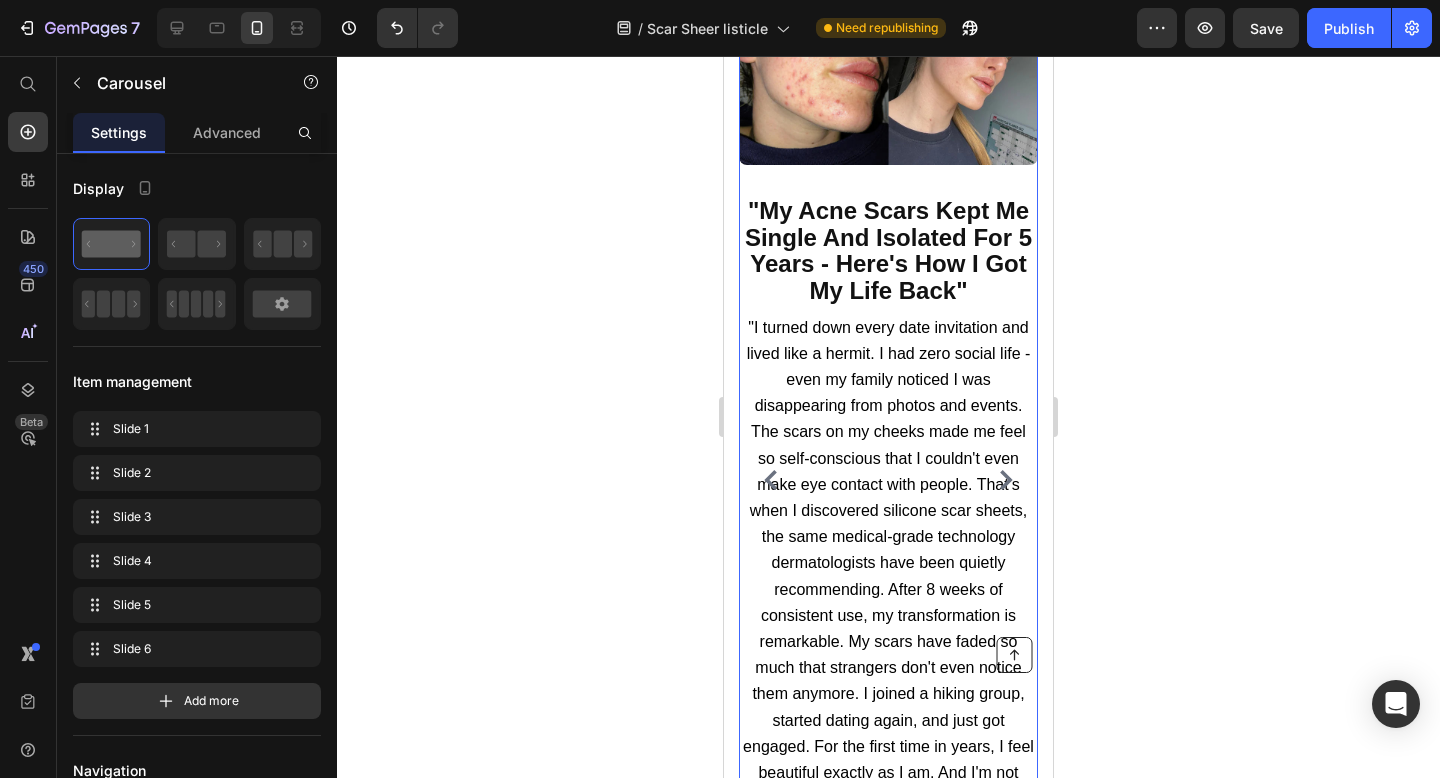 click 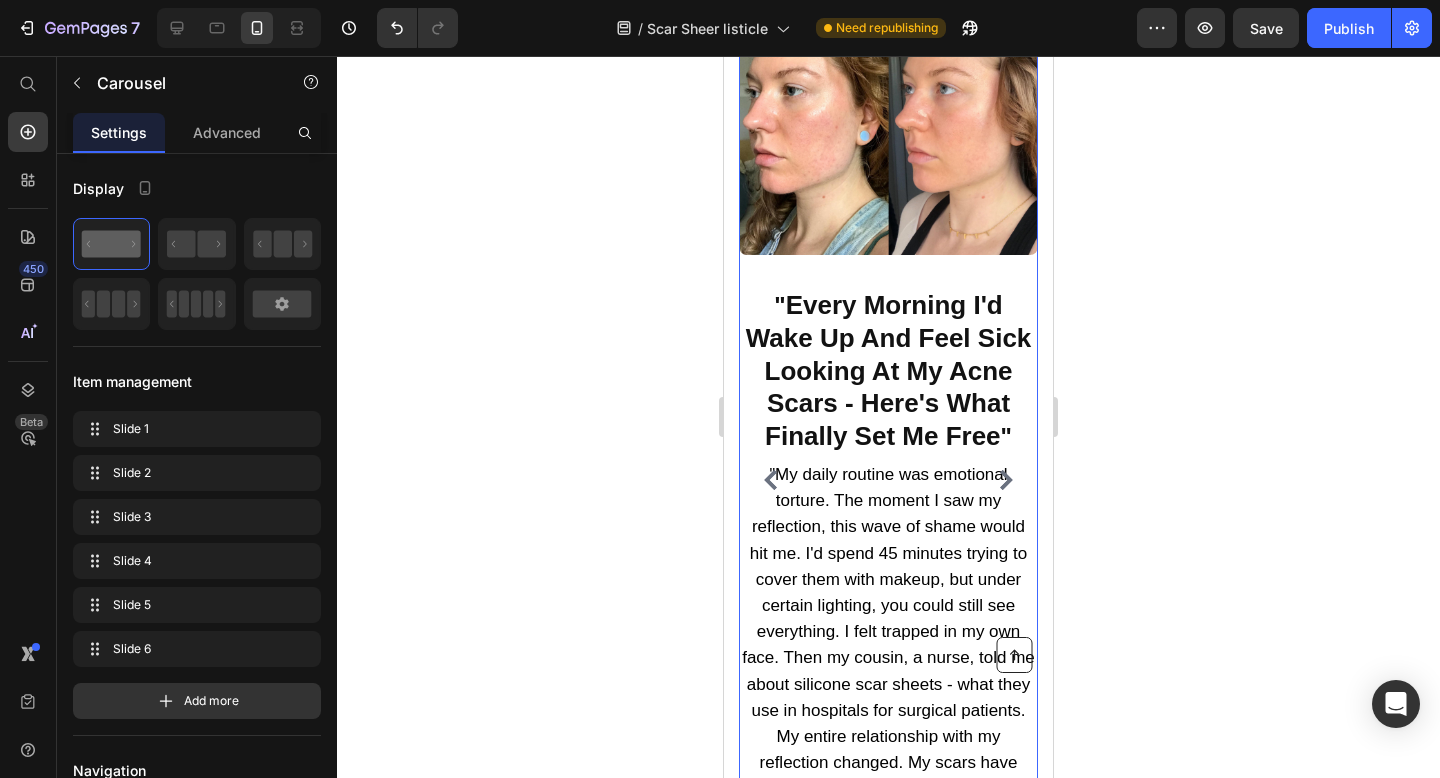 click 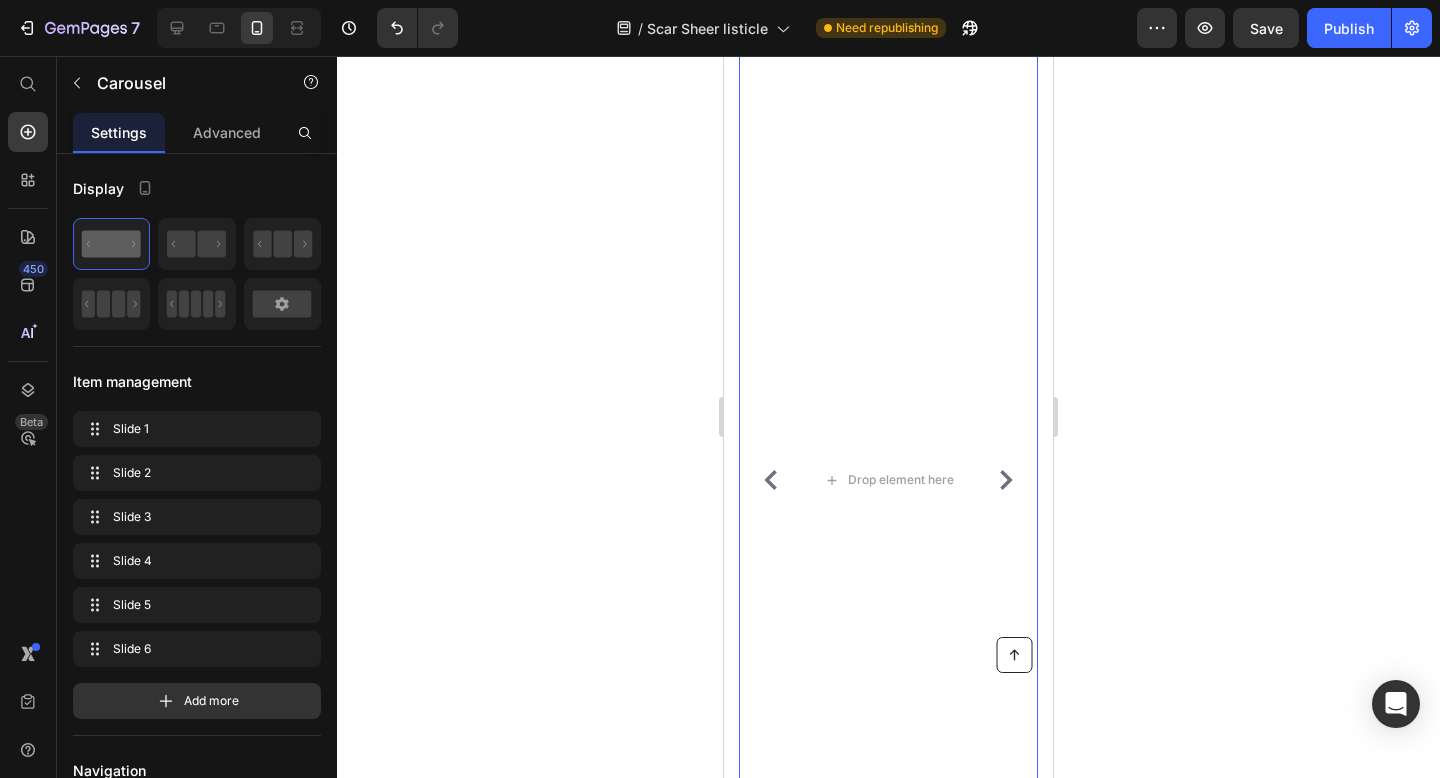 click 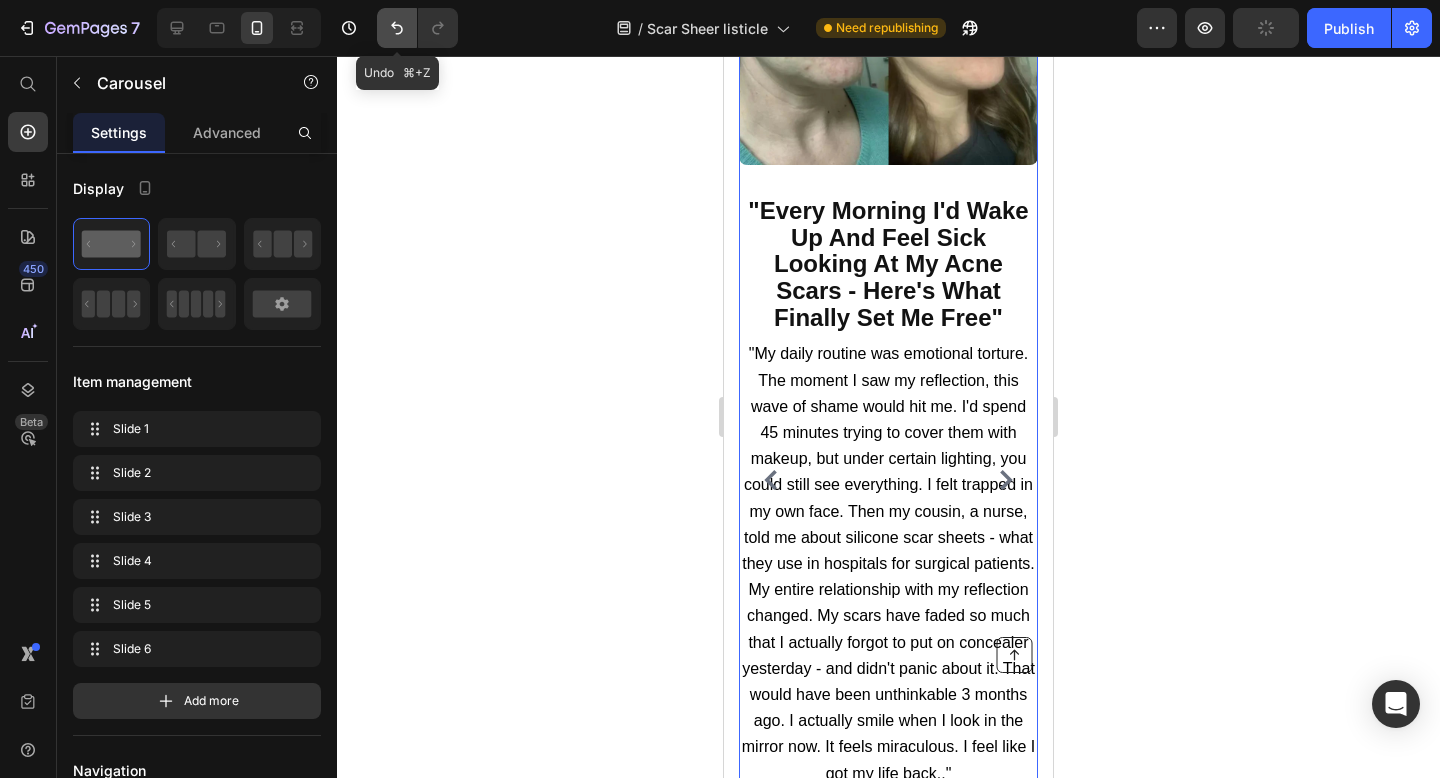 click 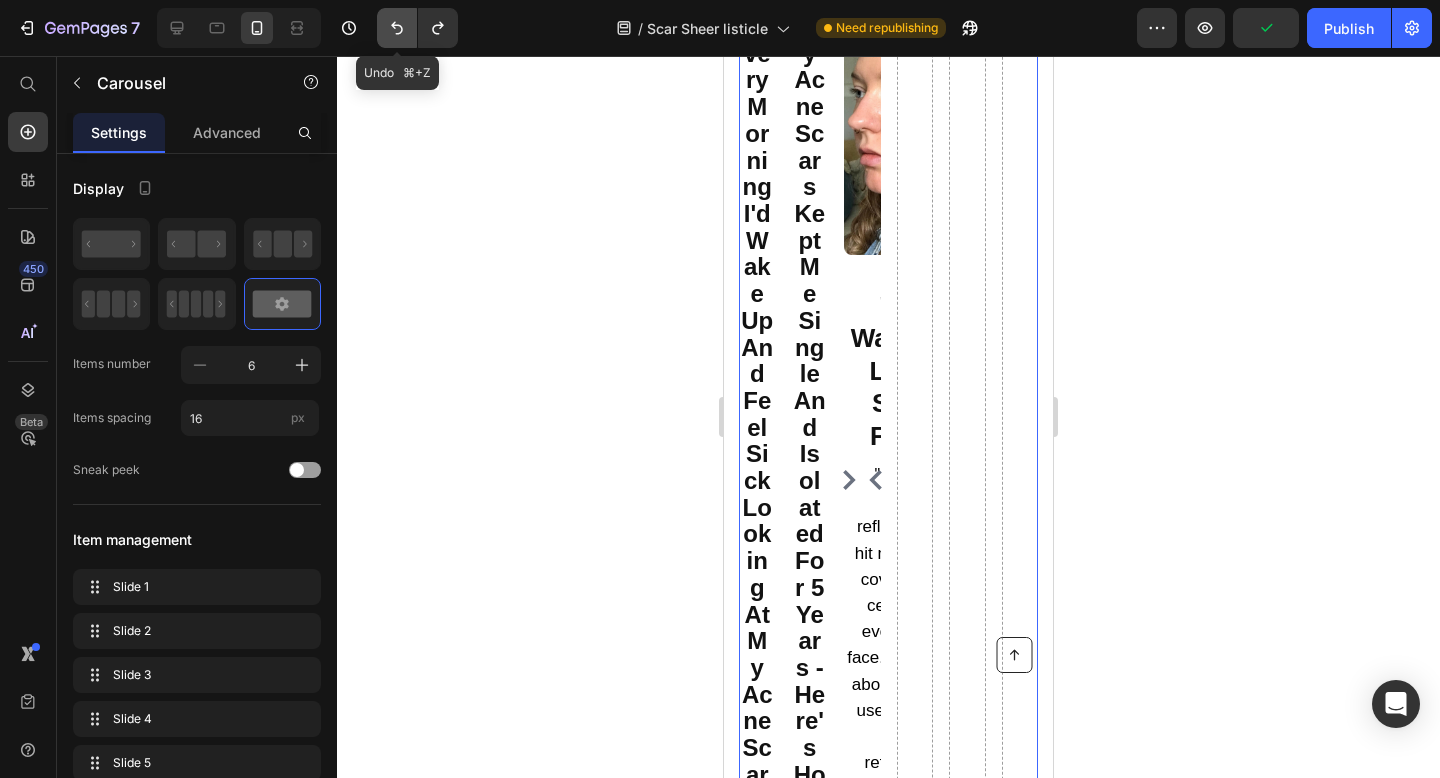 scroll, scrollTop: 4492, scrollLeft: 0, axis: vertical 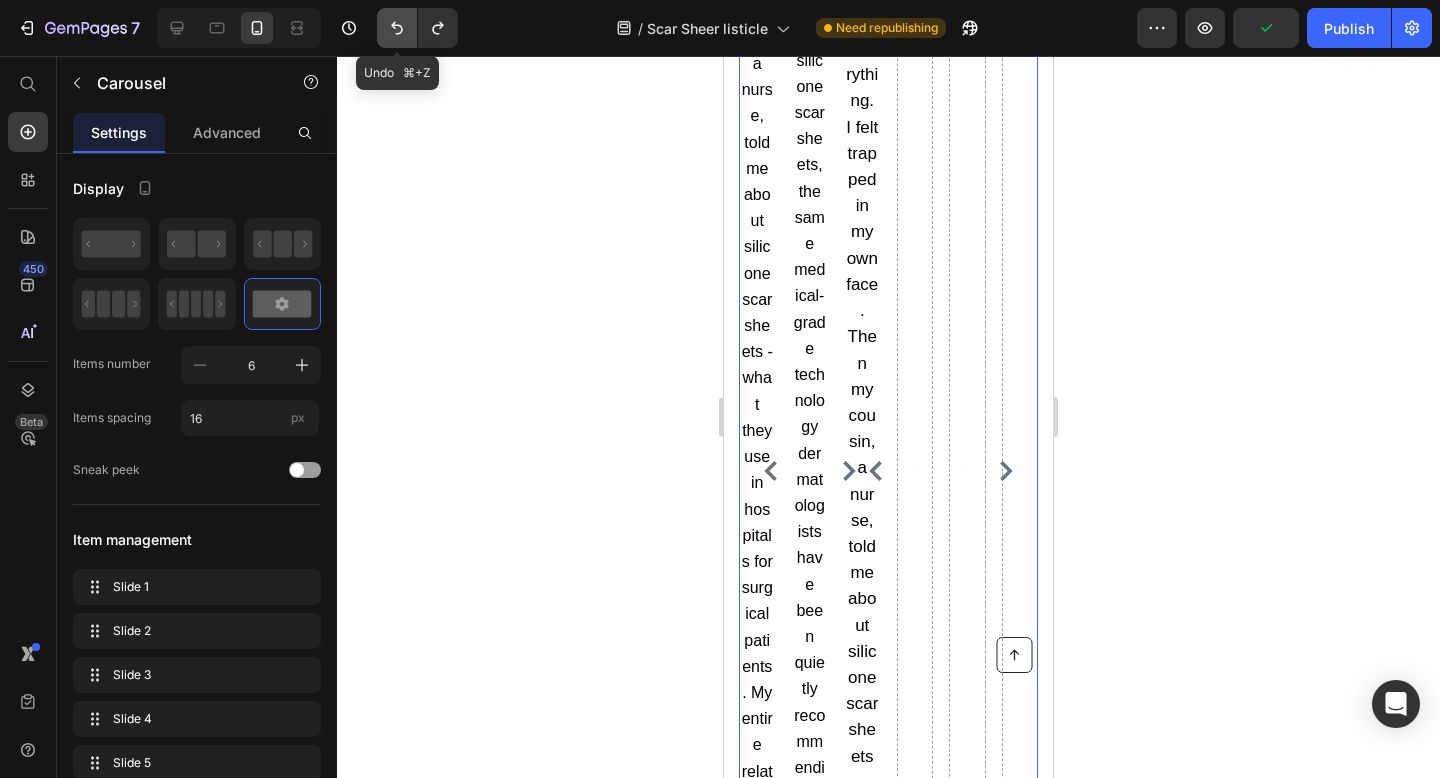 click 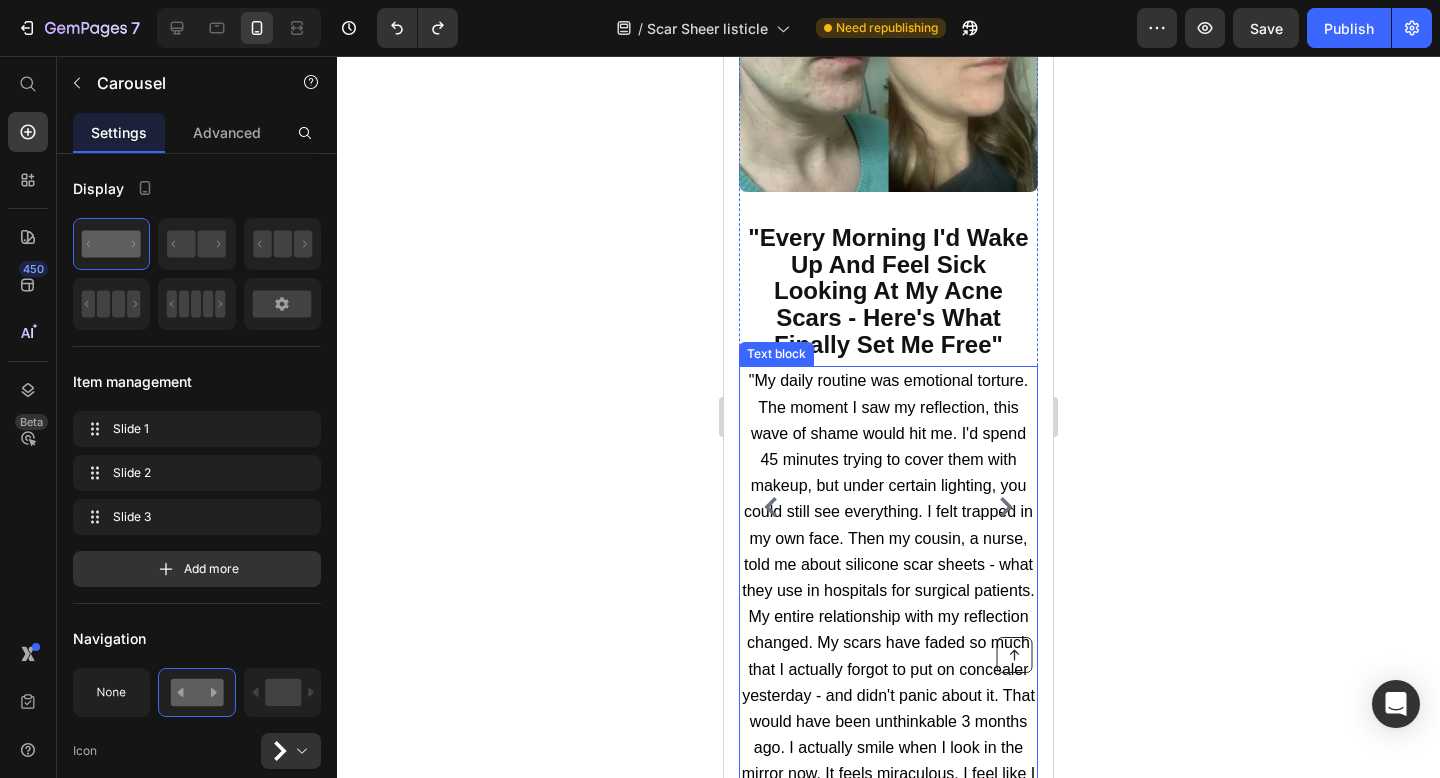 scroll, scrollTop: 1364, scrollLeft: 0, axis: vertical 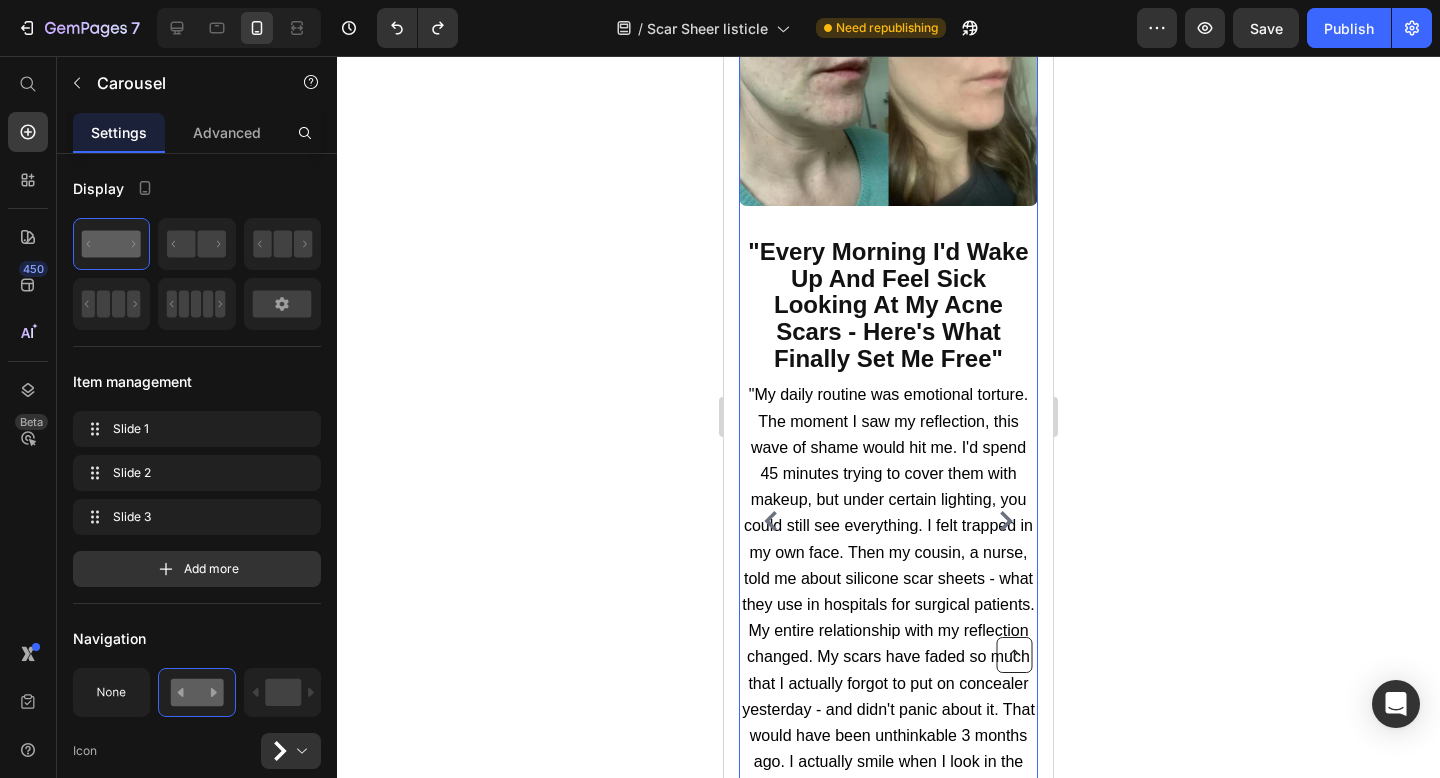 click 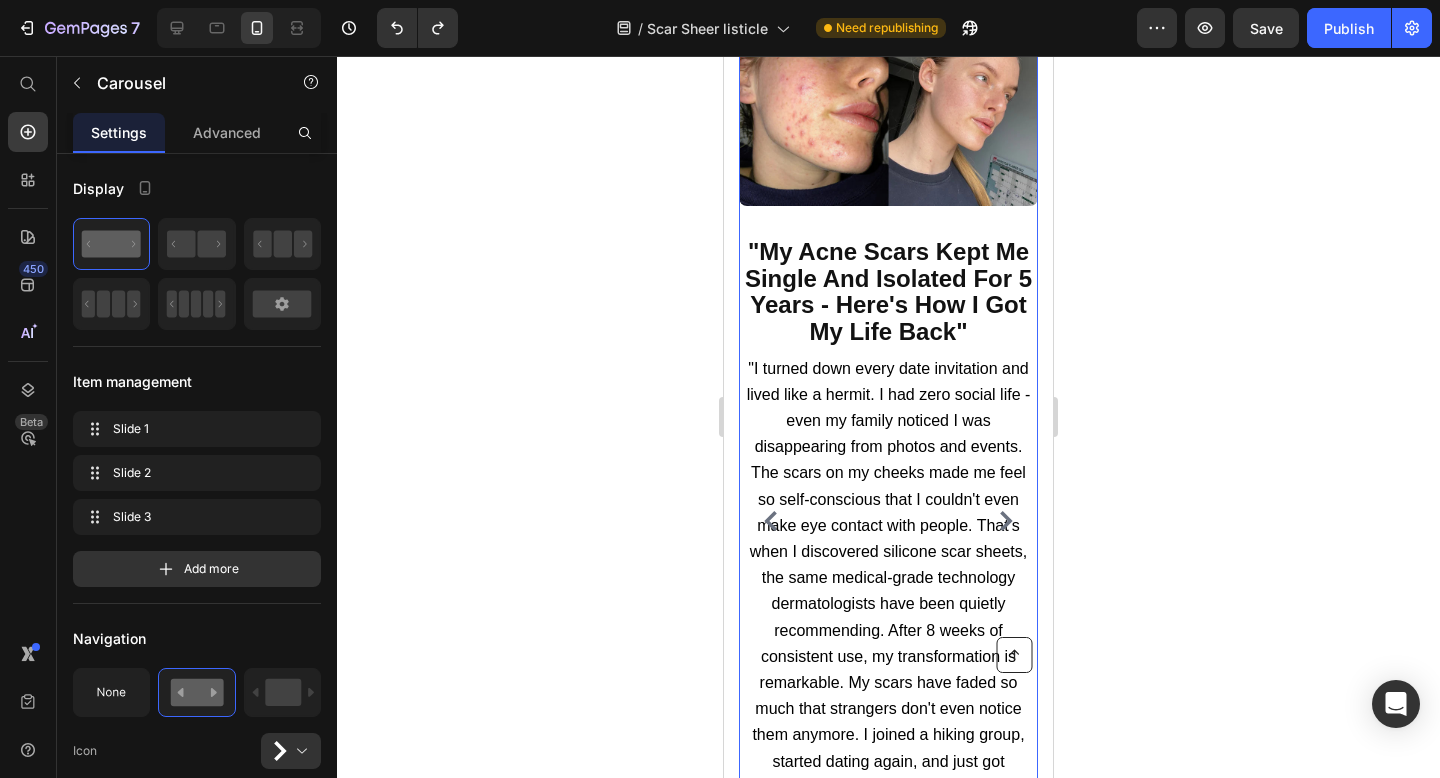 click 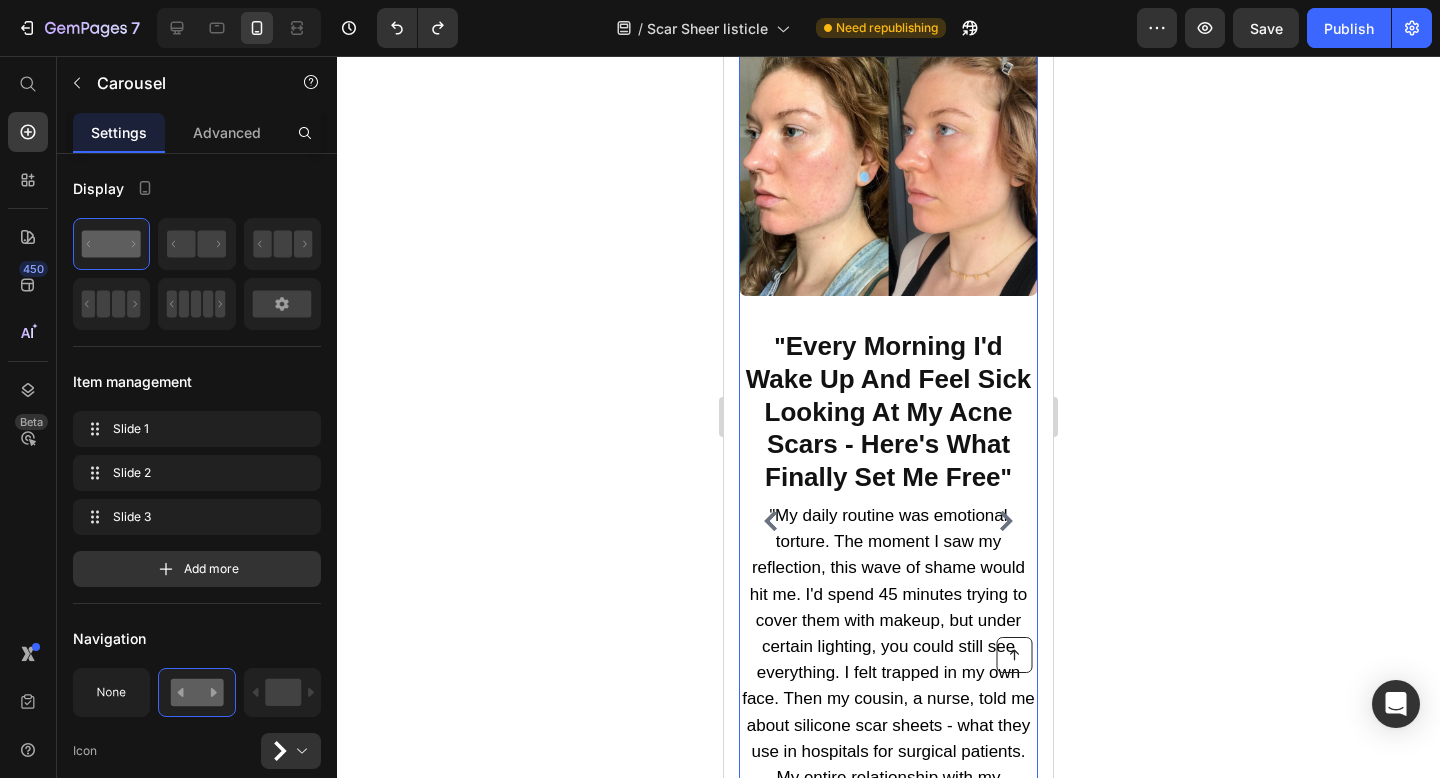 click 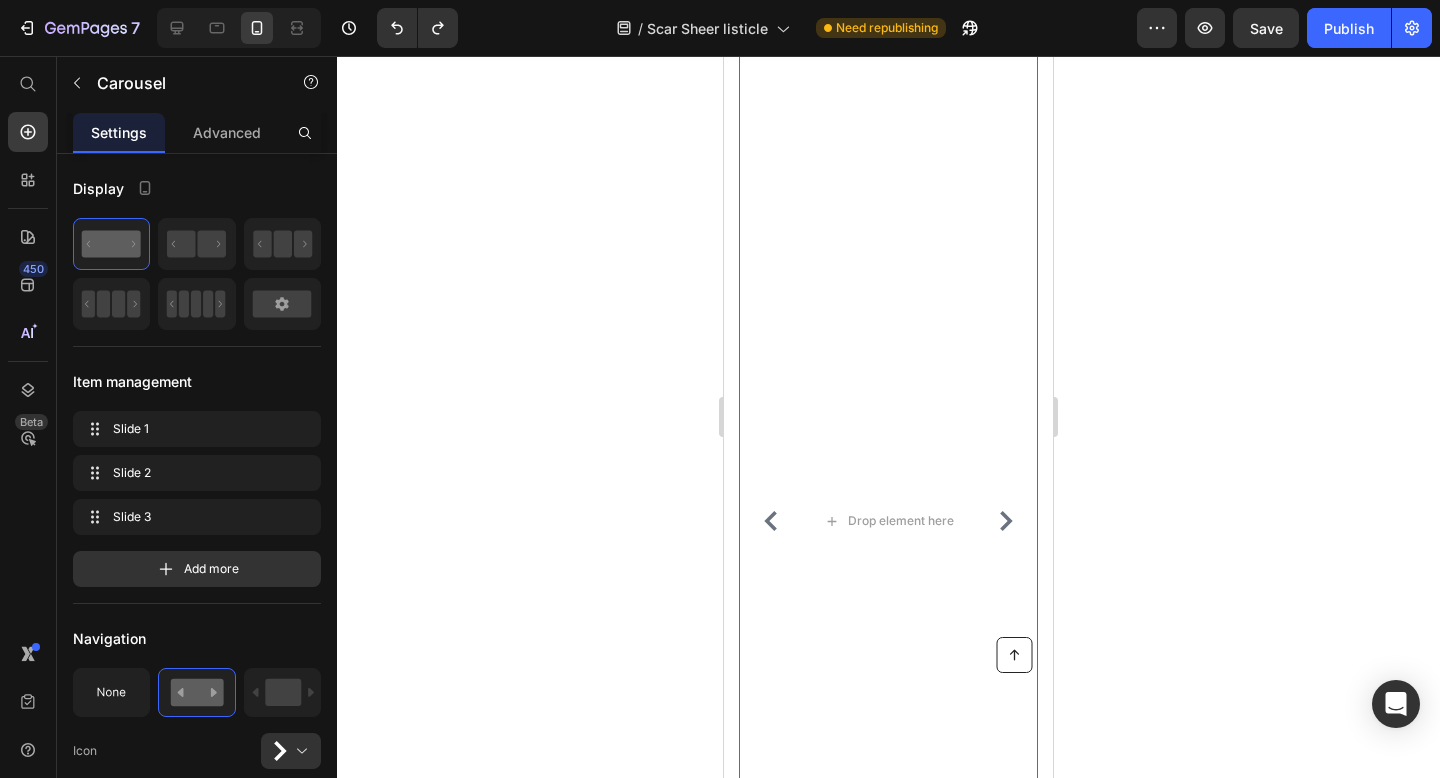 click 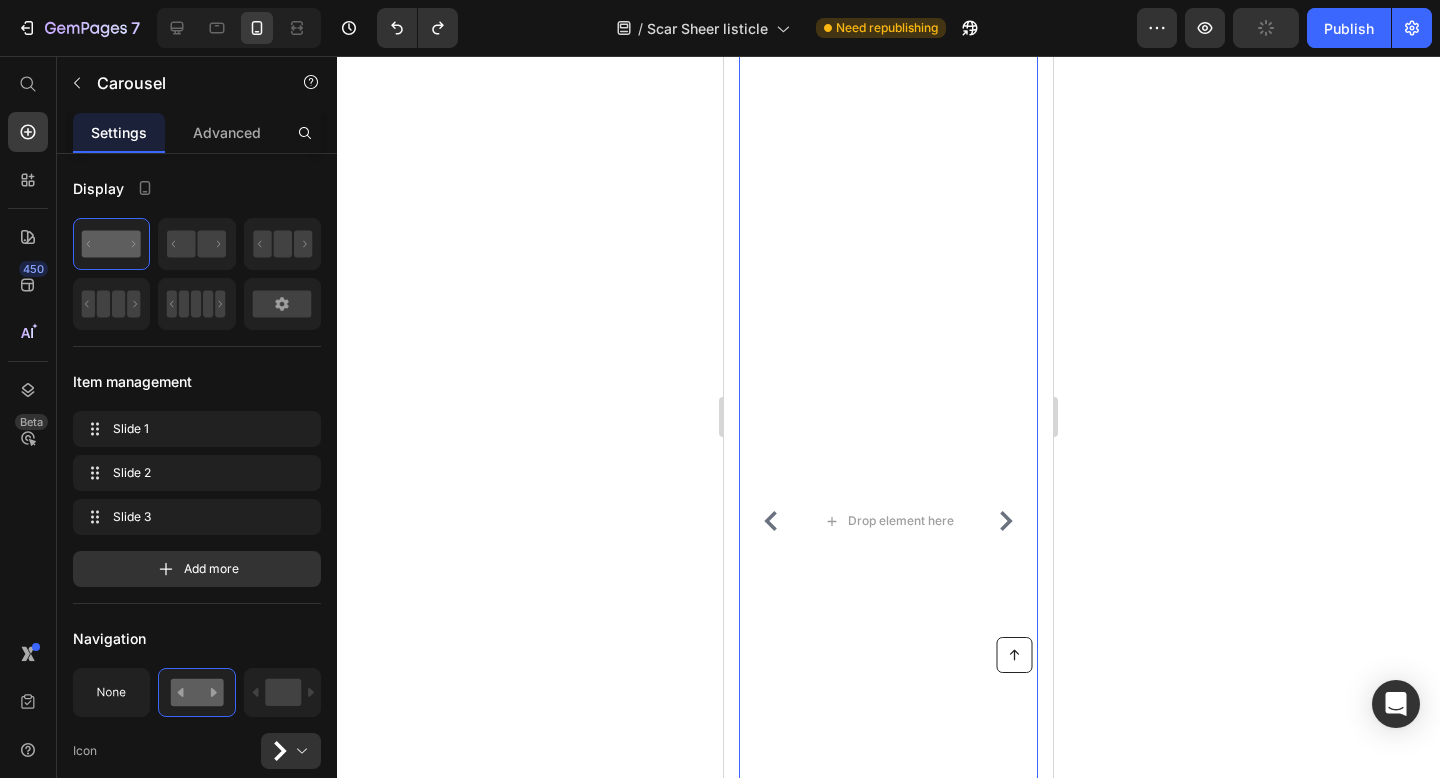 click 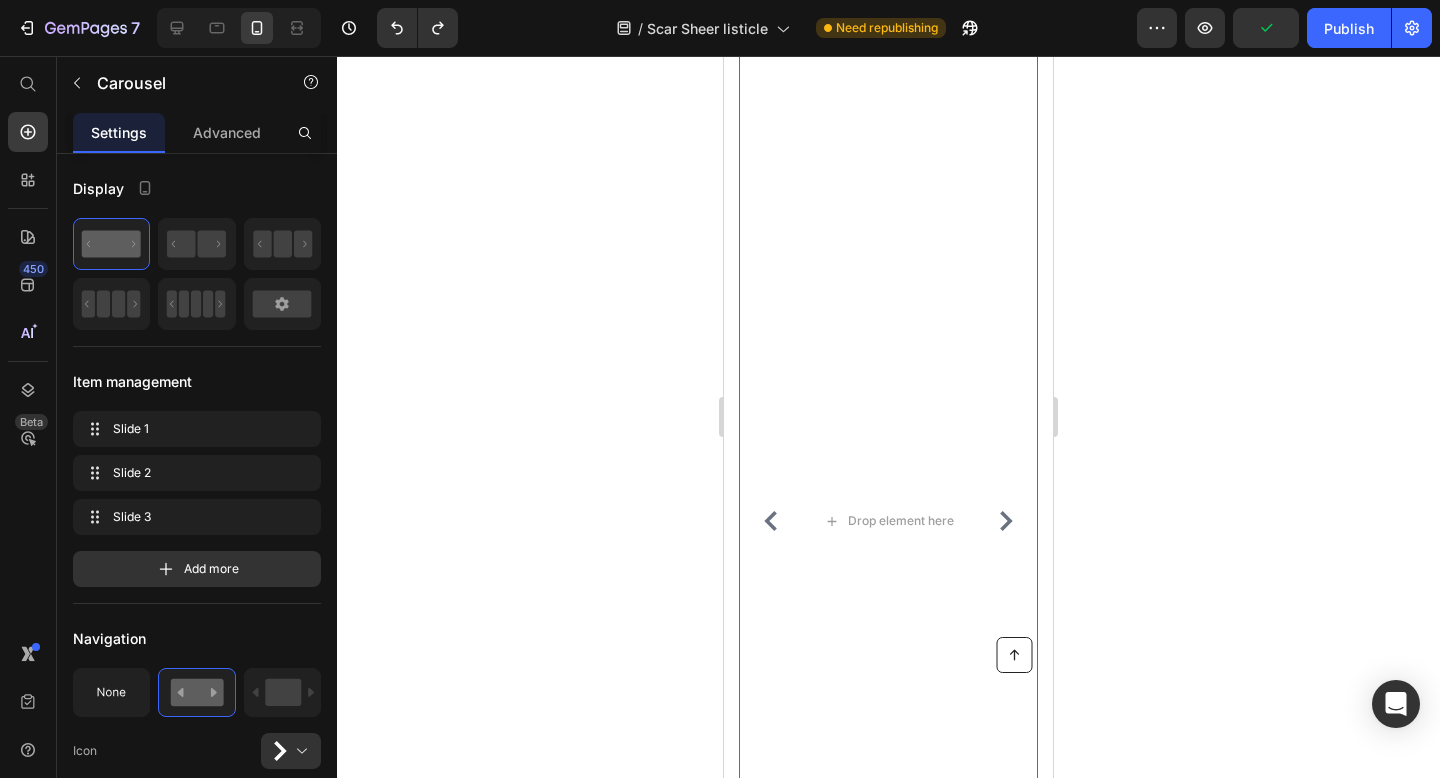 click 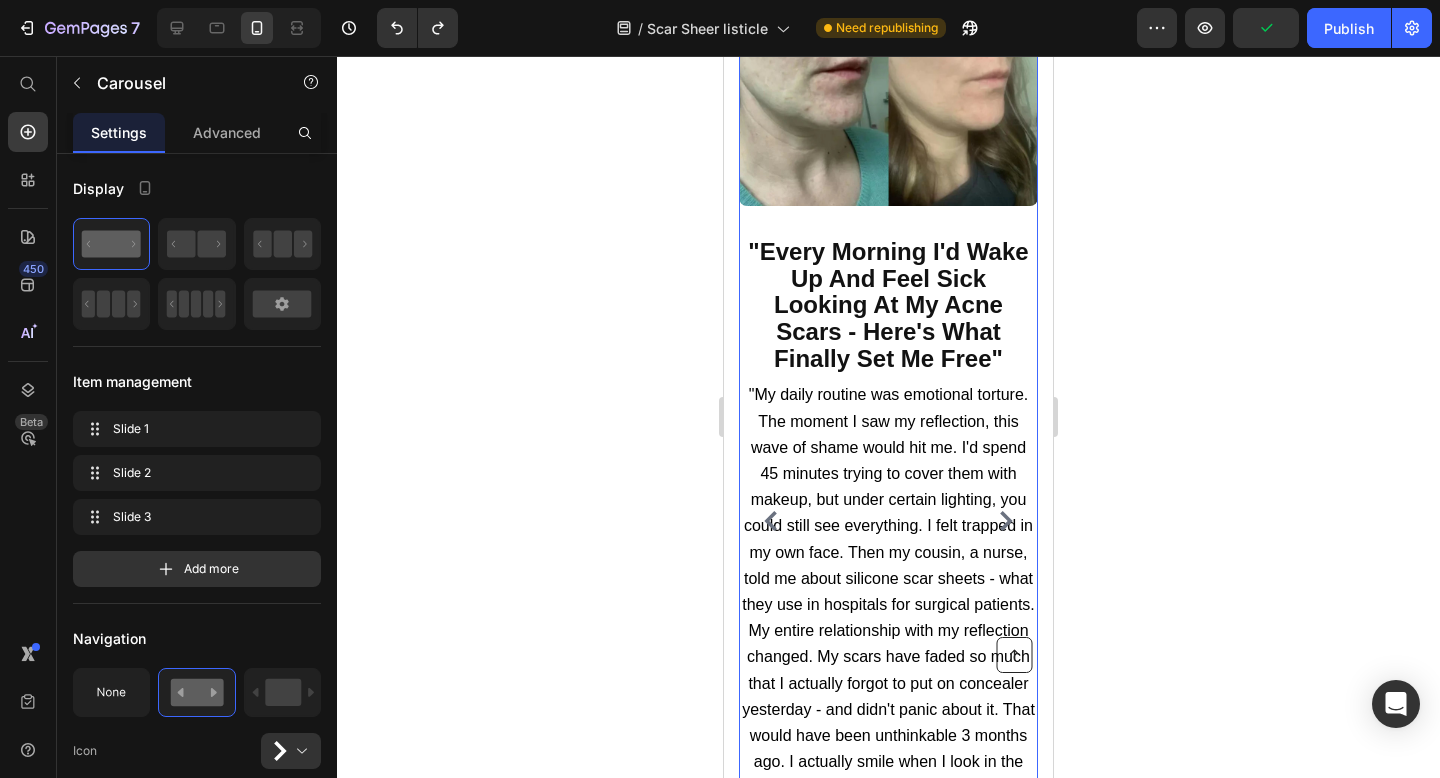 click 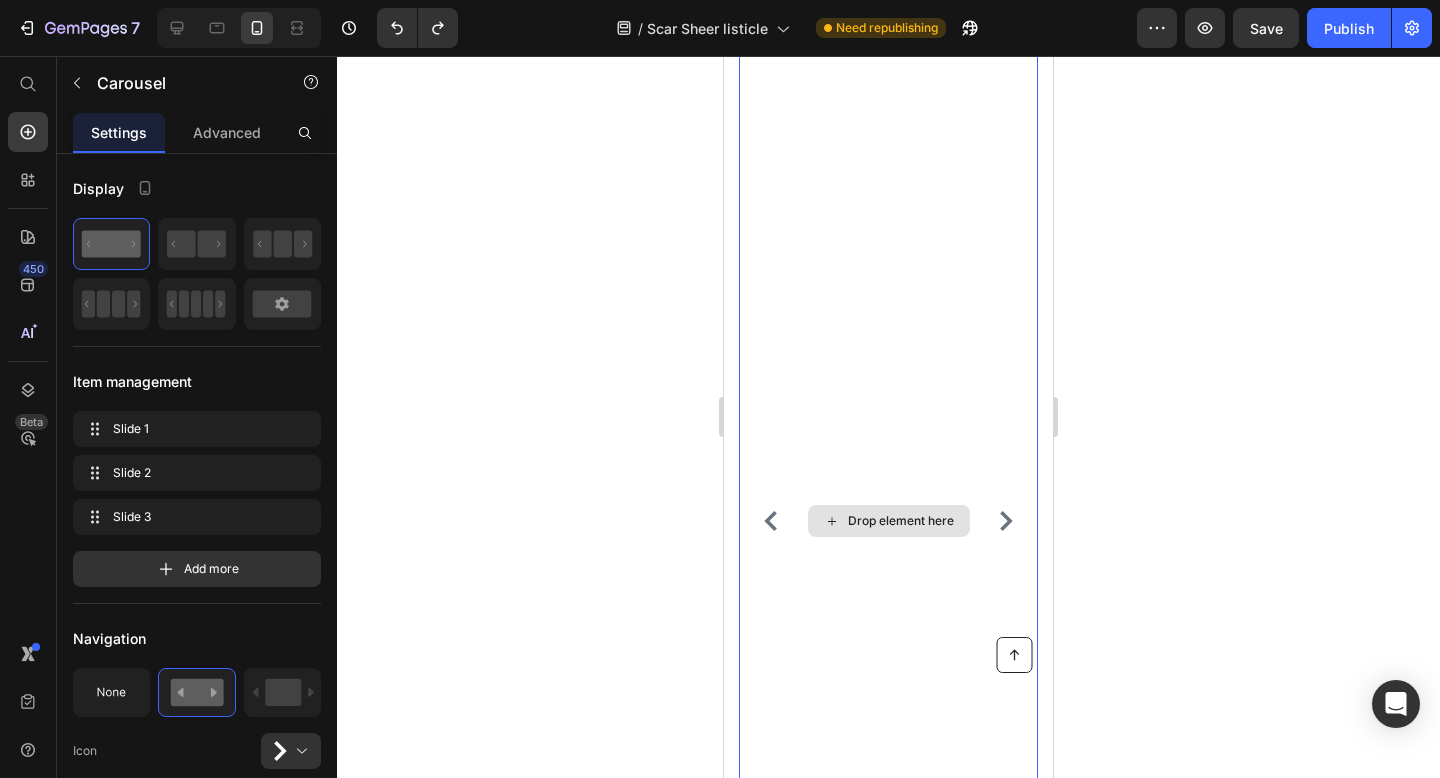 click on "Drop element here" at bounding box center (888, 521) 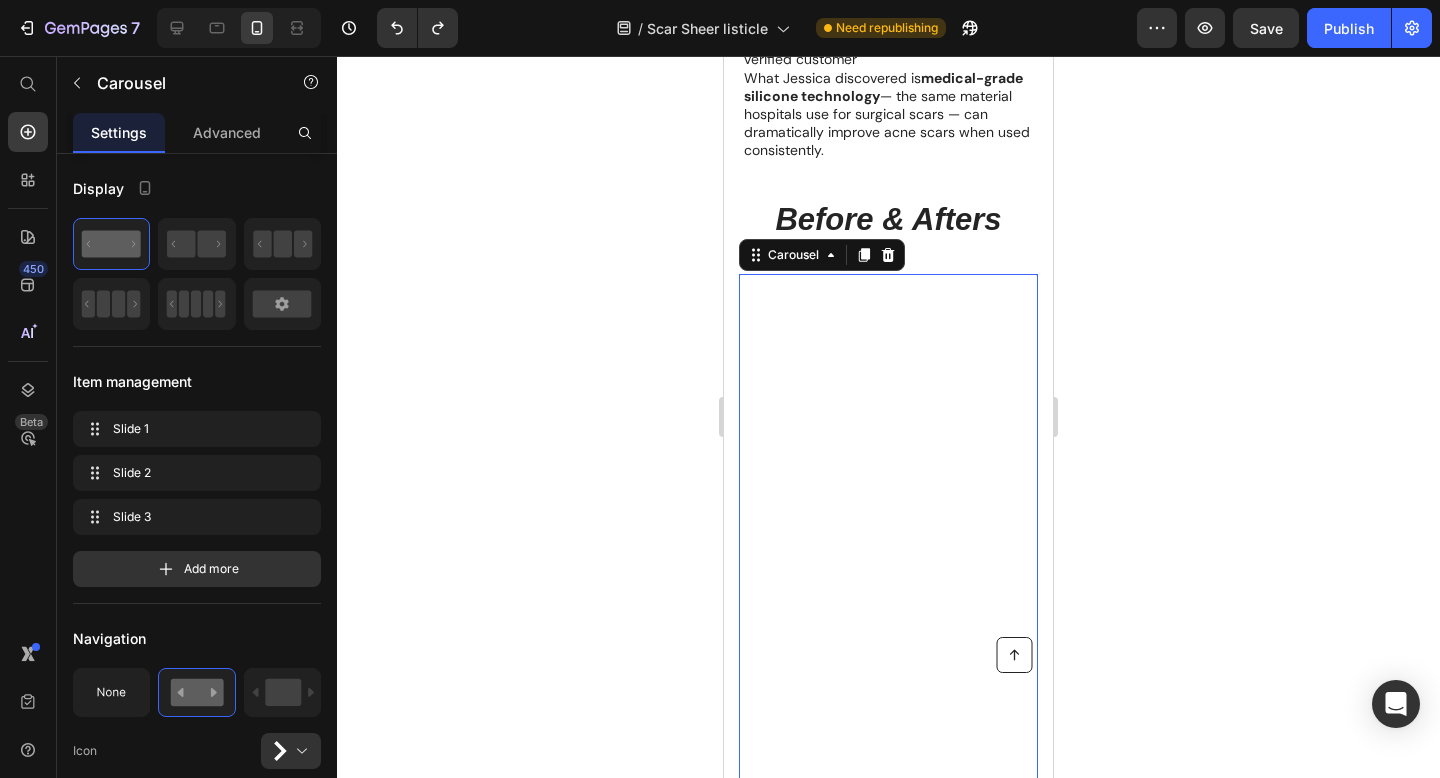 scroll, scrollTop: 1058, scrollLeft: 0, axis: vertical 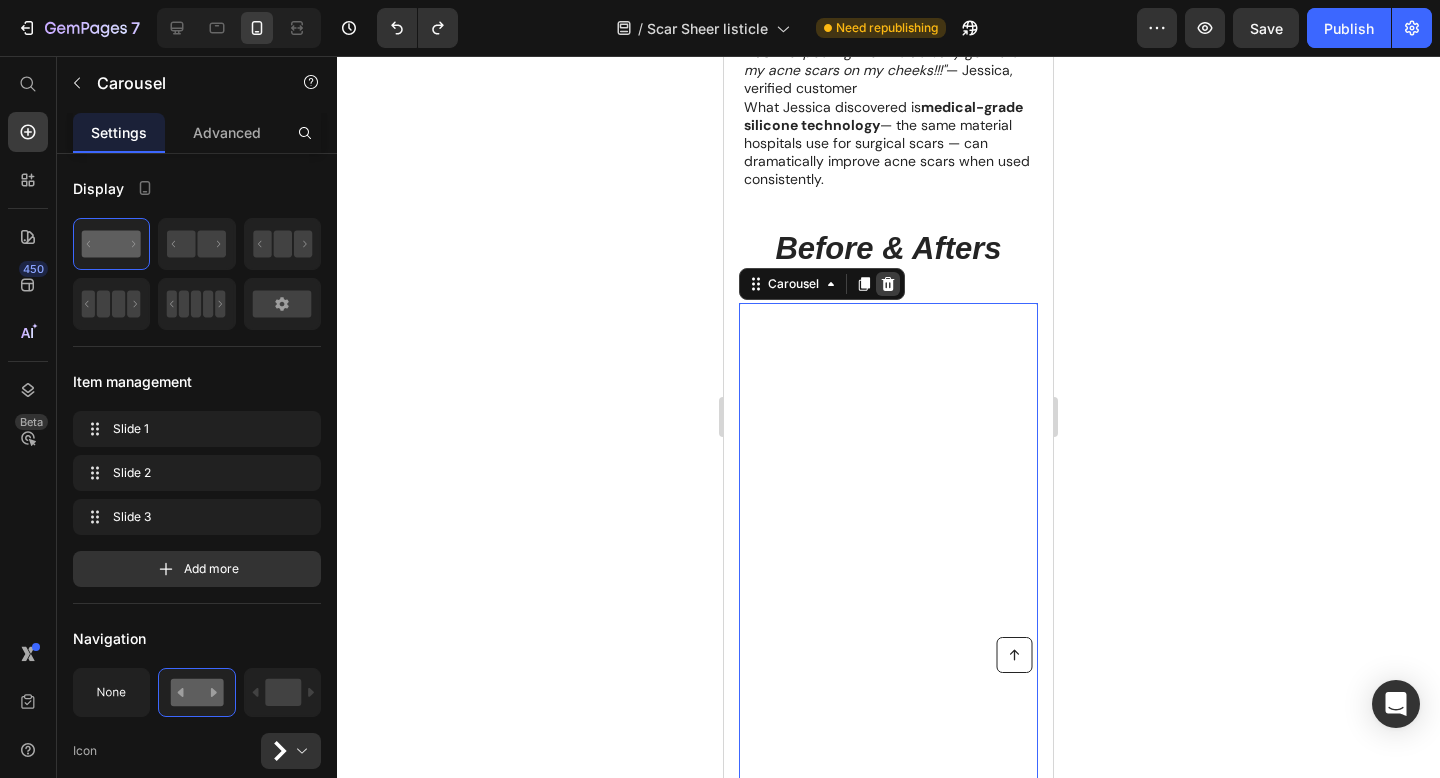 click 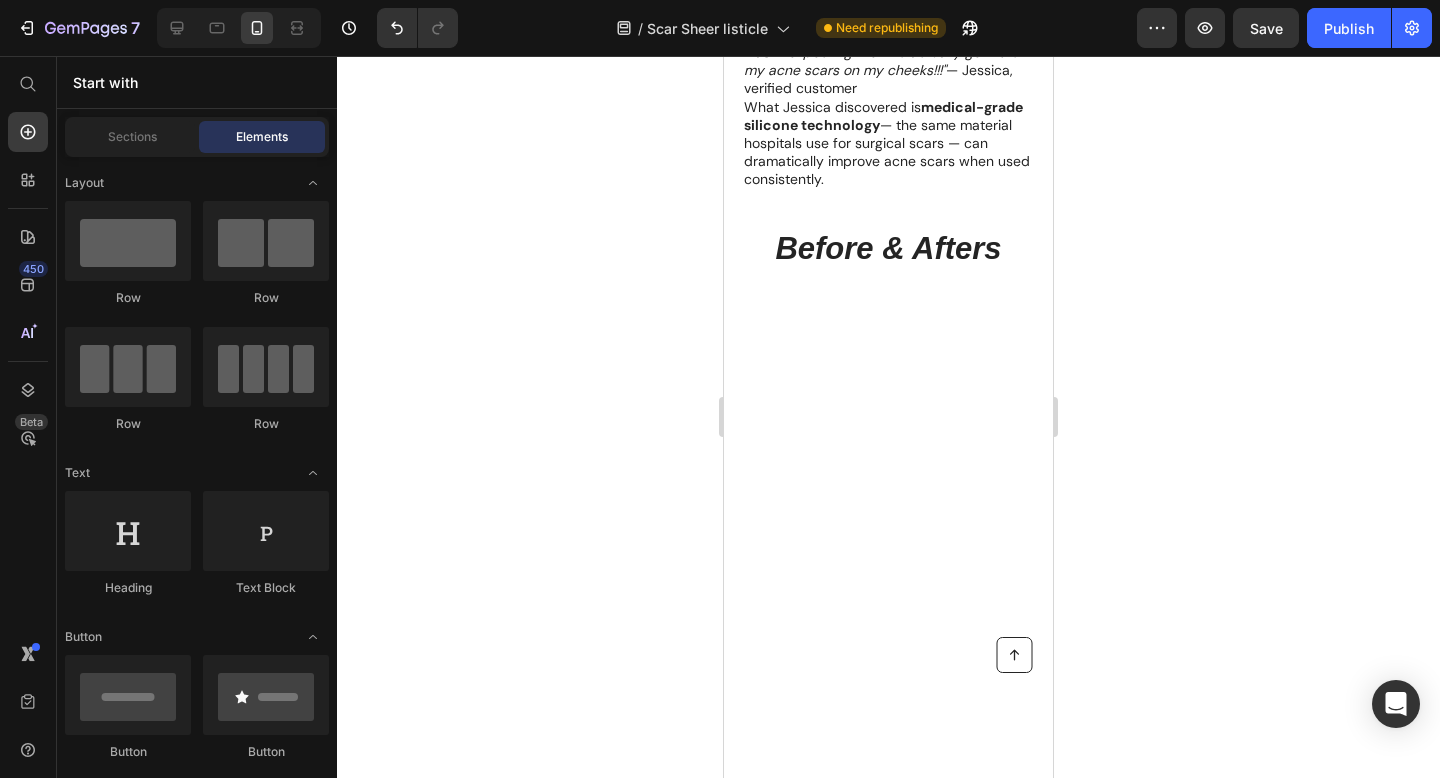 click at bounding box center (888, 612) 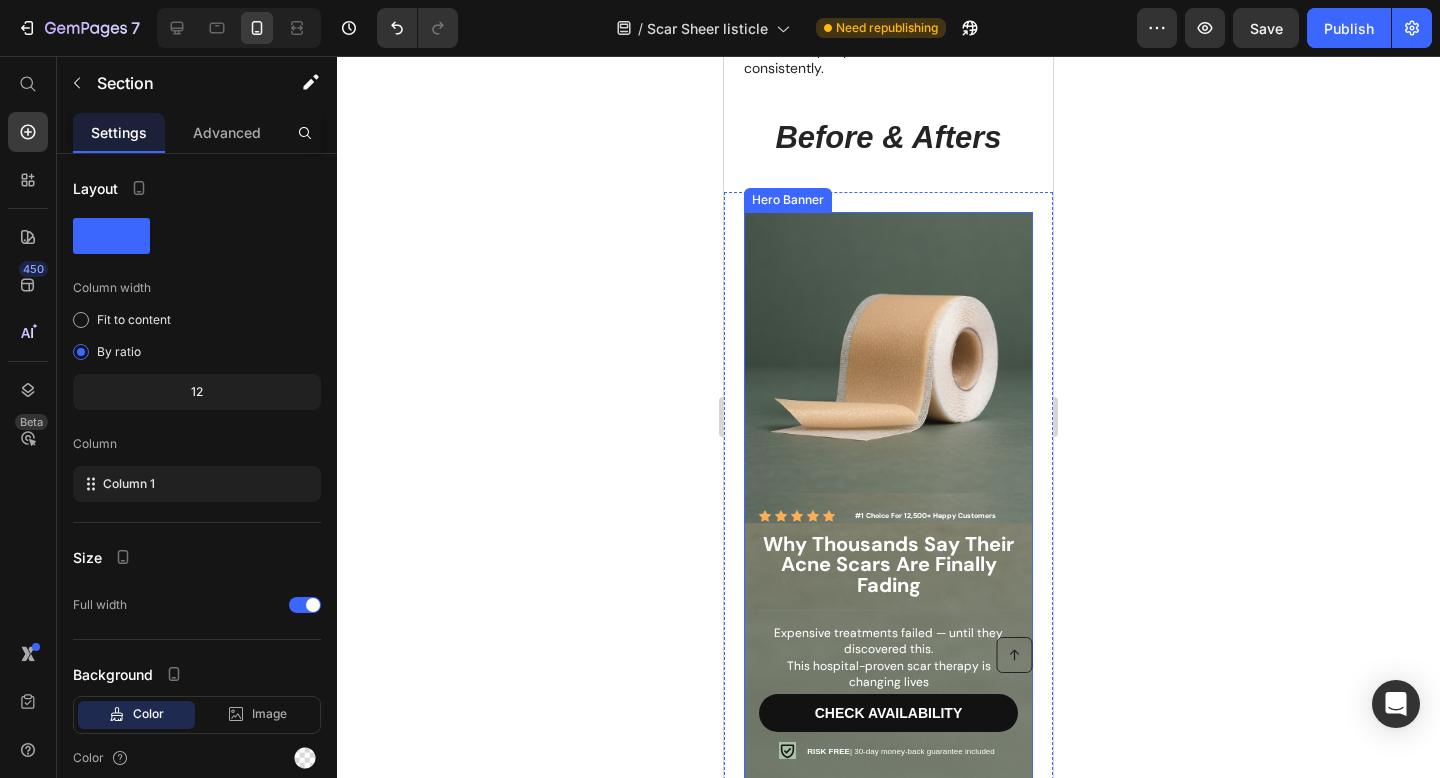 scroll, scrollTop: 1128, scrollLeft: 0, axis: vertical 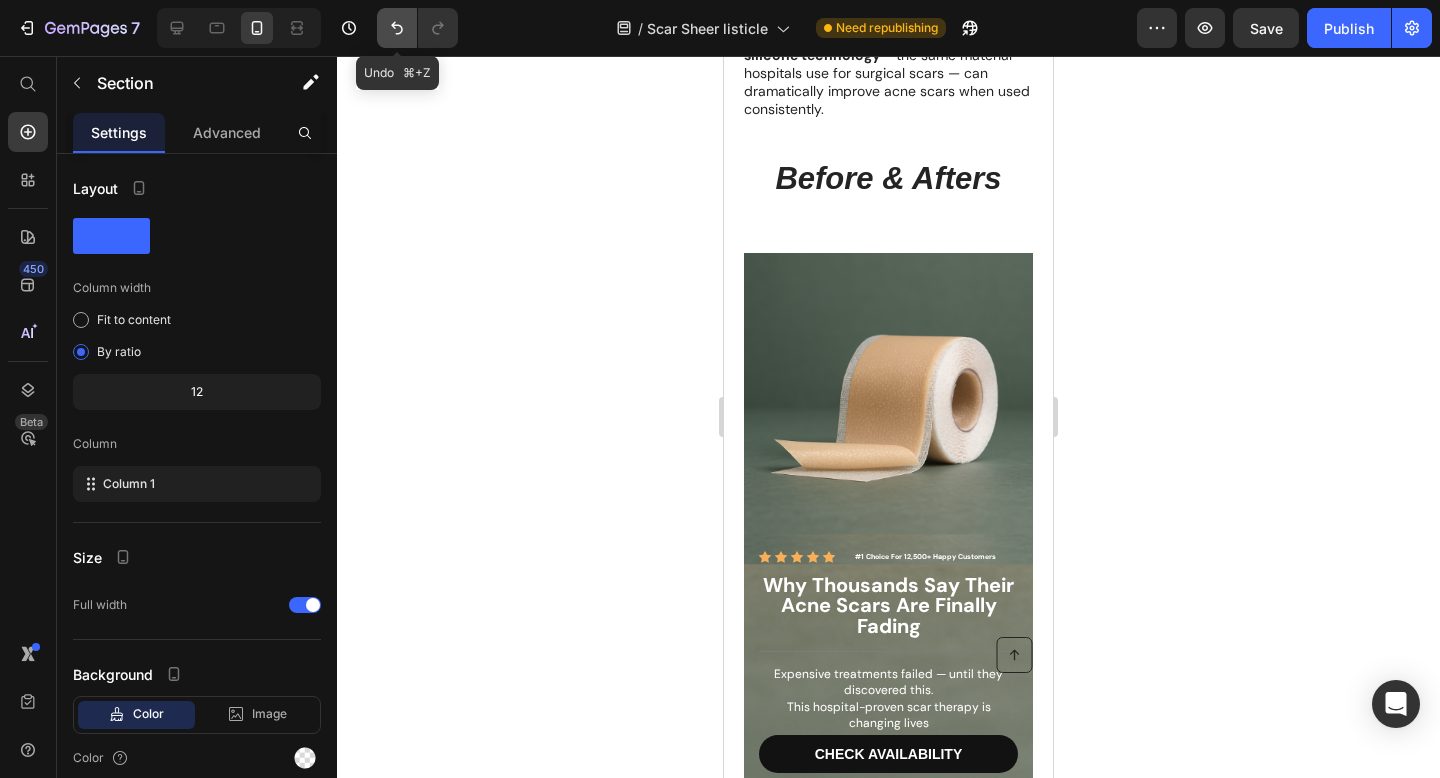 click 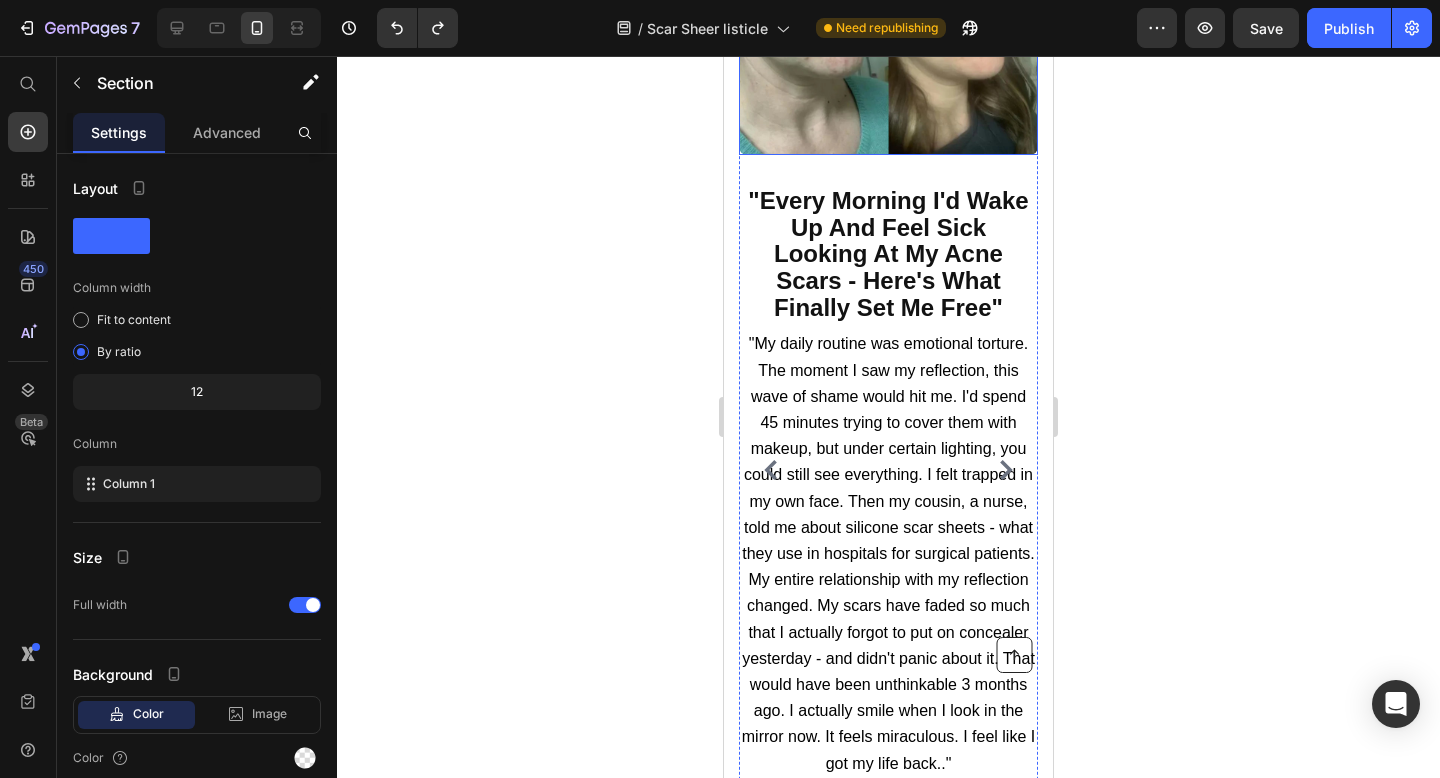scroll, scrollTop: 1567, scrollLeft: 0, axis: vertical 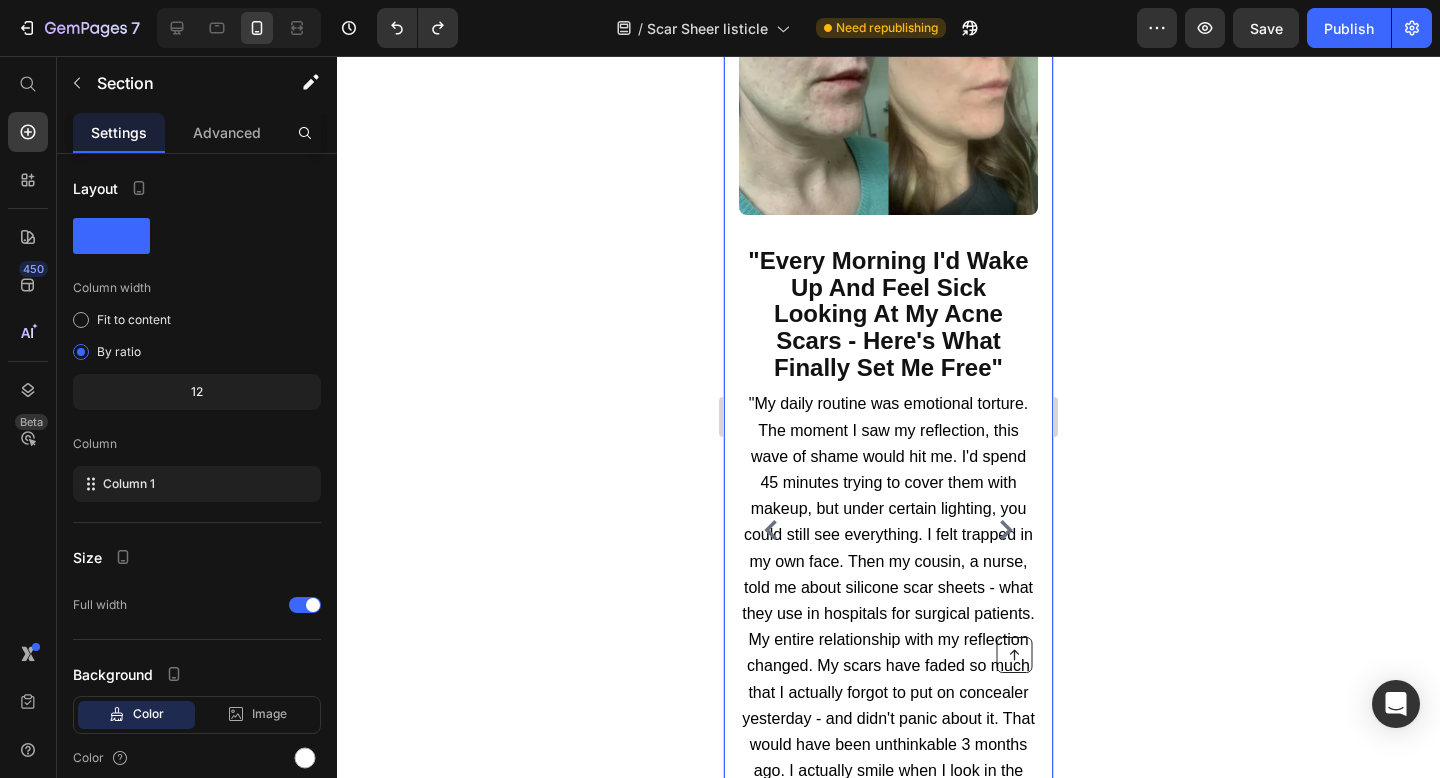 click on "Before & Afters Heading Image "Every Morning I'd Wake Up And Feel Sick Looking At My Acne Scars - Here's What Finally Set Me Free" Heading "My daily routine was emotional torture. The moment I saw my reflection, this wave of shame would hit me. I'd spend 45 minutes trying to cover them with makeup, but under certain lighting, you could still see everything. I felt trapped in my own face. Then my cousin, a nurse, told me about silicone scar sheets - what they use in hospitals for surgical patients. My entire relationship with my reflection changed. My scars have faded so much that I actually forgot to put on concealer yesterday - and didn't panic about it. That would have been unthinkable 3 months ago. I actually smile when I look in the mirror now. It feels miraculous. I feel like I got my life back.." Text block                Icon                Icon                Icon                Icon                Icon Icon List Hoz [FIRST] Text block Row Image Heading Text block                Icon Icon Icon" at bounding box center [888, 489] 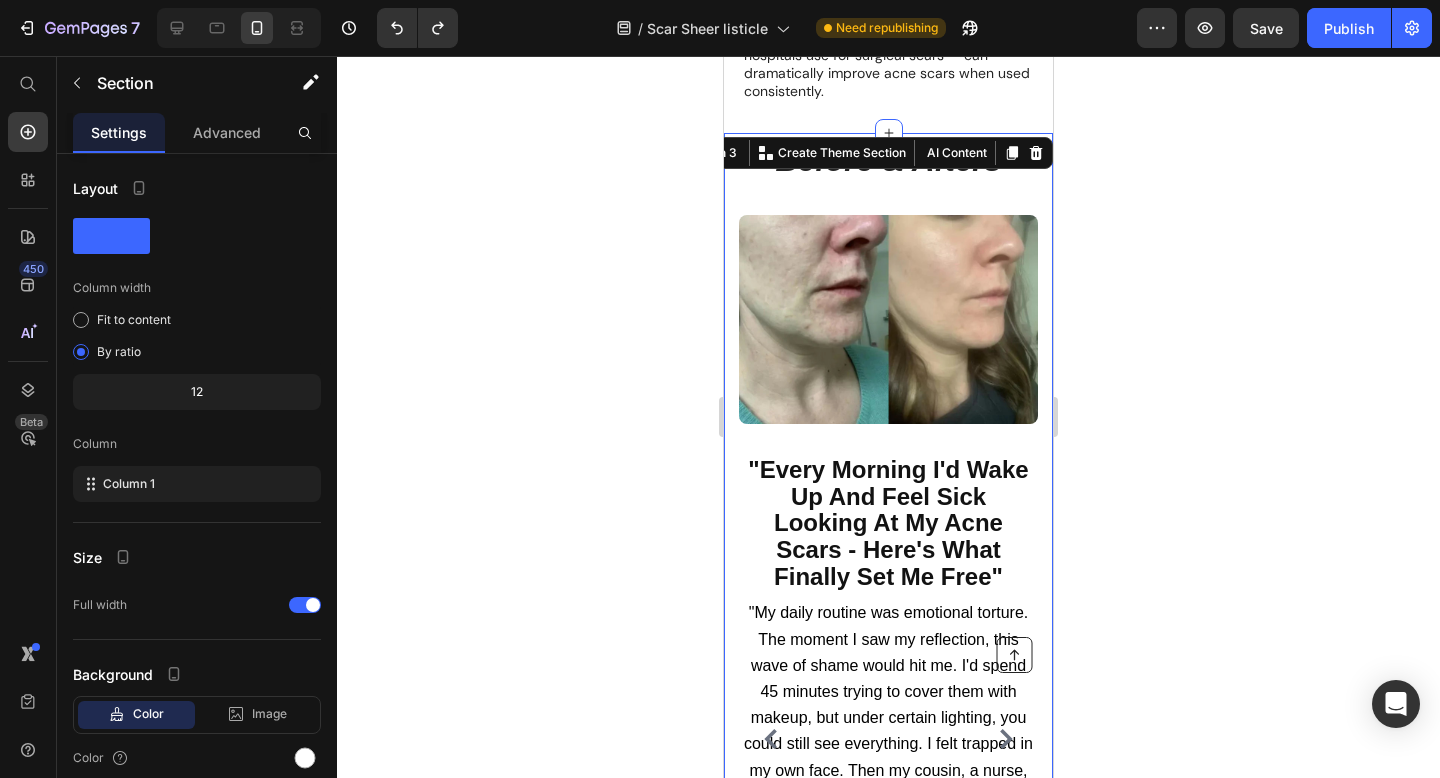 scroll, scrollTop: 1142, scrollLeft: 0, axis: vertical 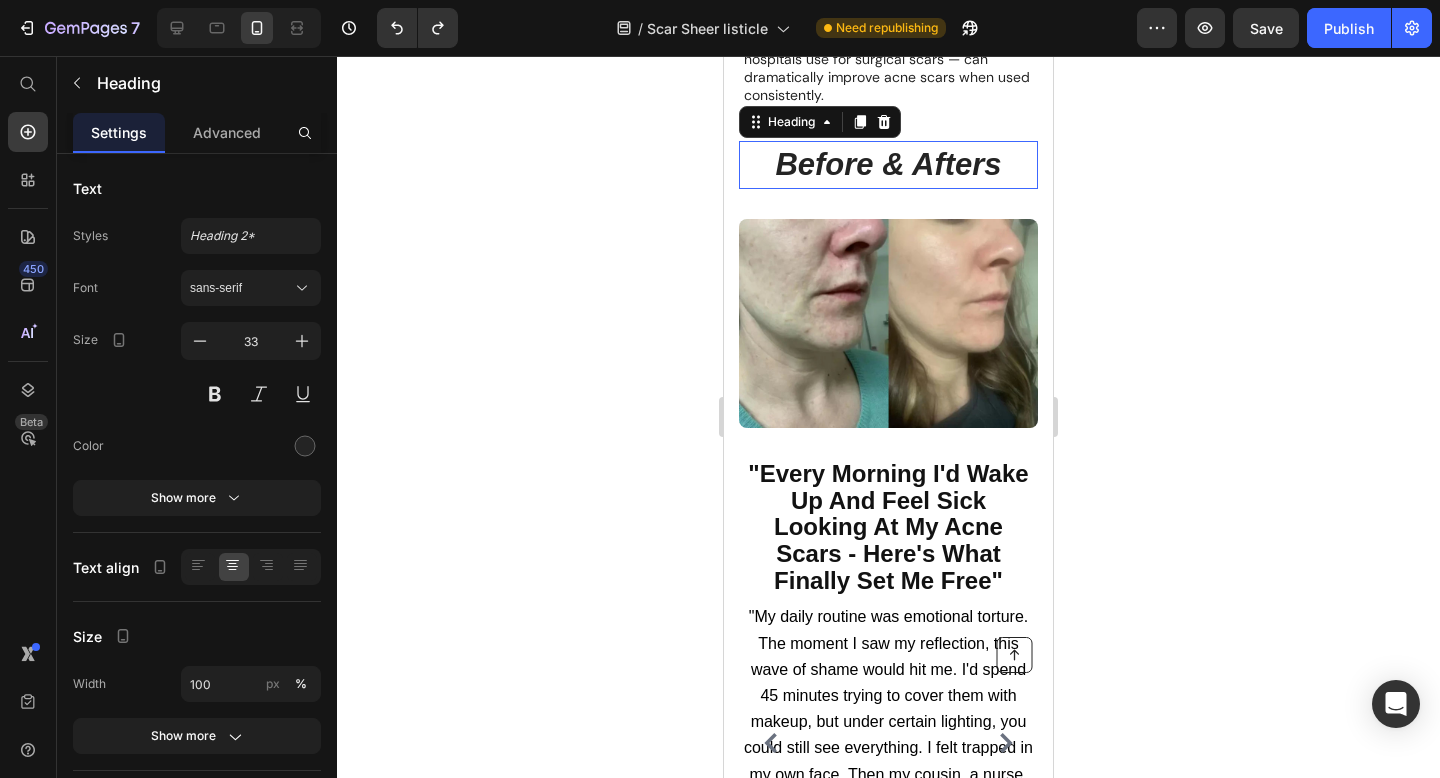 click on "Before & Afters" at bounding box center (888, 165) 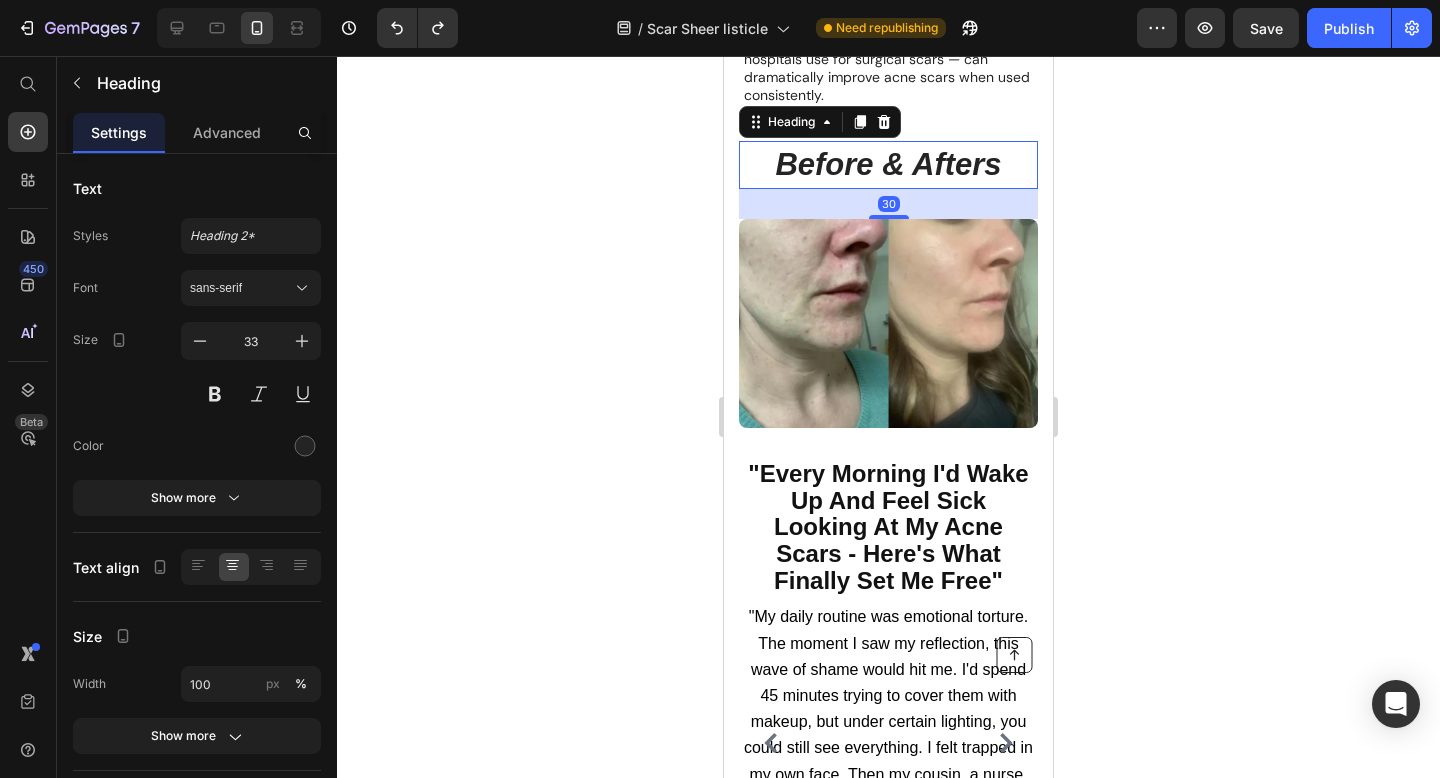 click on "30" at bounding box center (888, 204) 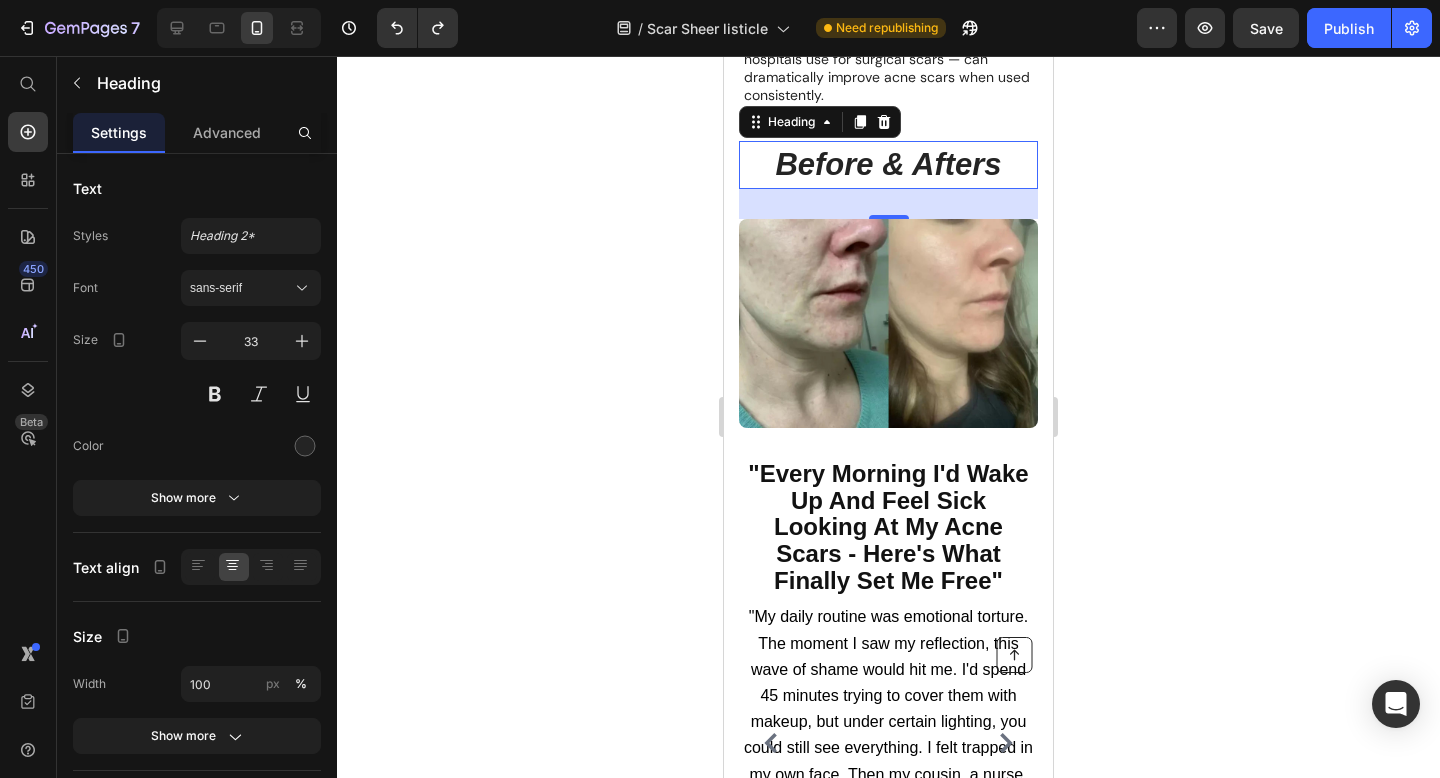 click 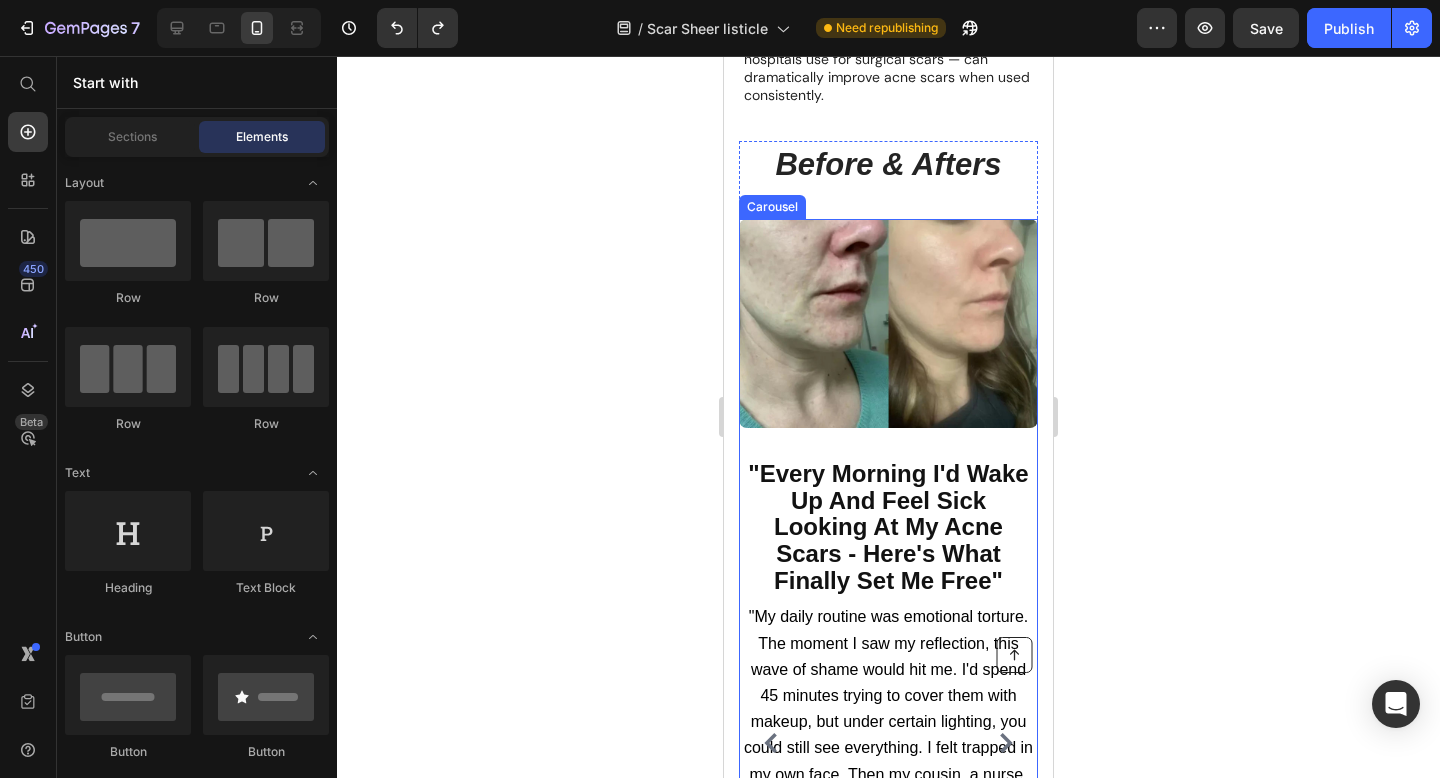 click on "Image "Every Morning I'd Wake Up And Feel Sick Looking At My Acne Scars - Here's What Finally Set Me Free" Heading "My daily routine was emotional torture. The moment I saw my reflection, this wave of shame would hit me. I'd spend 45 minutes trying to cover them with makeup, but under certain lighting, you could still see everything. I felt trapped in my own face. Then my cousin, a nurse, told me about silicone scar sheets - what they use in hospitals for surgical patients. My entire relationship with my reflection changed. My scars have faded so much that I actually forgot to put on concealer yesterday - and didn't panic about it. That would have been unthinkable 3 months ago. I actually smile when I look in the mirror now. It feels miraculous. I feel like I got my life back.." Text block                Icon                Icon                Icon                Icon                Icon Icon List Hoz [FIRST] Text block Row" at bounding box center [888, 743] 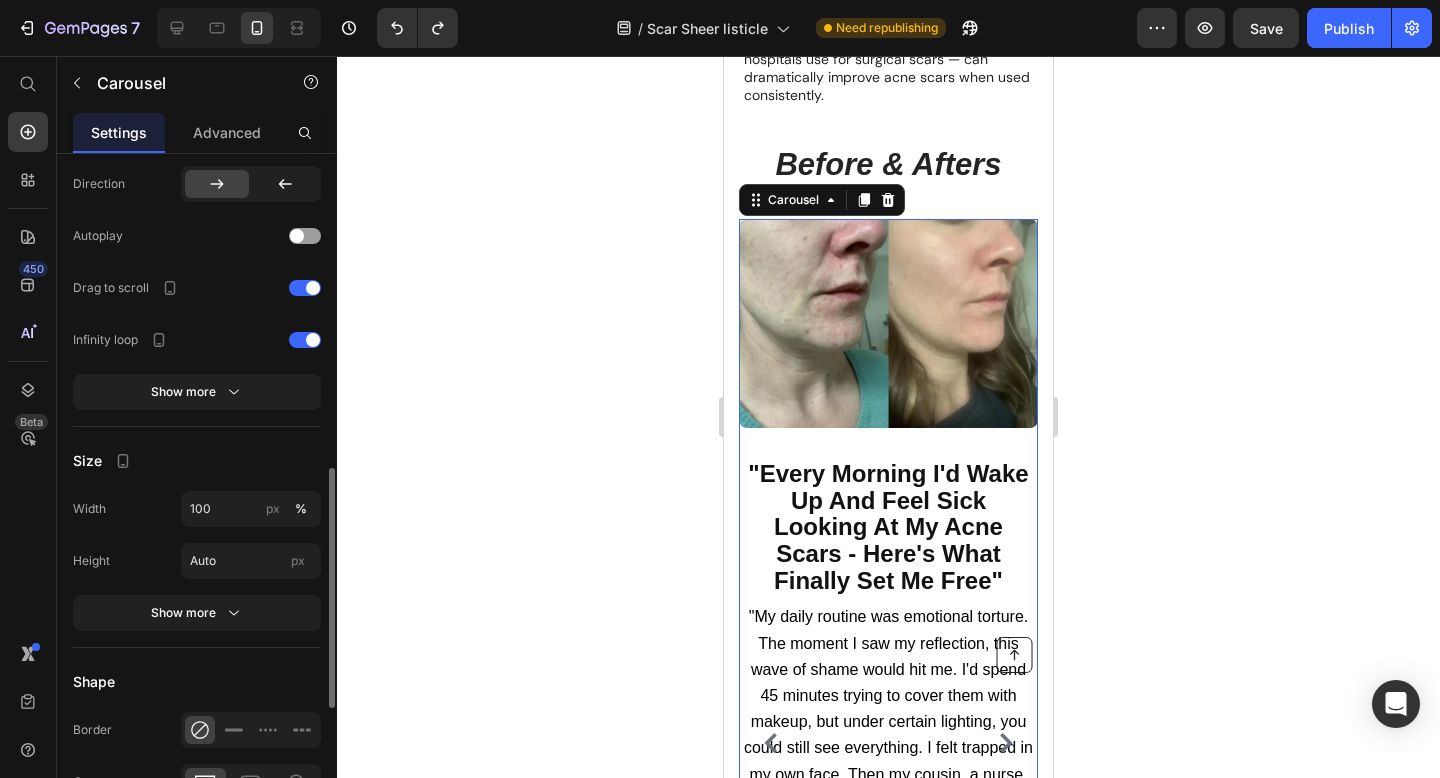 scroll, scrollTop: 899, scrollLeft: 0, axis: vertical 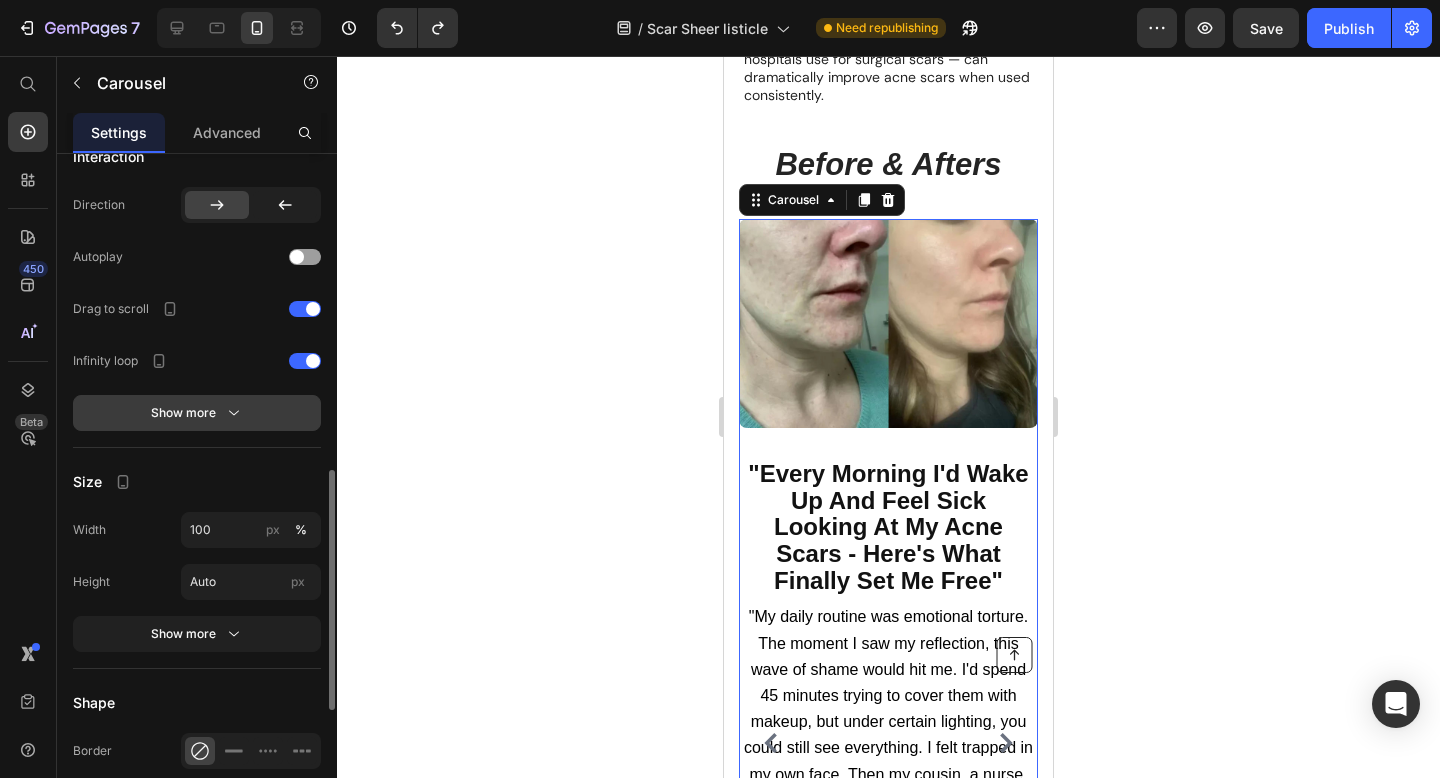 click on "Show more" at bounding box center [197, 413] 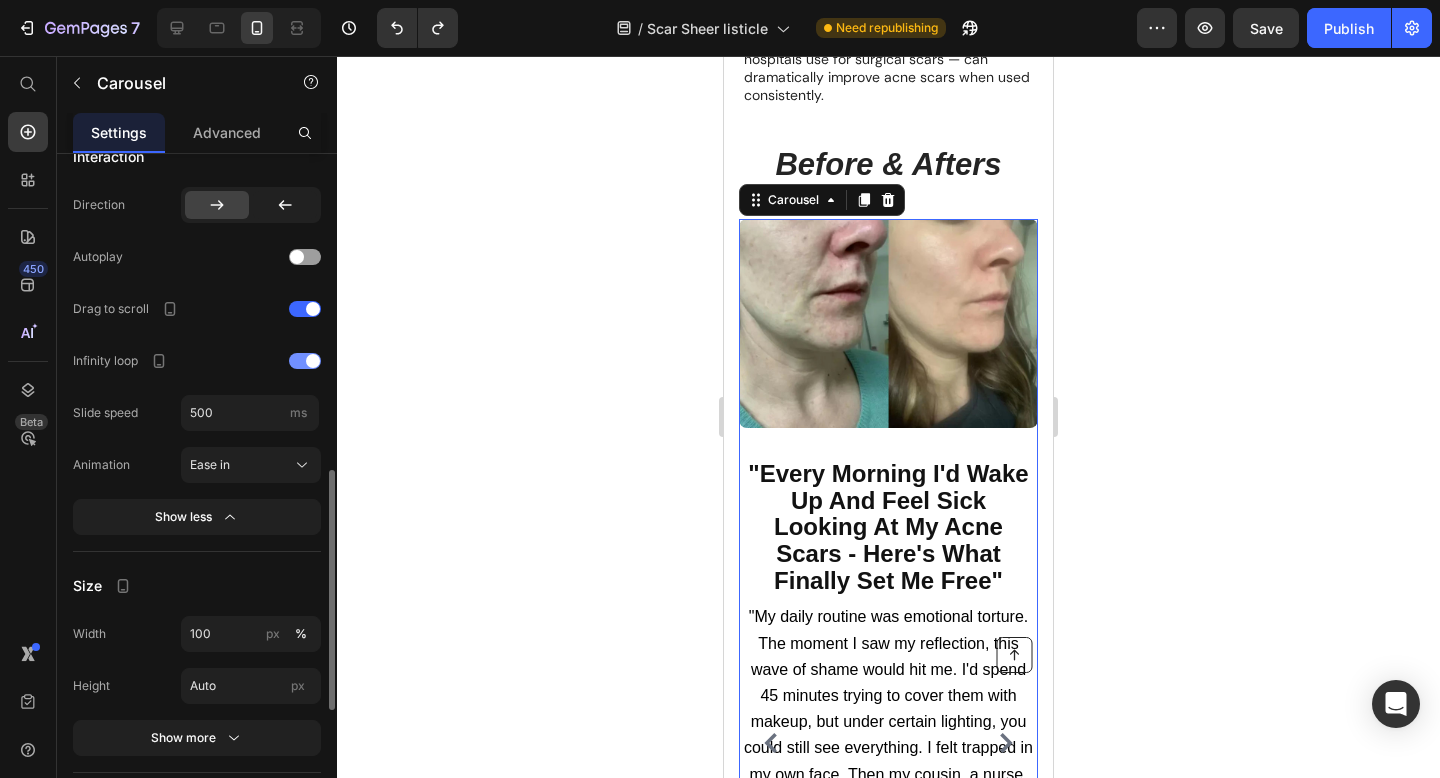 click at bounding box center [313, 361] 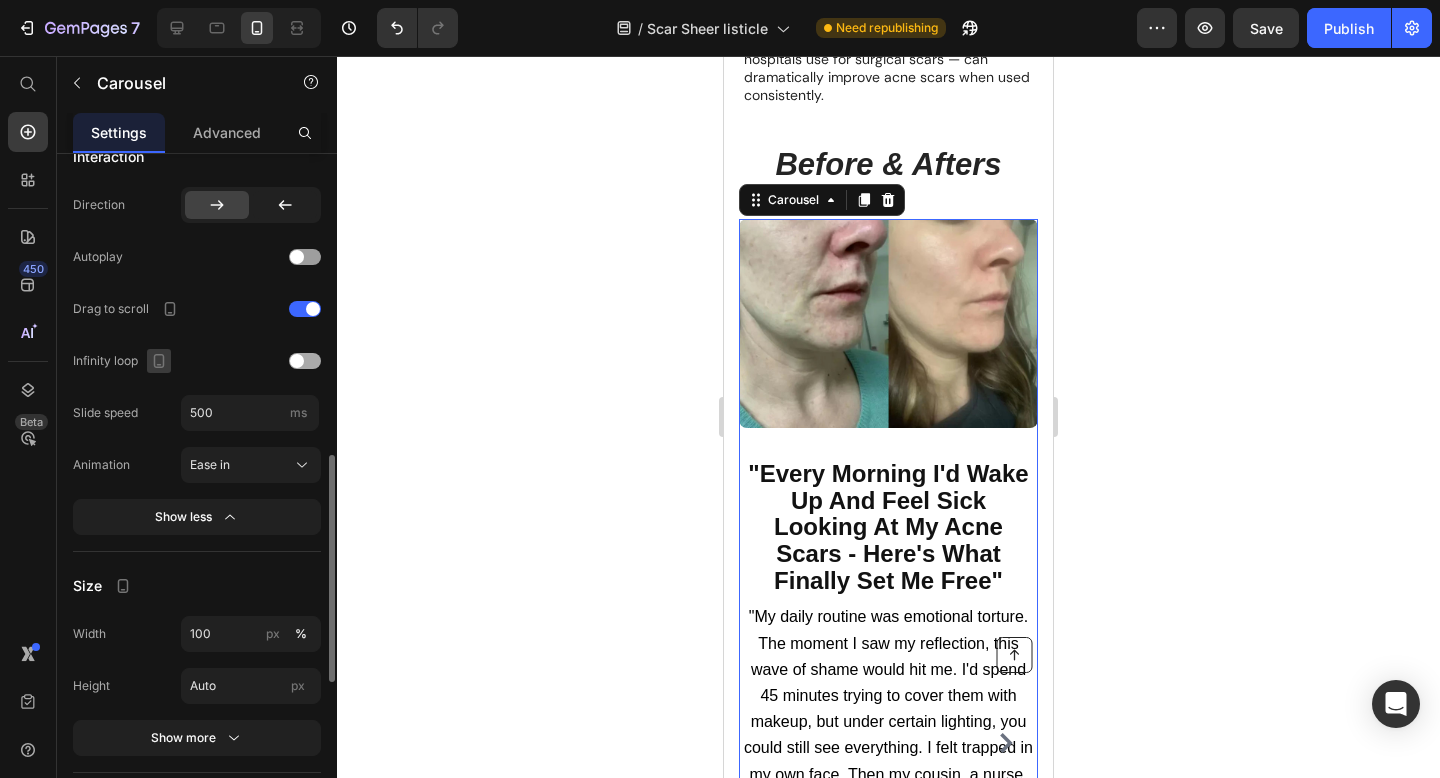 click 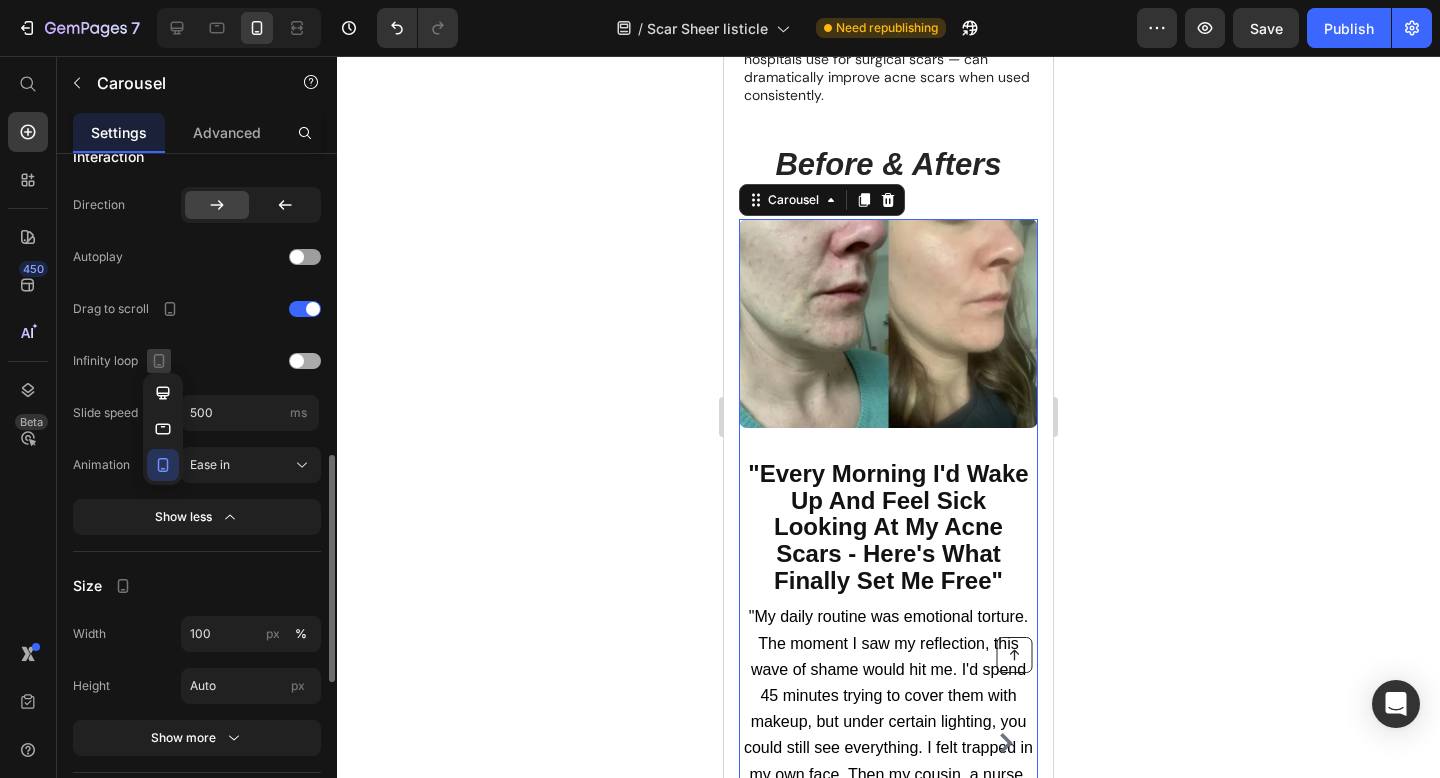 click 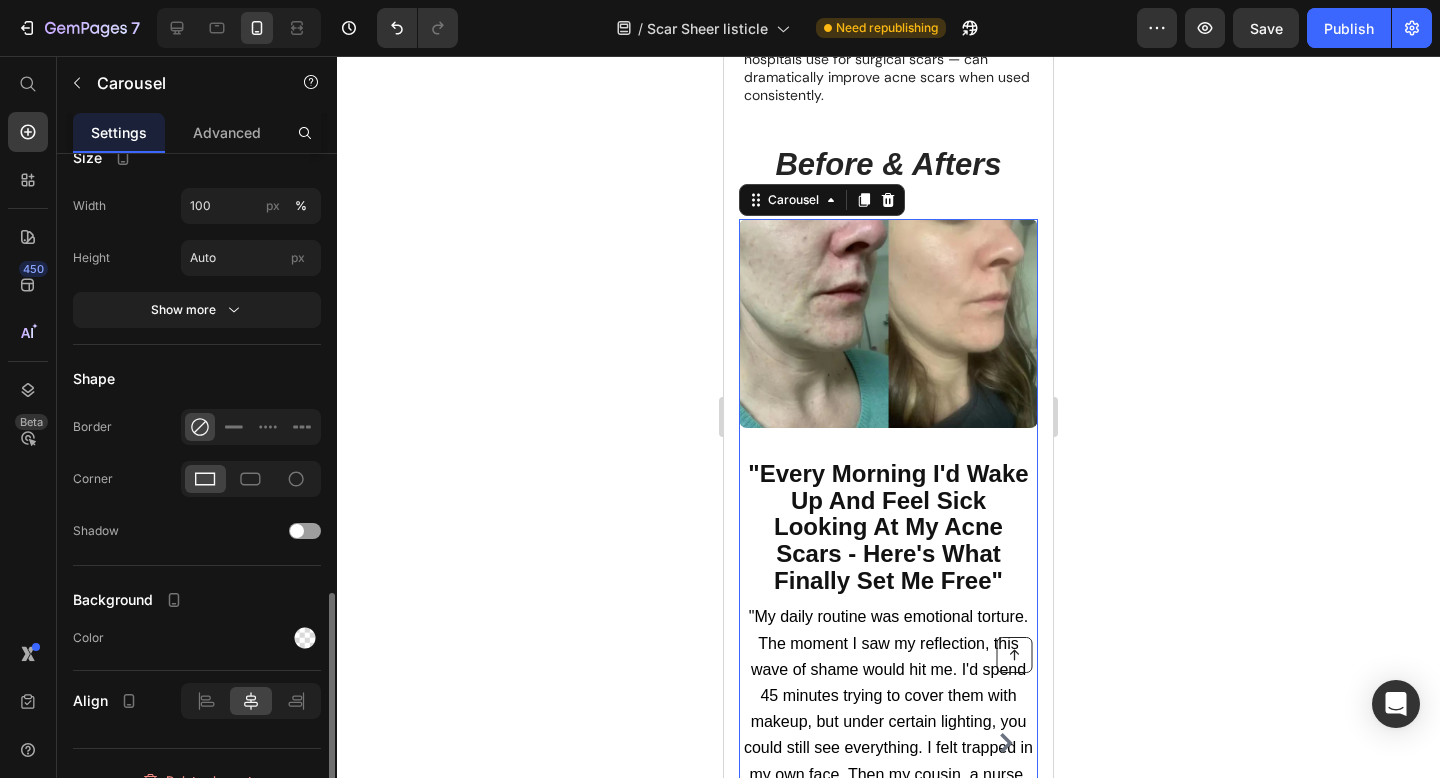 scroll, scrollTop: 1331, scrollLeft: 0, axis: vertical 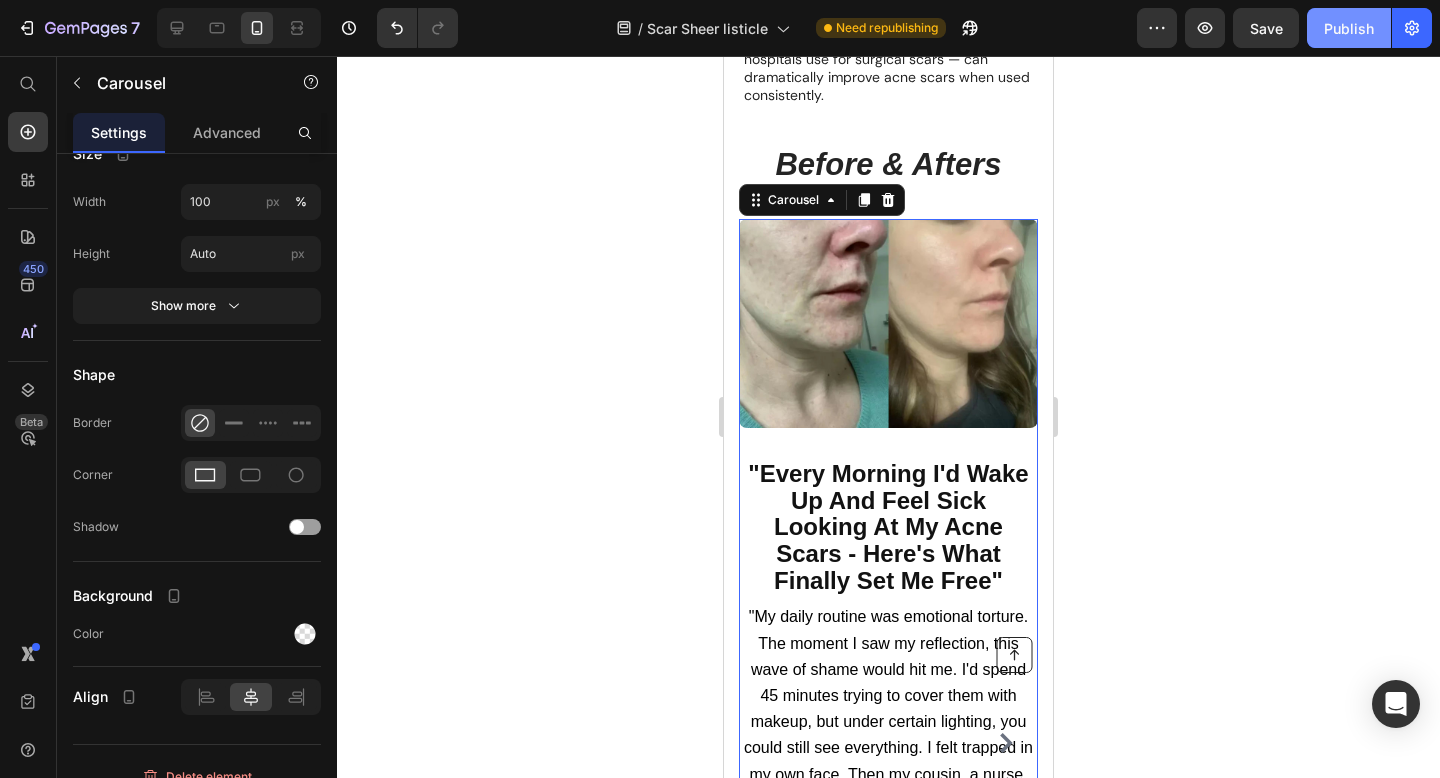 click on "Publish" at bounding box center [1349, 28] 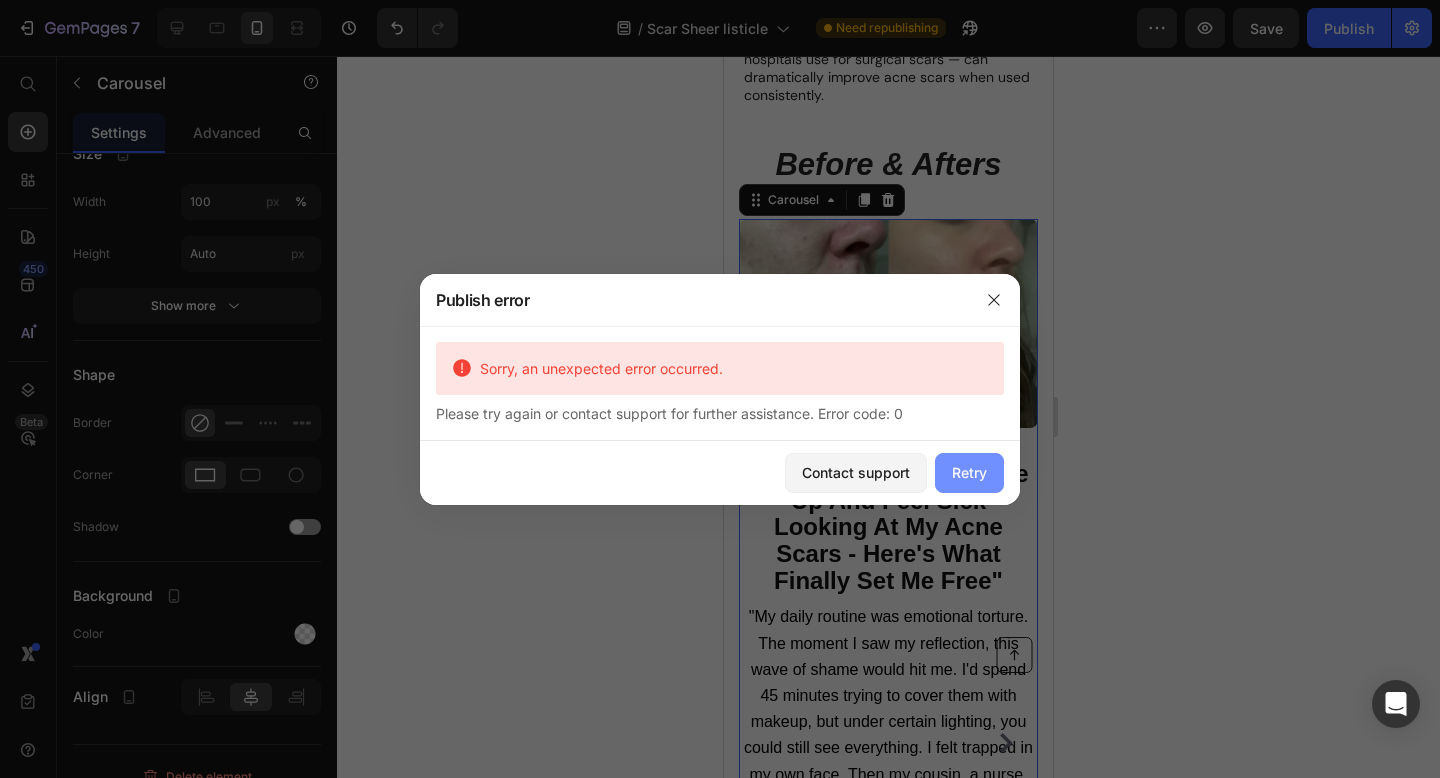 click on "Retry" at bounding box center (969, 472) 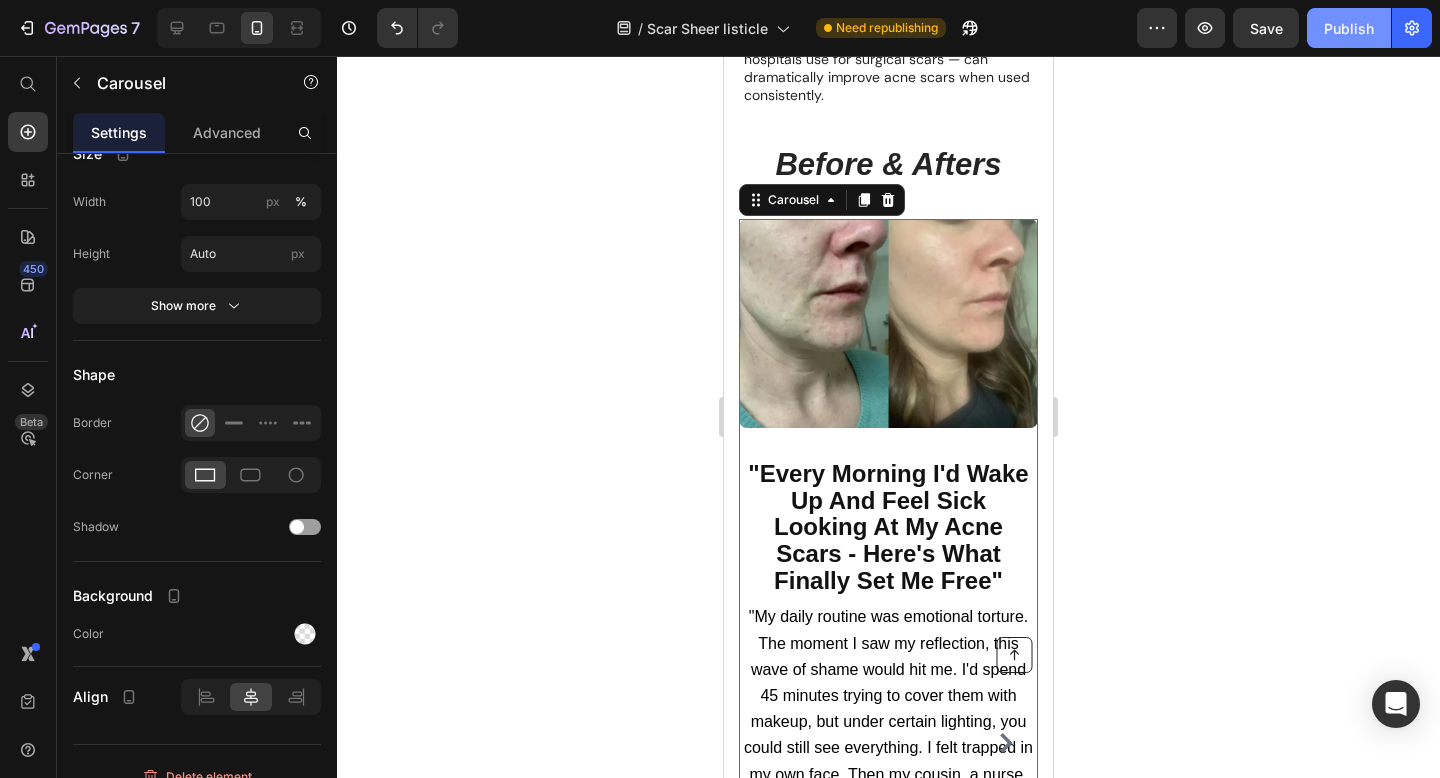 click on "Publish" at bounding box center [1349, 28] 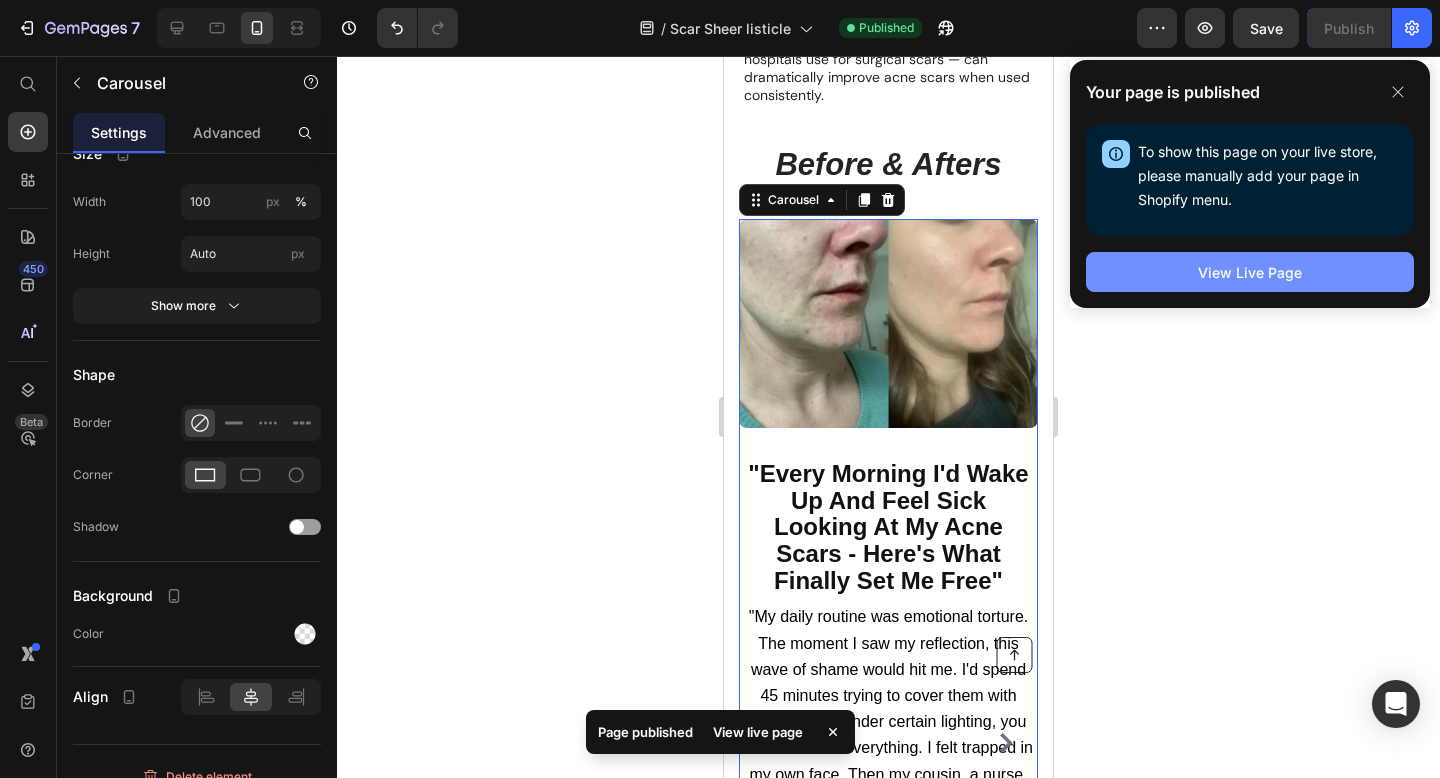 click on "View Live Page" at bounding box center [1250, 272] 